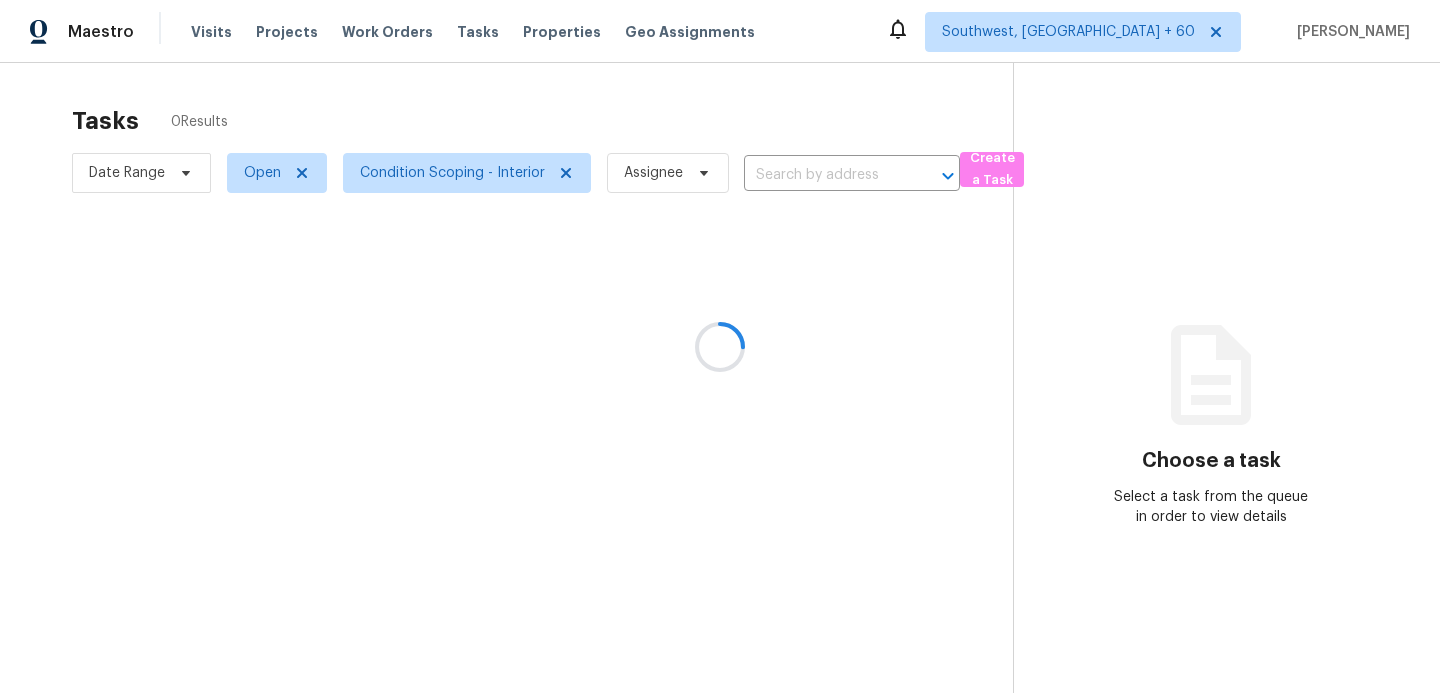 scroll, scrollTop: 0, scrollLeft: 0, axis: both 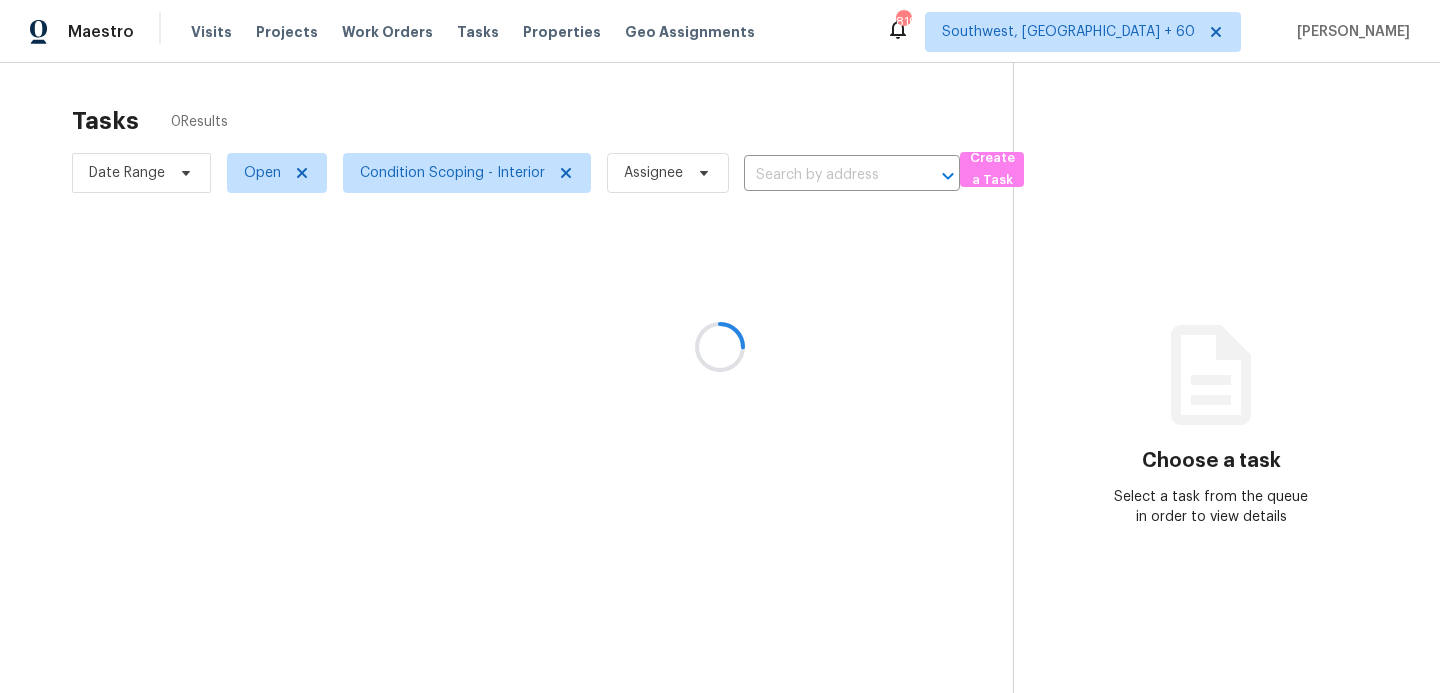 click at bounding box center (720, 346) 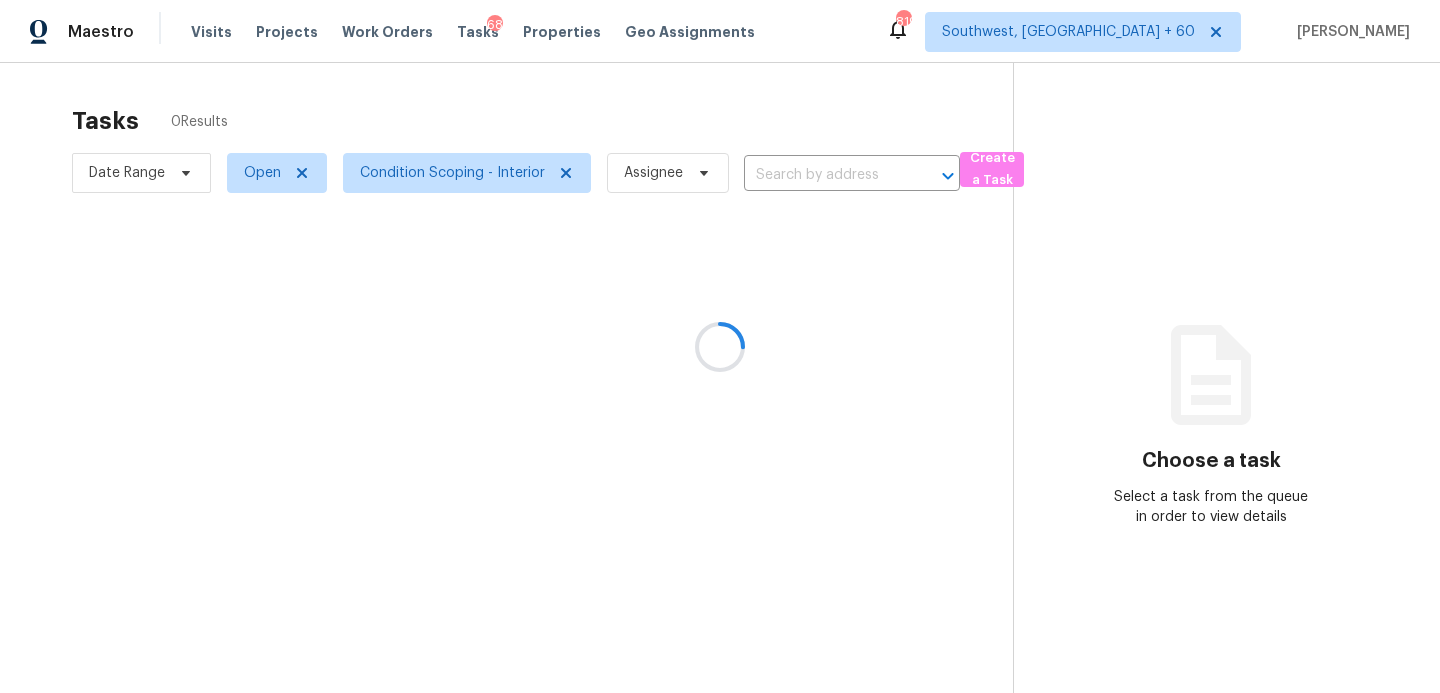 click at bounding box center [720, 346] 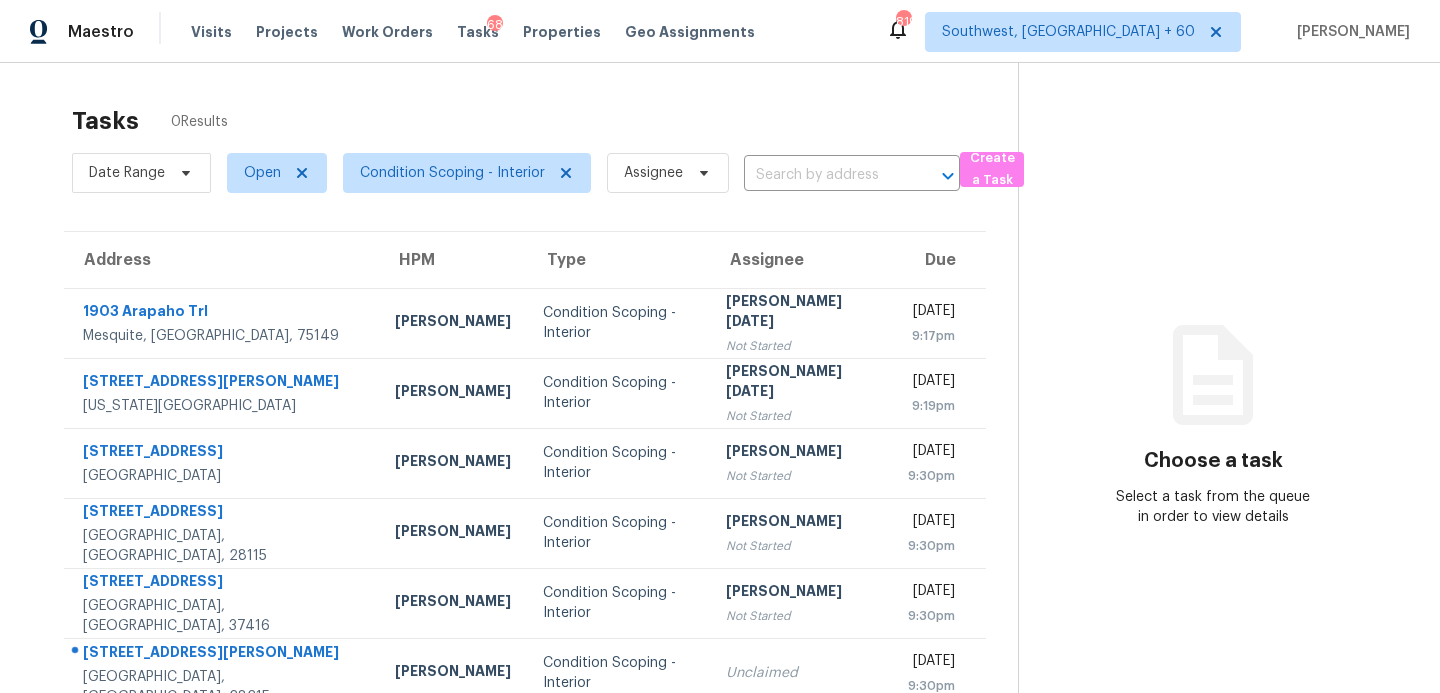 click on "Visits" at bounding box center (211, 32) 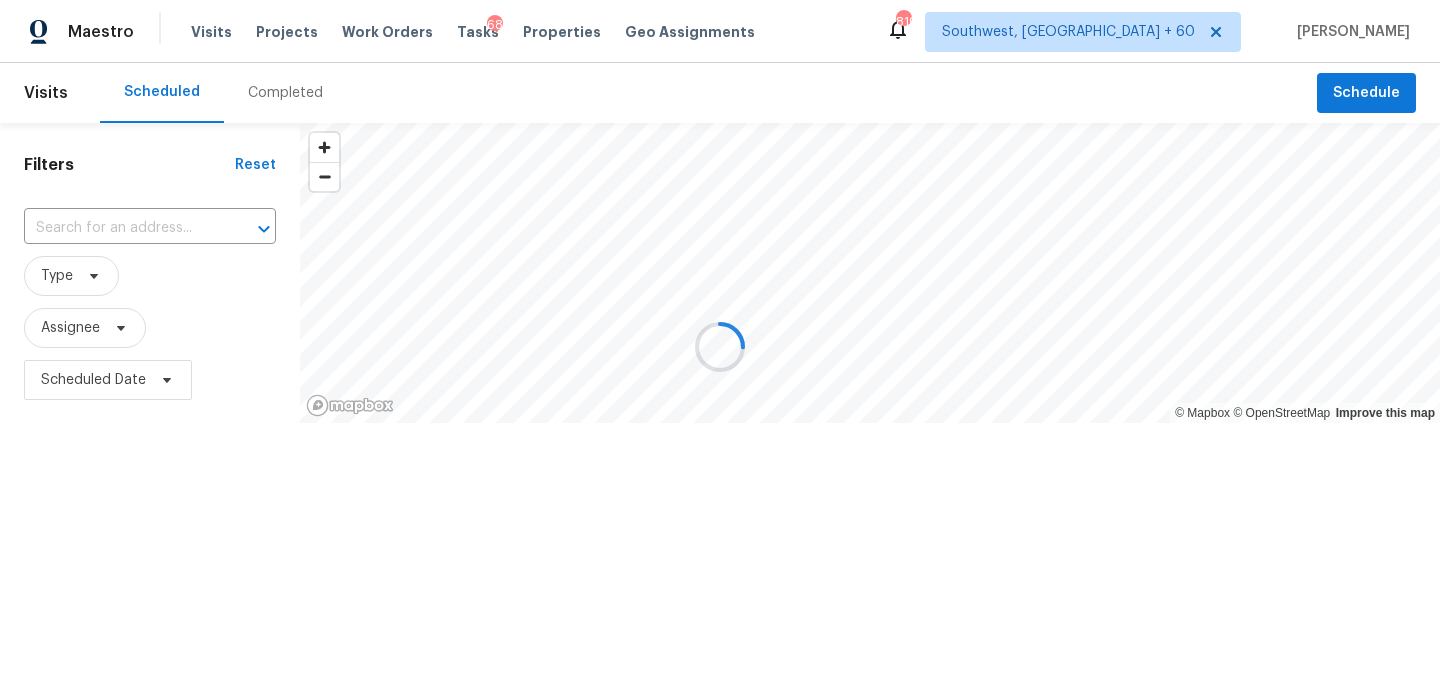 click at bounding box center [720, 346] 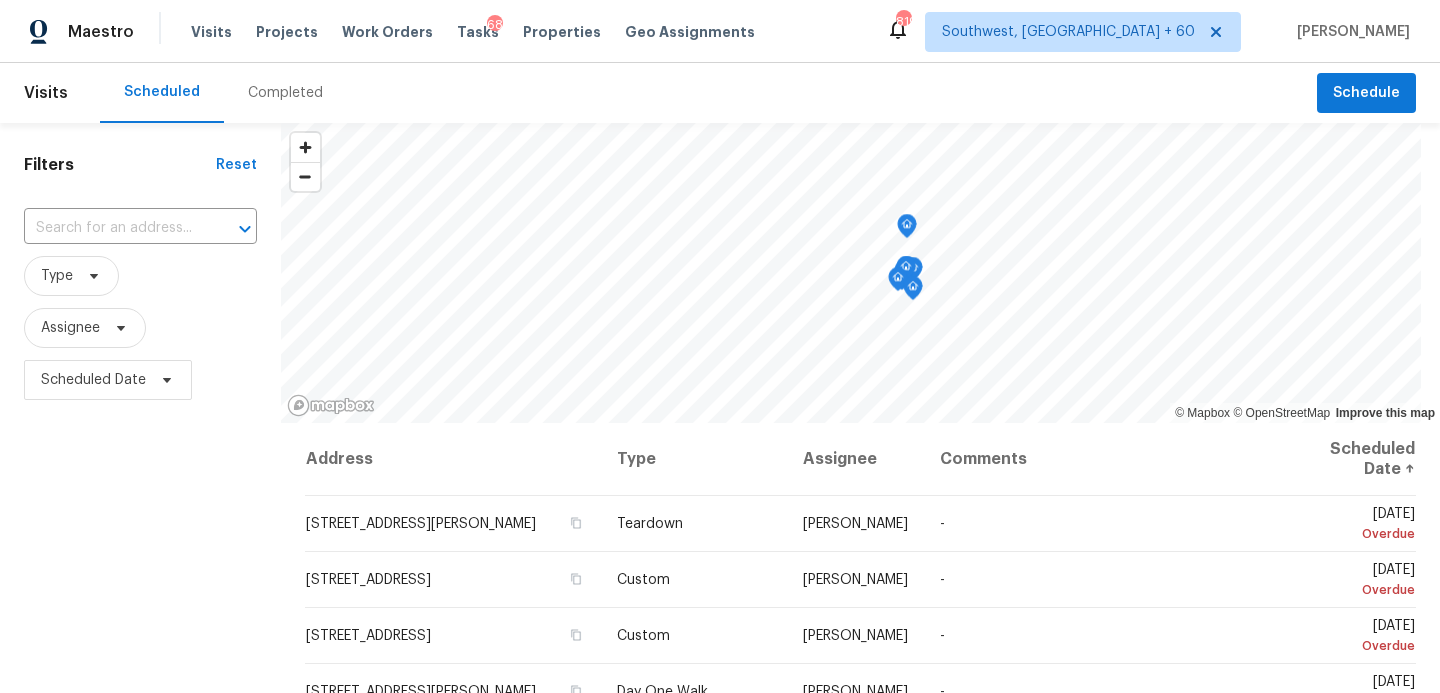 click on "Completed" at bounding box center (285, 93) 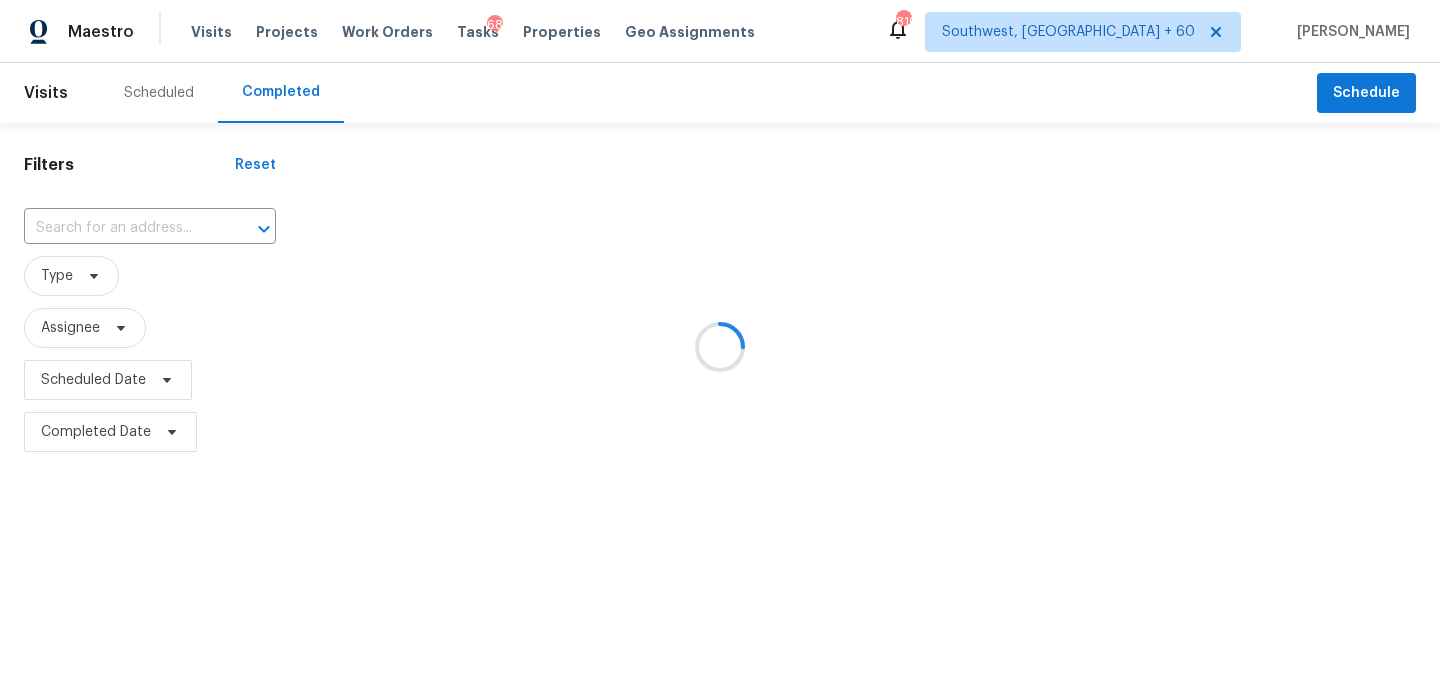click at bounding box center [720, 346] 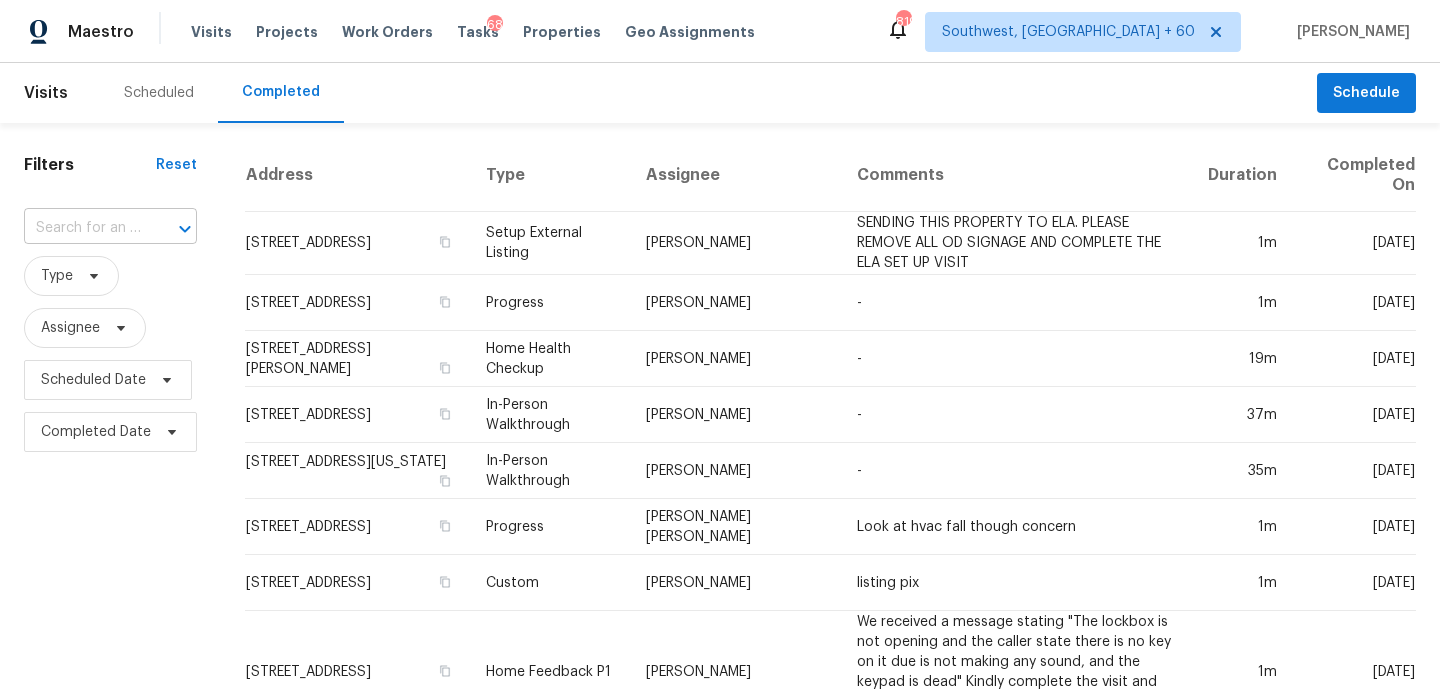 click at bounding box center (171, 229) 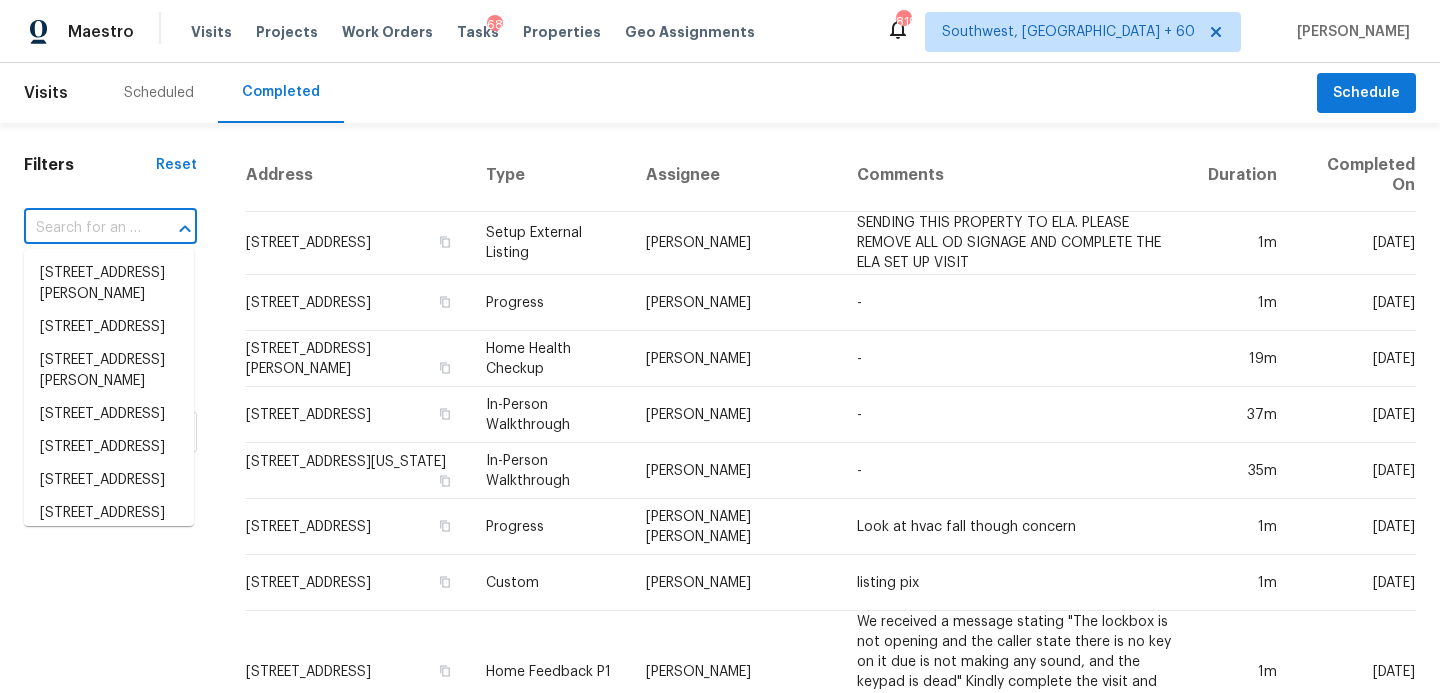 paste on "[STREET_ADDRESS][PERSON_NAME]" 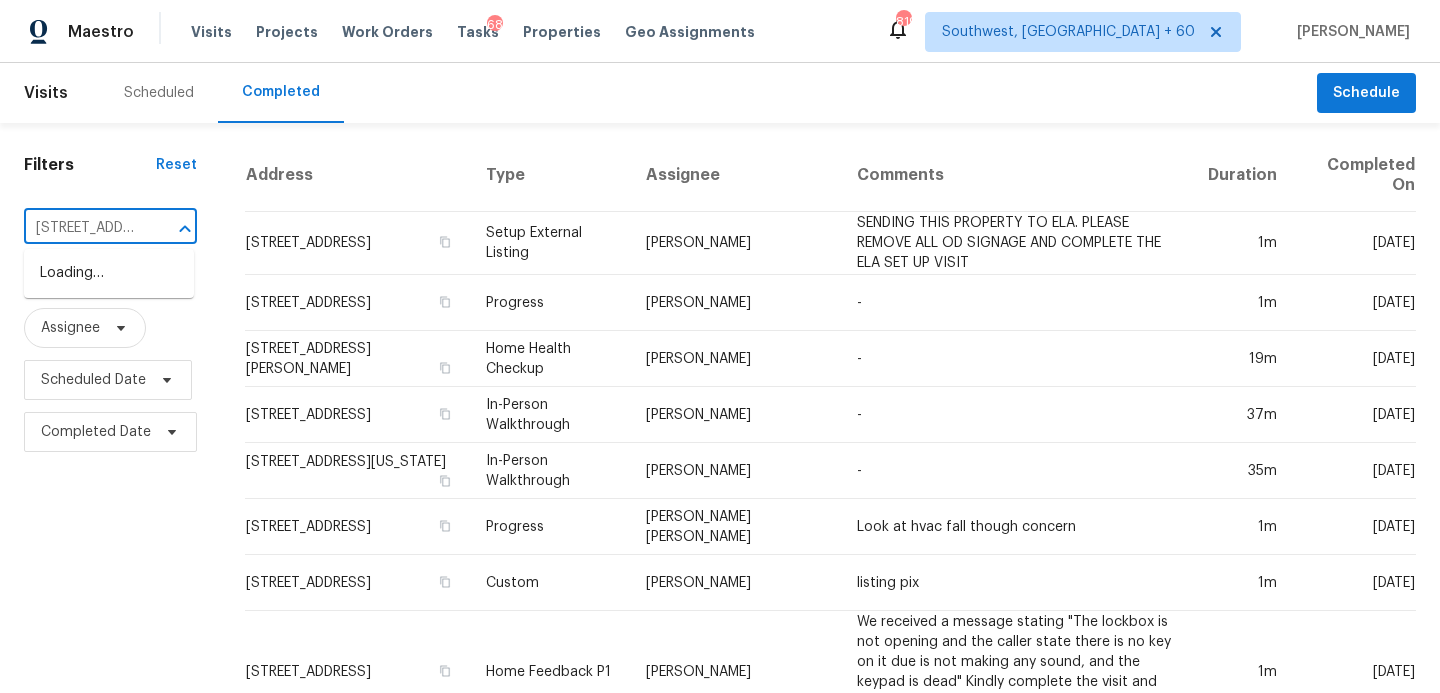 scroll, scrollTop: 0, scrollLeft: 171, axis: horizontal 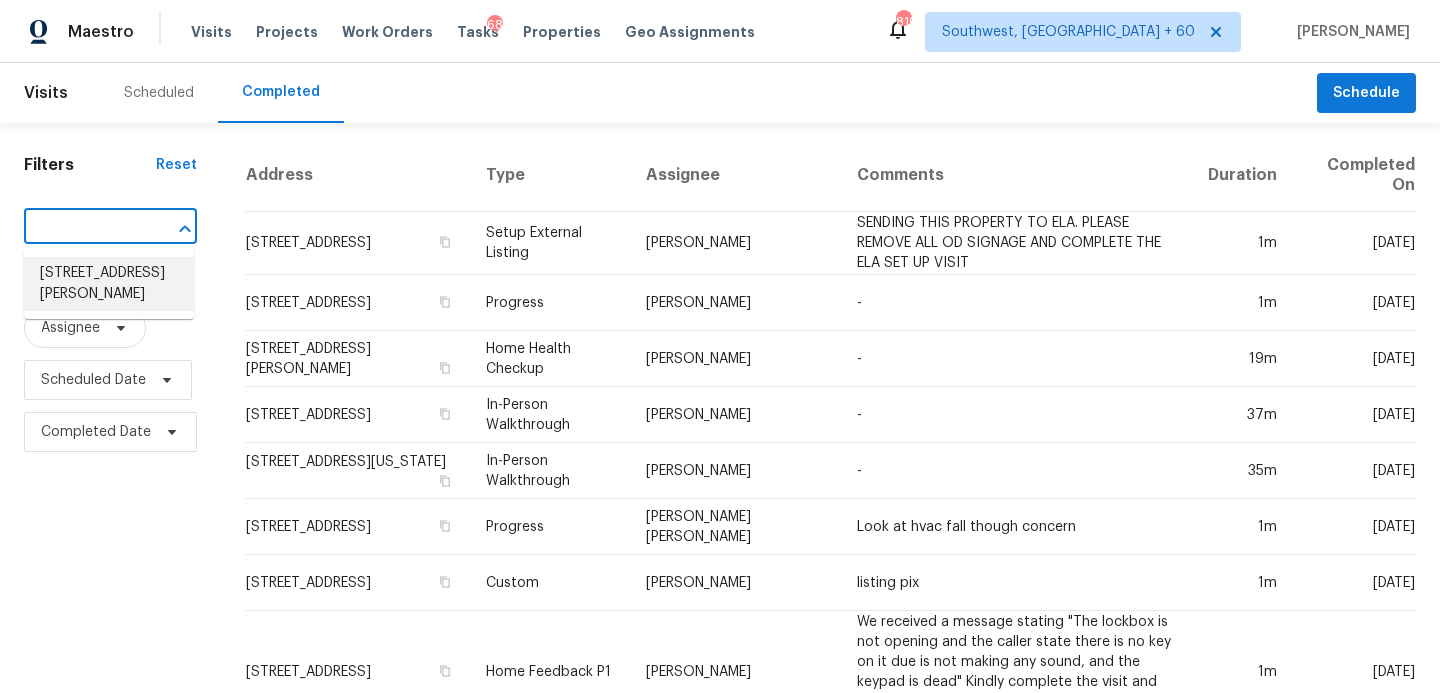 click on "[STREET_ADDRESS][PERSON_NAME]" at bounding box center [109, 284] 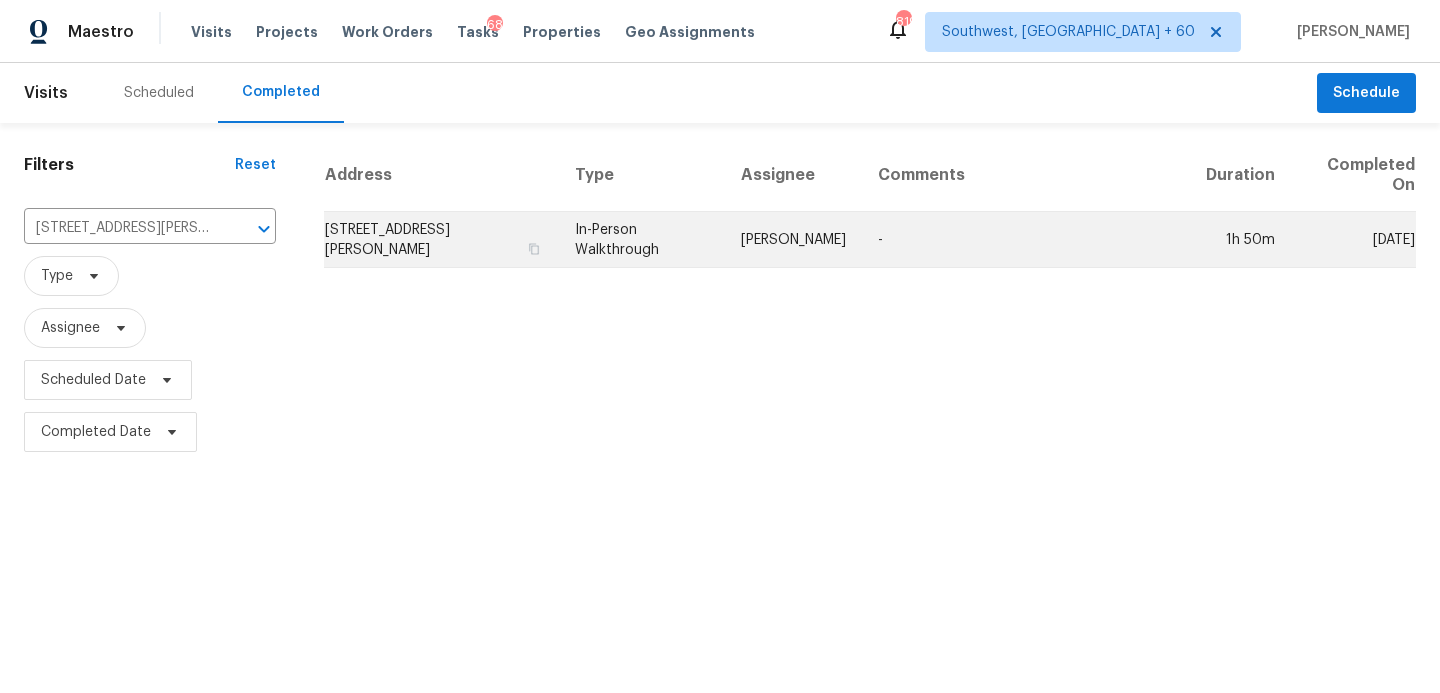 click on "In-Person Walkthrough" at bounding box center (642, 240) 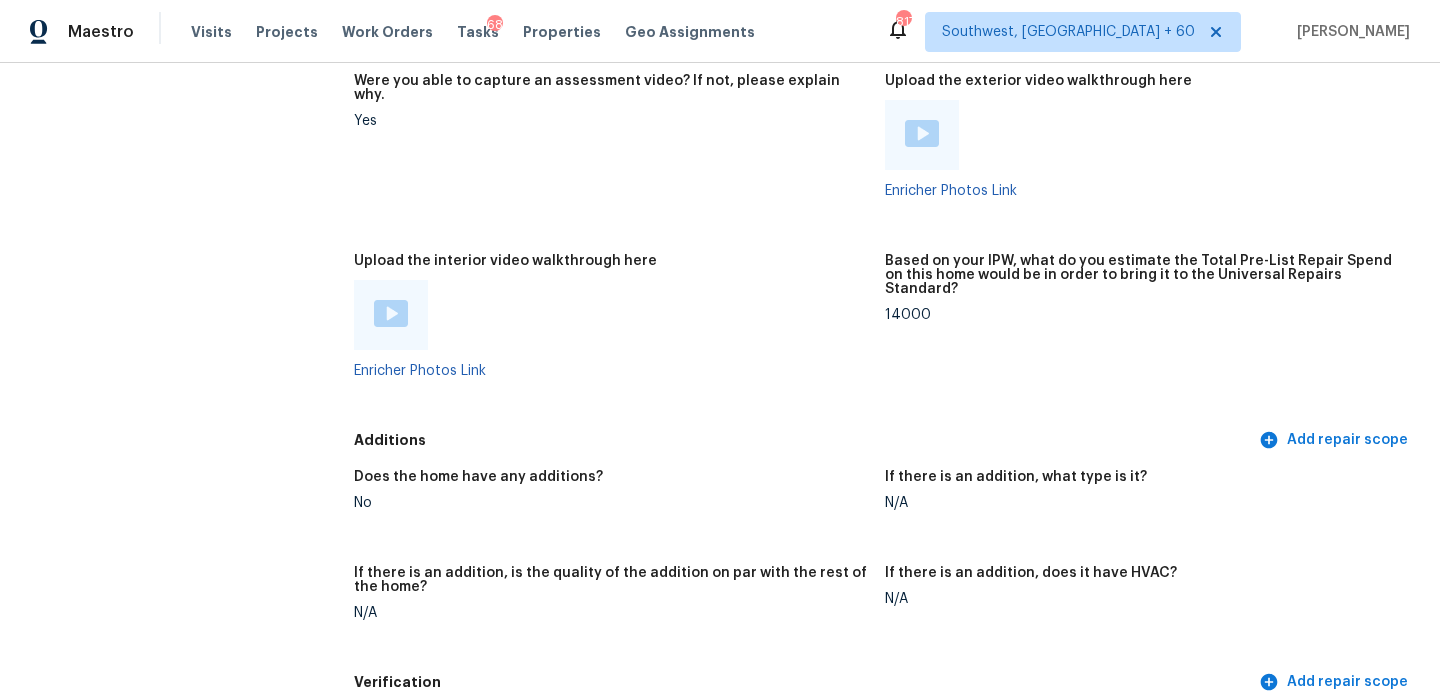scroll, scrollTop: 3568, scrollLeft: 0, axis: vertical 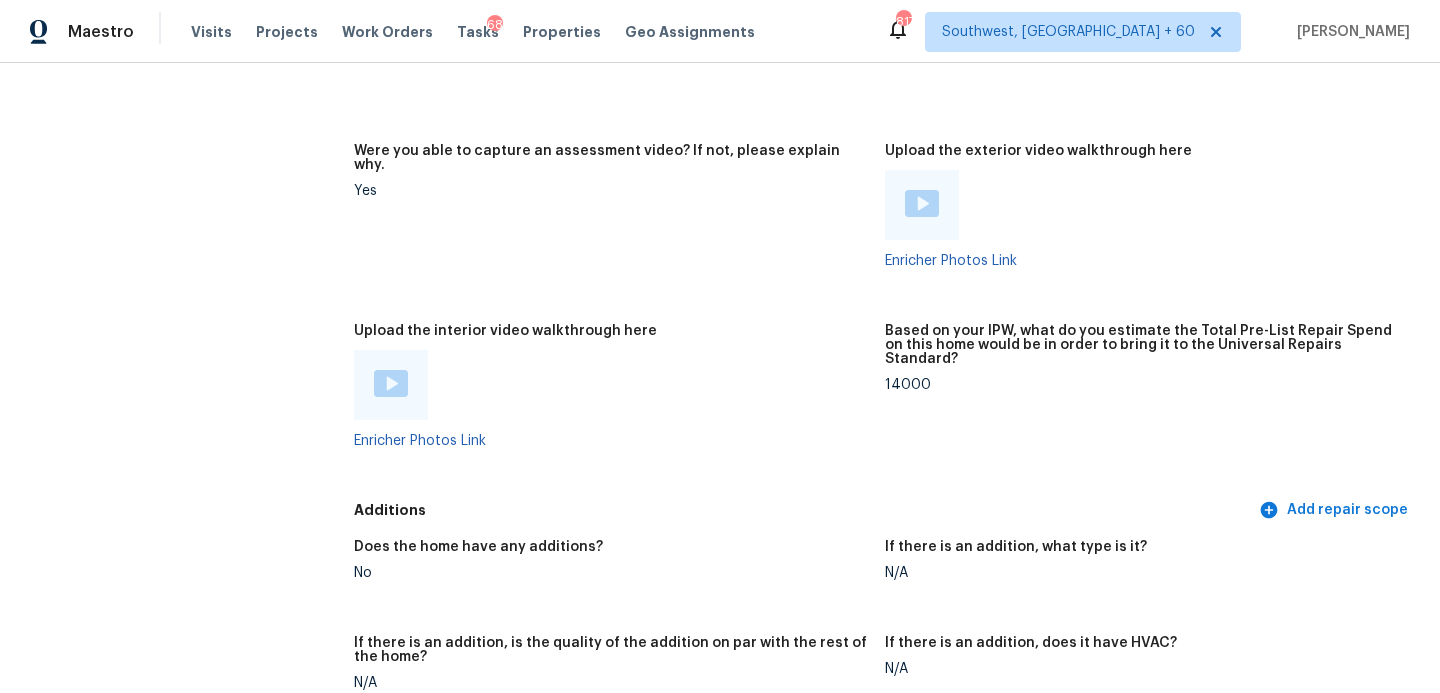 click at bounding box center (391, 383) 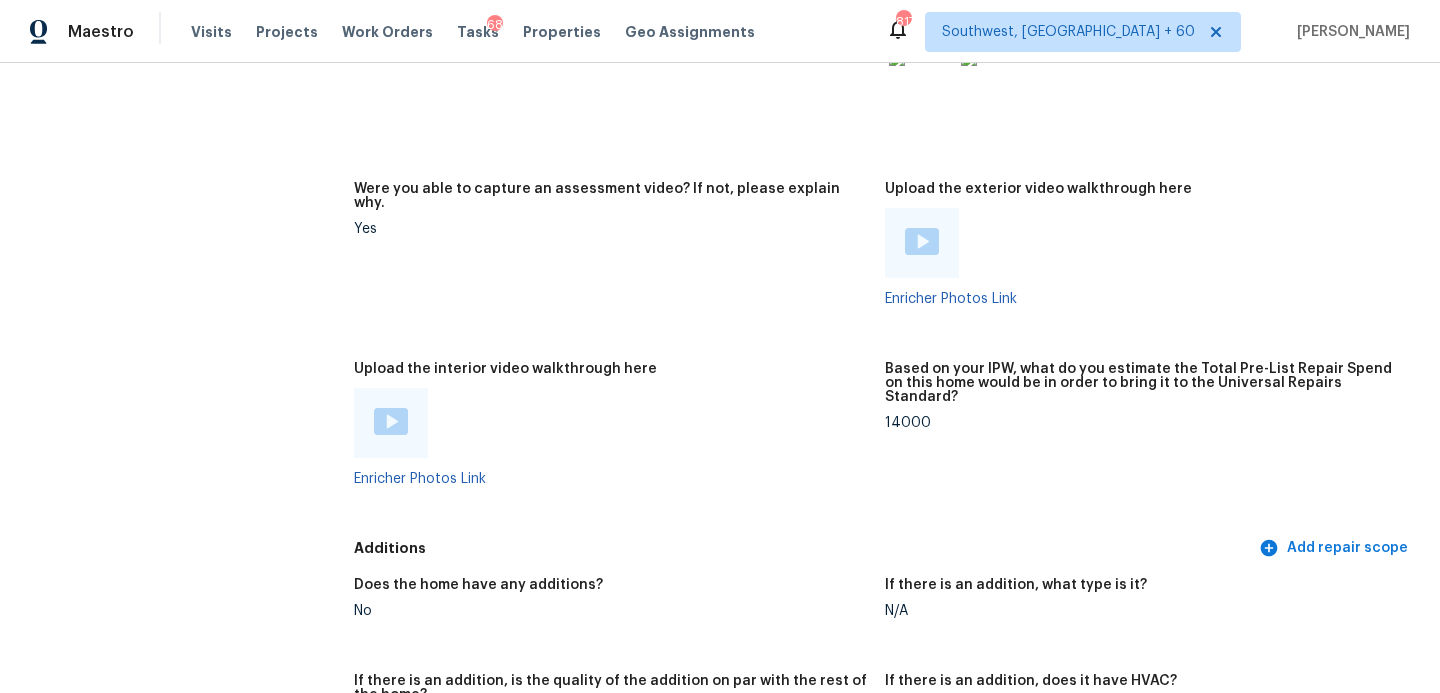 scroll, scrollTop: 3518, scrollLeft: 0, axis: vertical 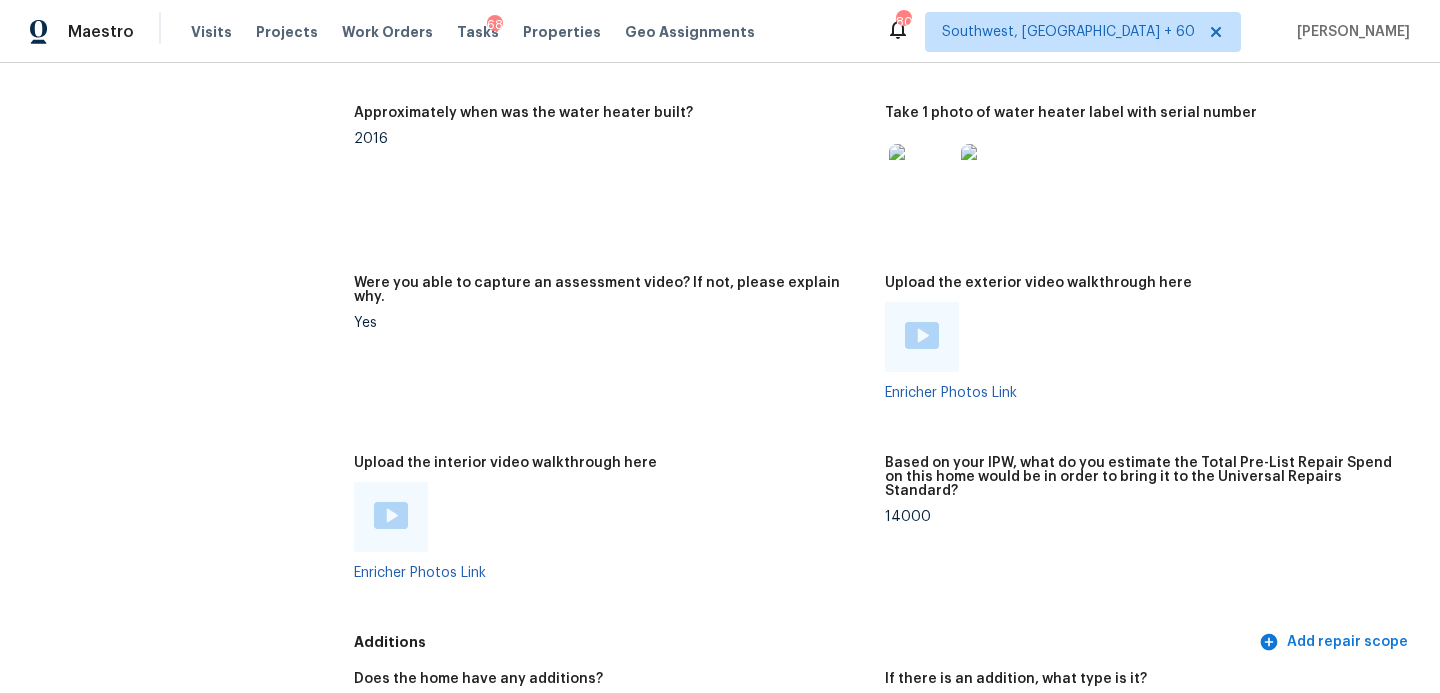 click on "Were you able to capture an assessment video? If not, please explain why. Yes" at bounding box center [619, 354] 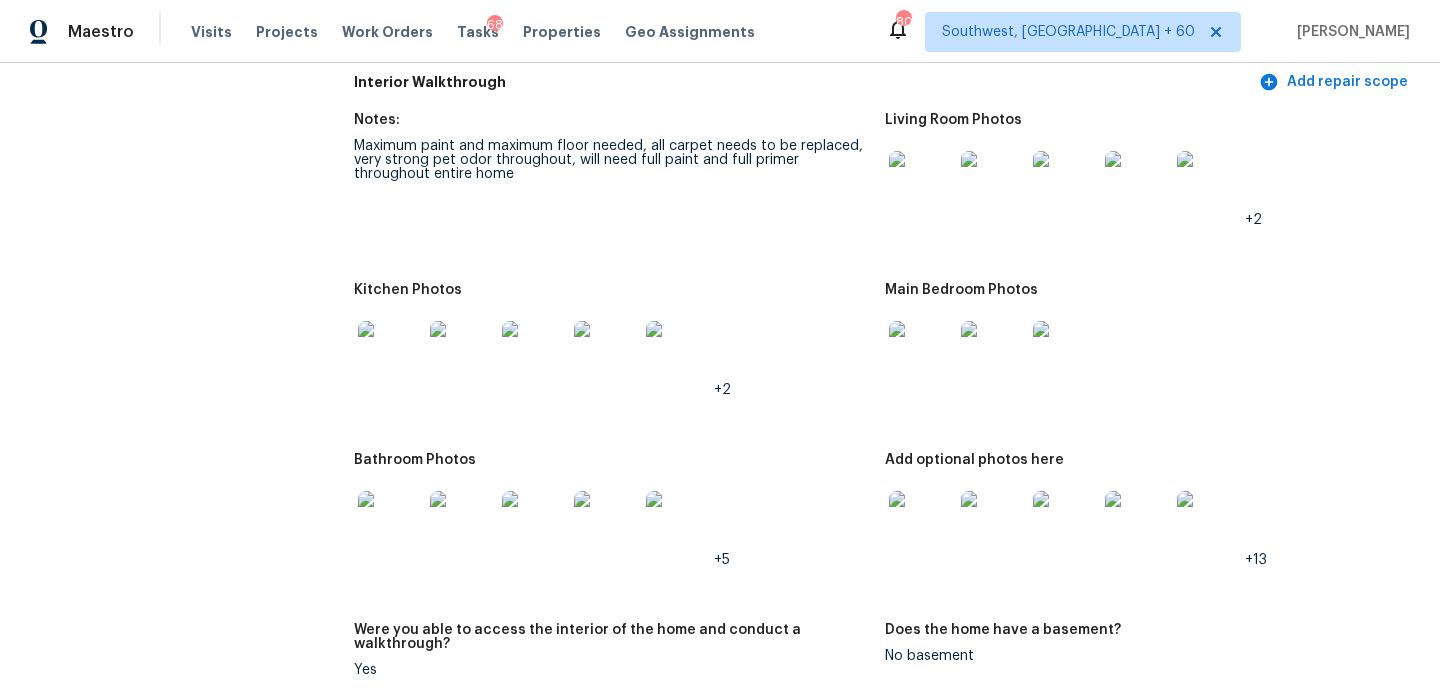 scroll, scrollTop: 2008, scrollLeft: 0, axis: vertical 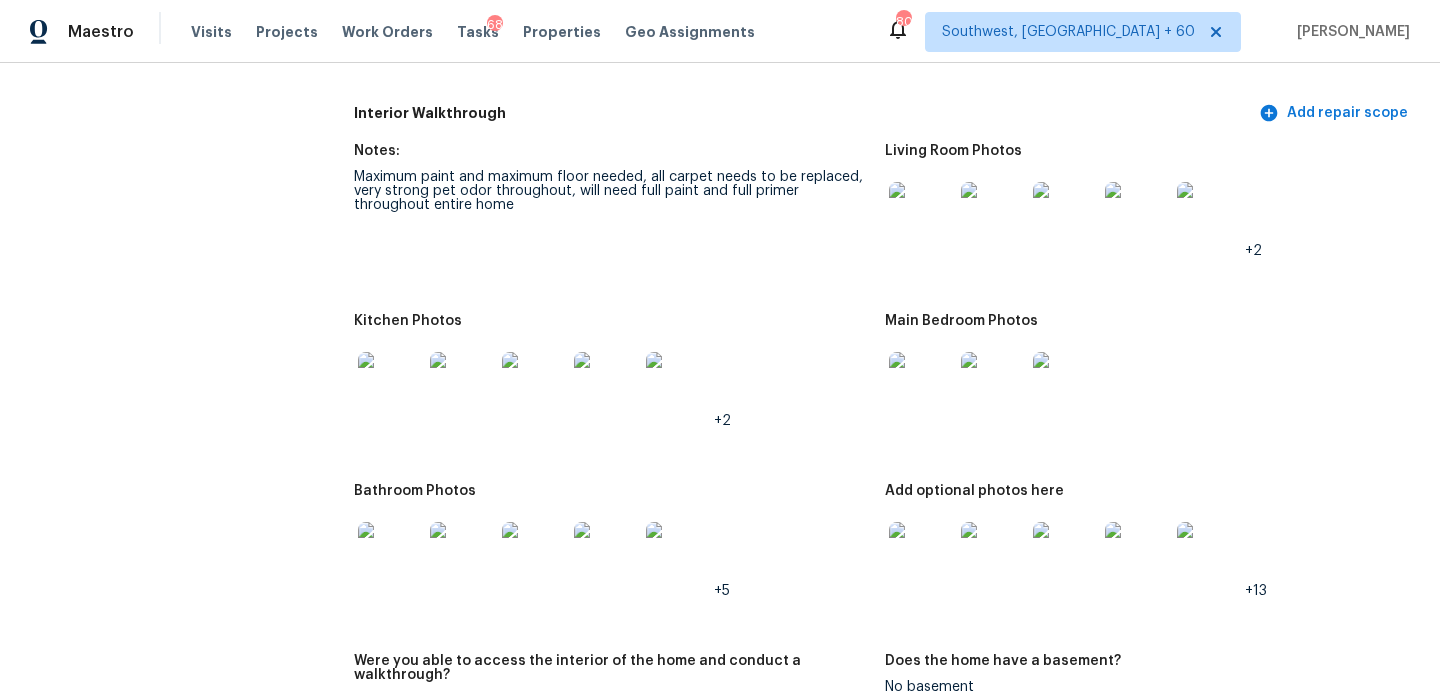 click at bounding box center (921, 384) 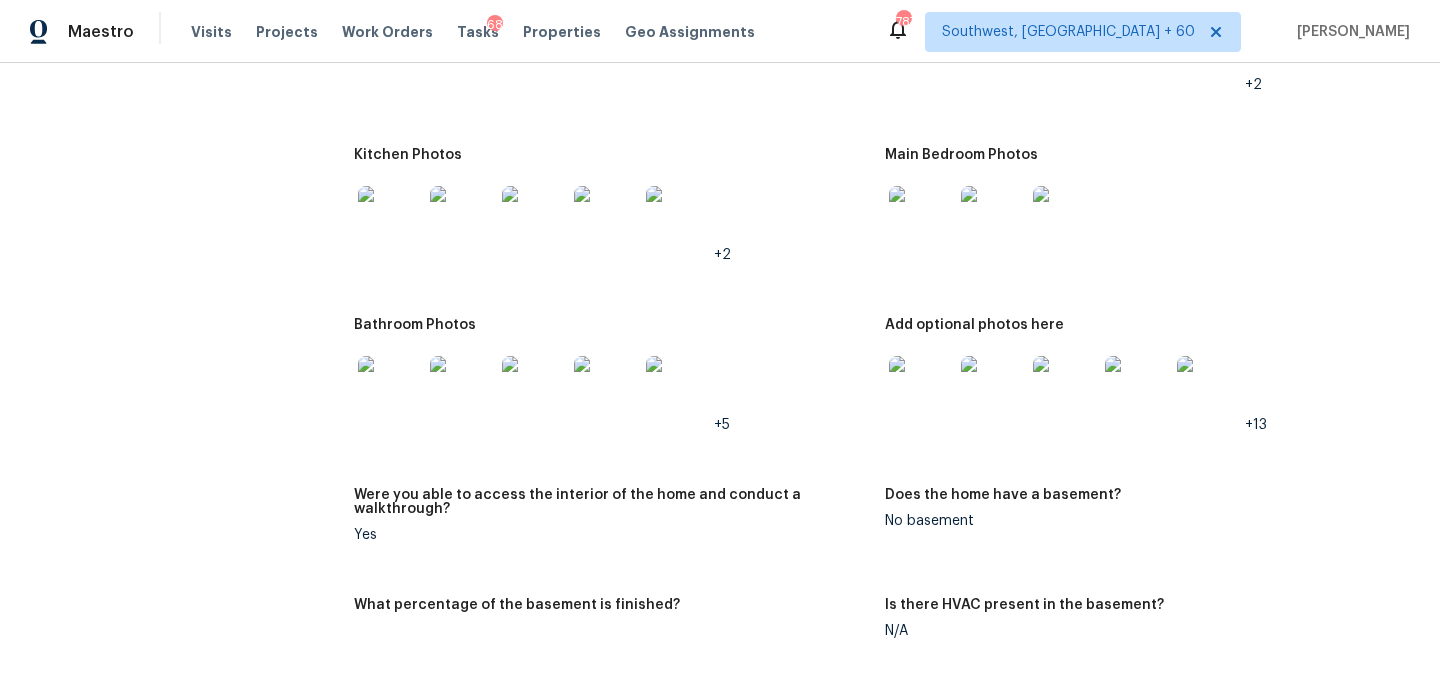 scroll, scrollTop: 0, scrollLeft: 0, axis: both 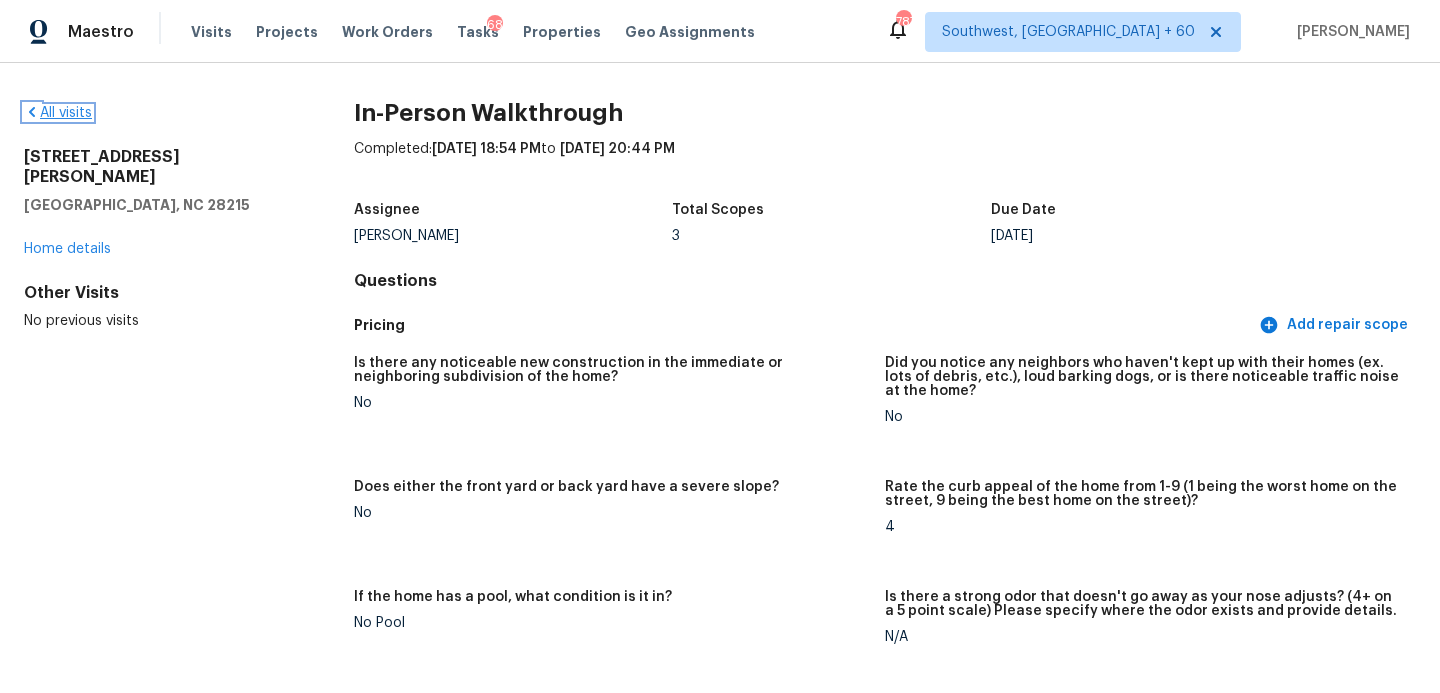 click on "All visits" at bounding box center (58, 113) 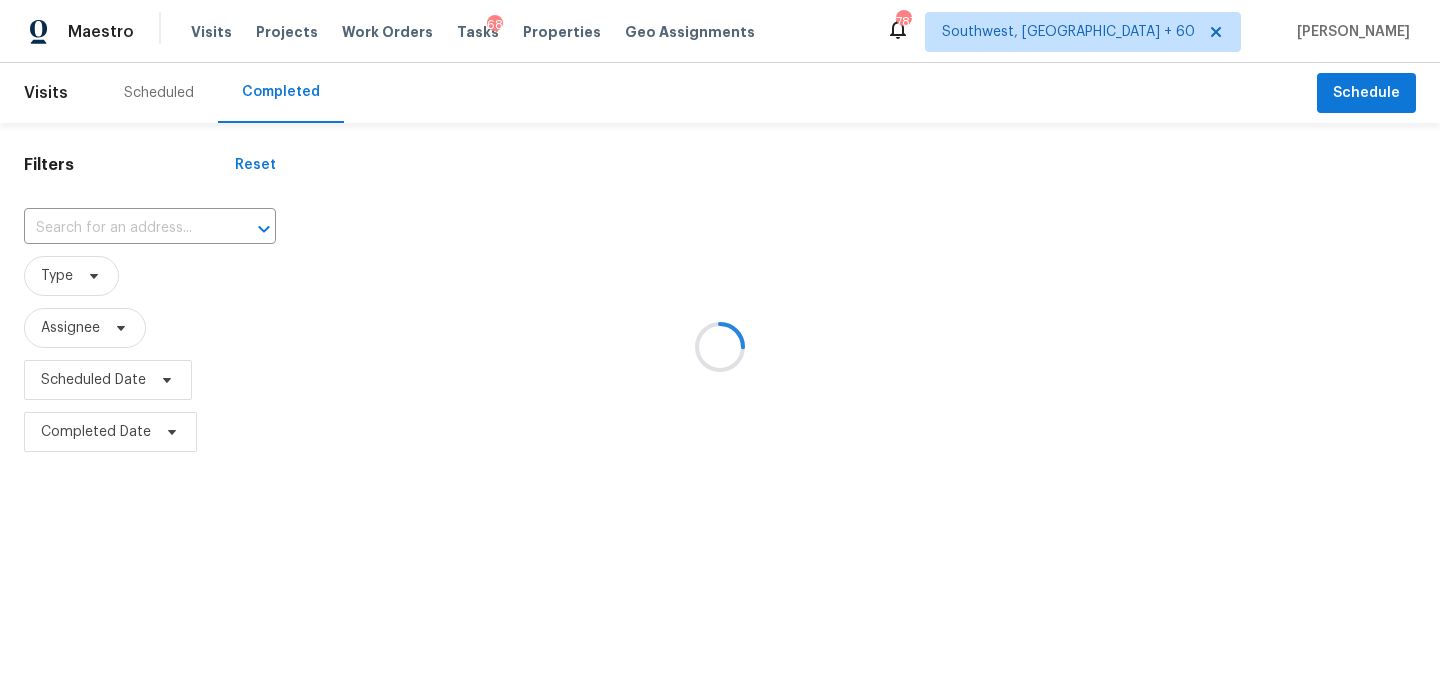 click at bounding box center (720, 346) 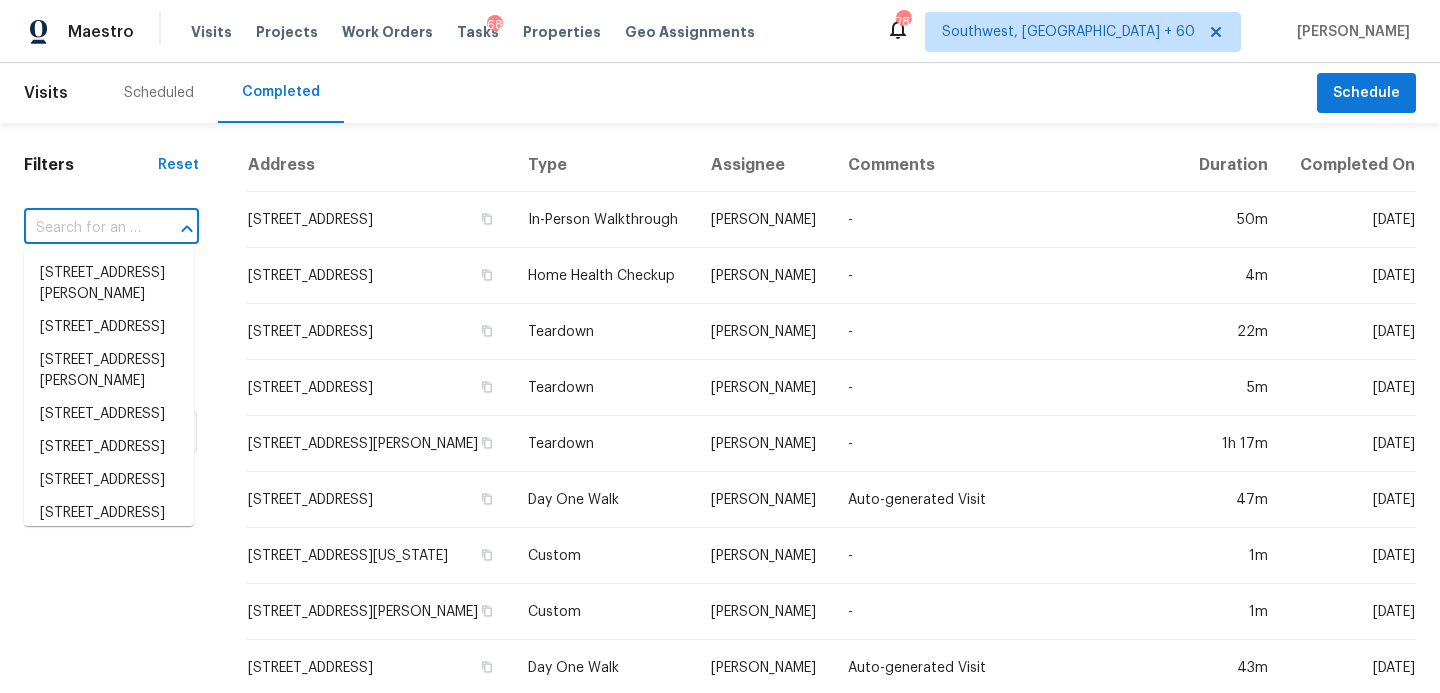 click at bounding box center [83, 228] 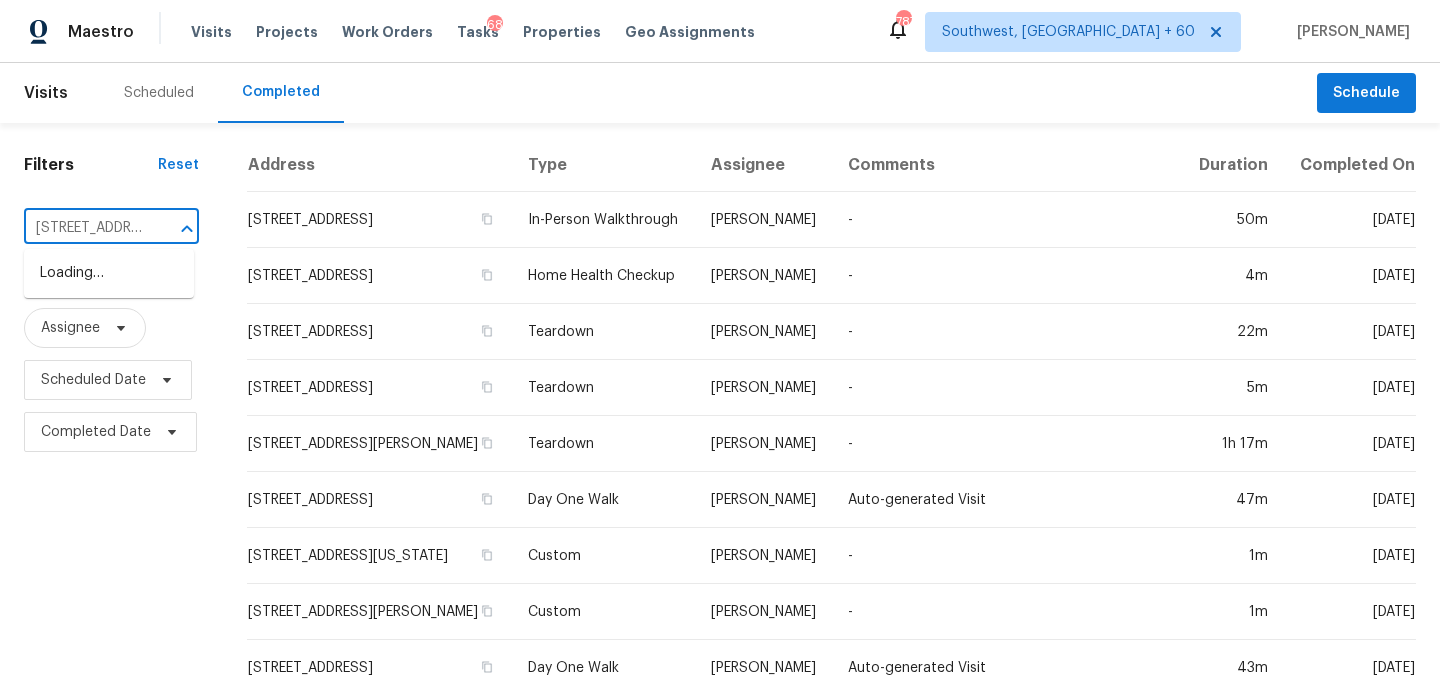 scroll, scrollTop: 0, scrollLeft: 172, axis: horizontal 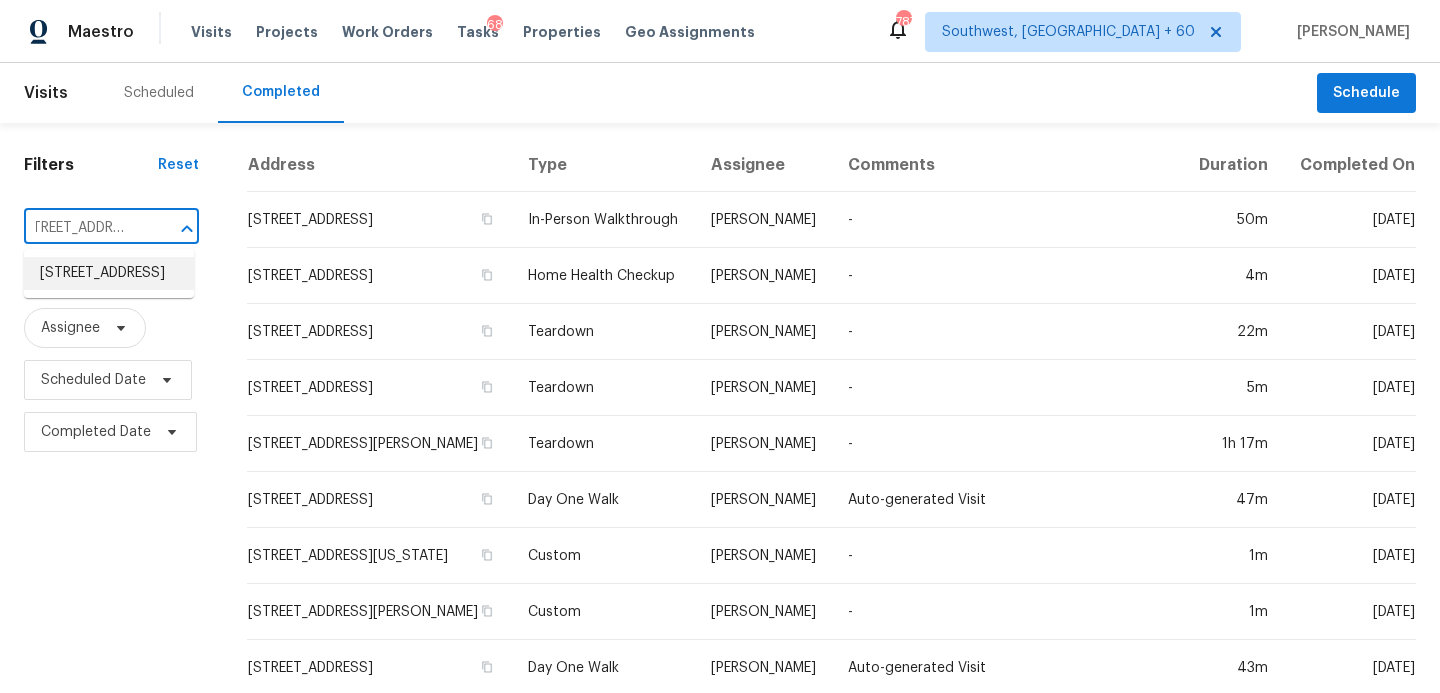 click on "[STREET_ADDRESS]" at bounding box center [109, 273] 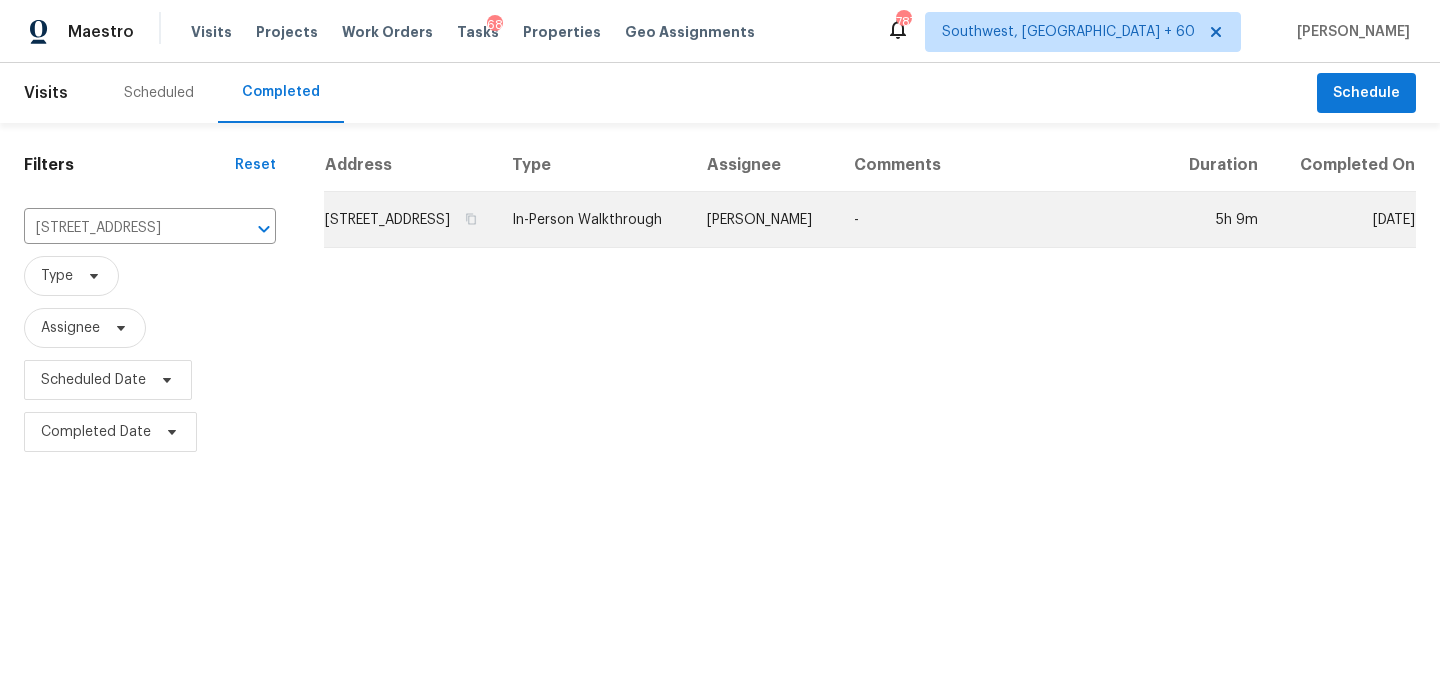 click on "In-Person Walkthrough" at bounding box center (593, 220) 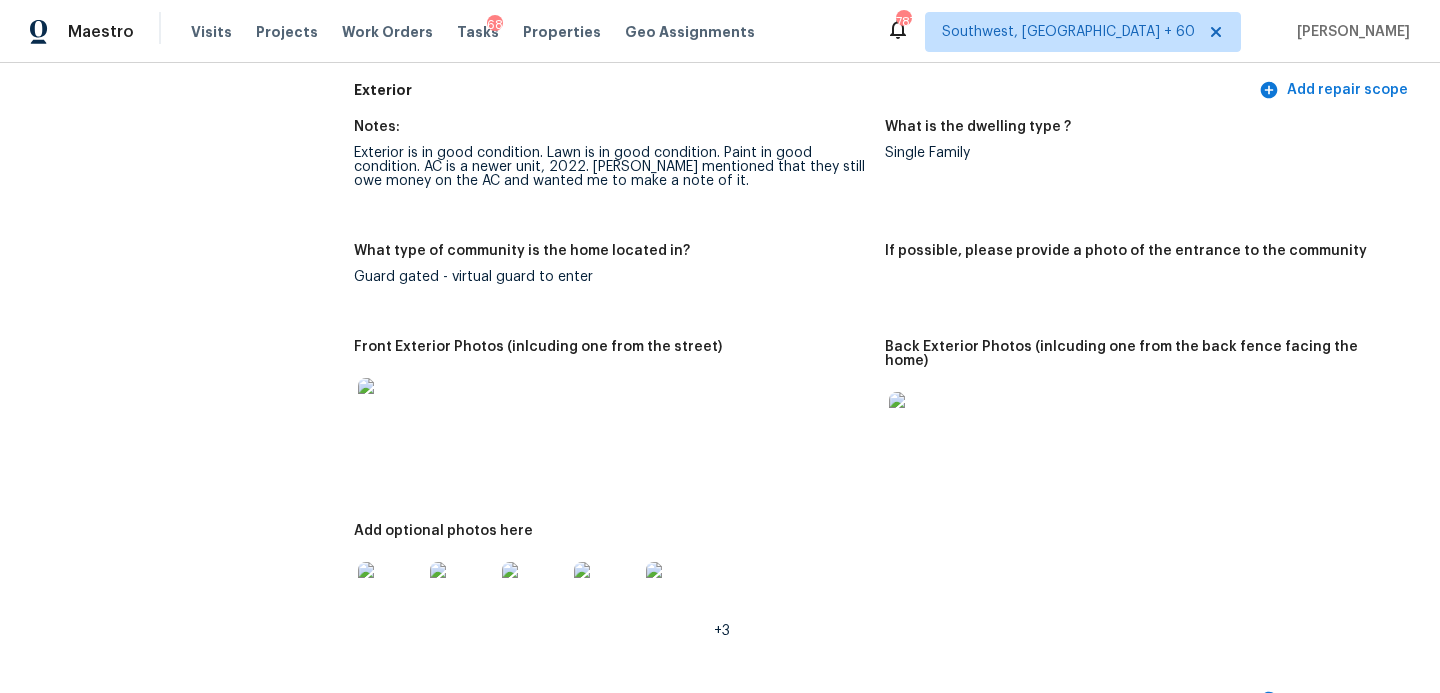 scroll, scrollTop: 690, scrollLeft: 0, axis: vertical 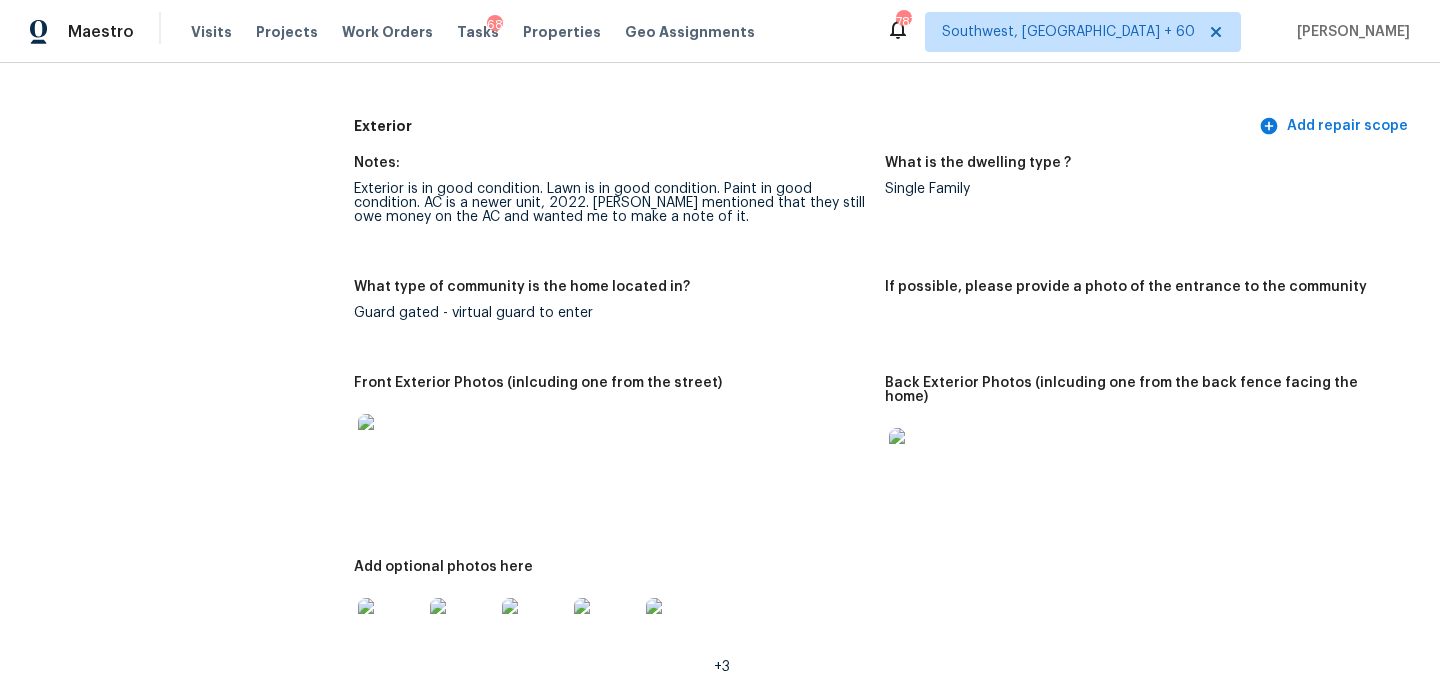 click at bounding box center [390, 446] 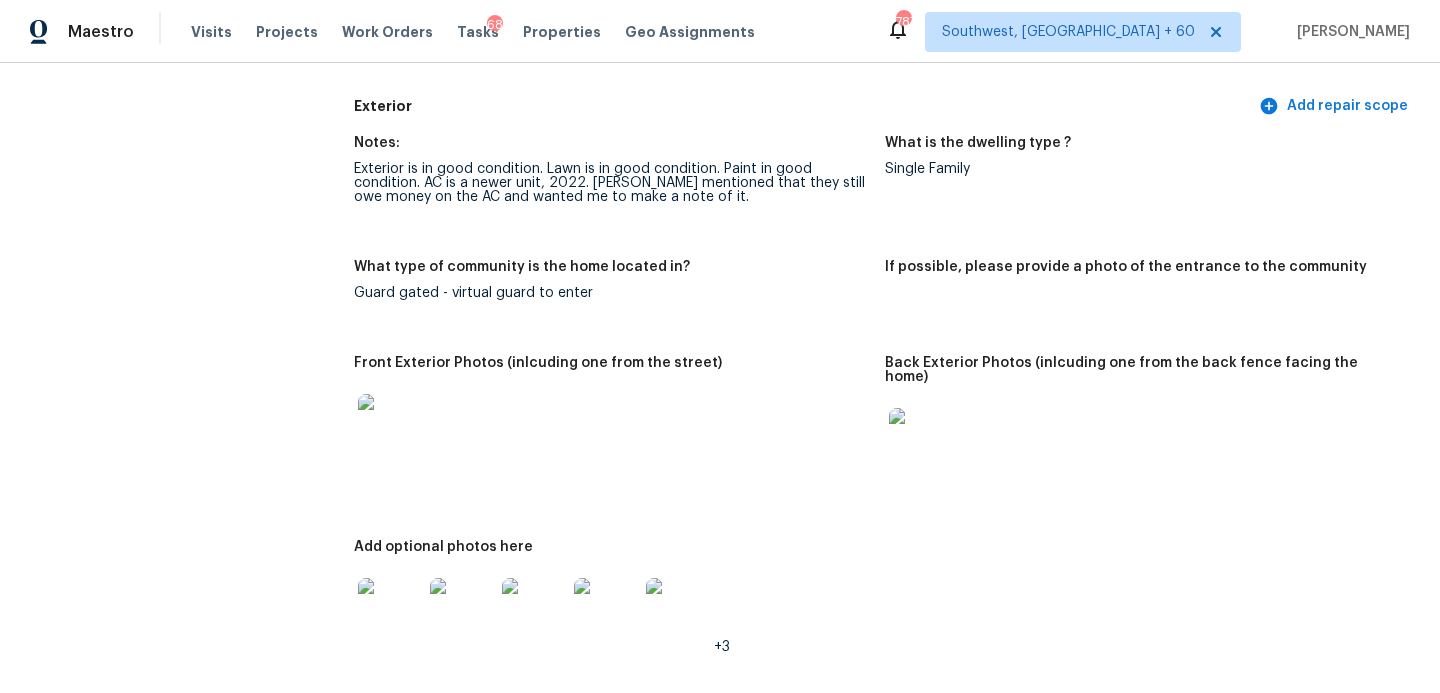 scroll, scrollTop: 717, scrollLeft: 0, axis: vertical 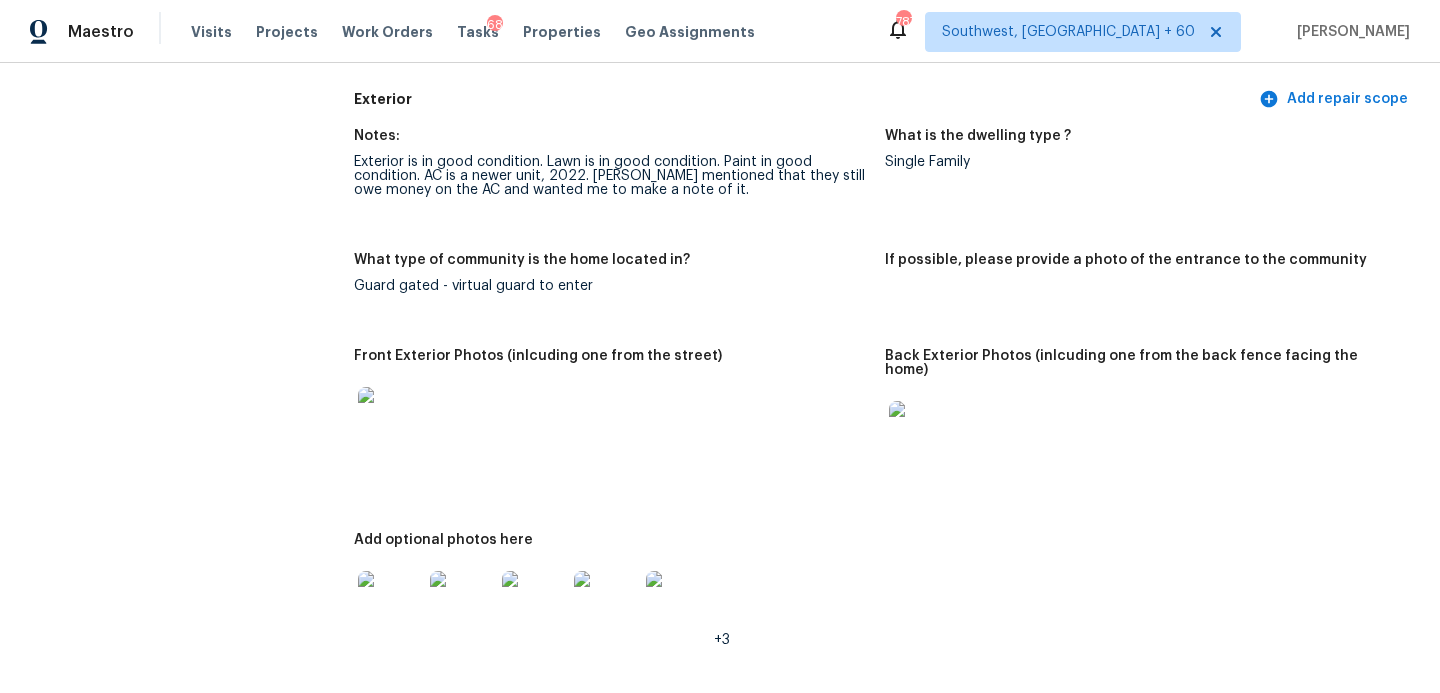 click at bounding box center (390, 419) 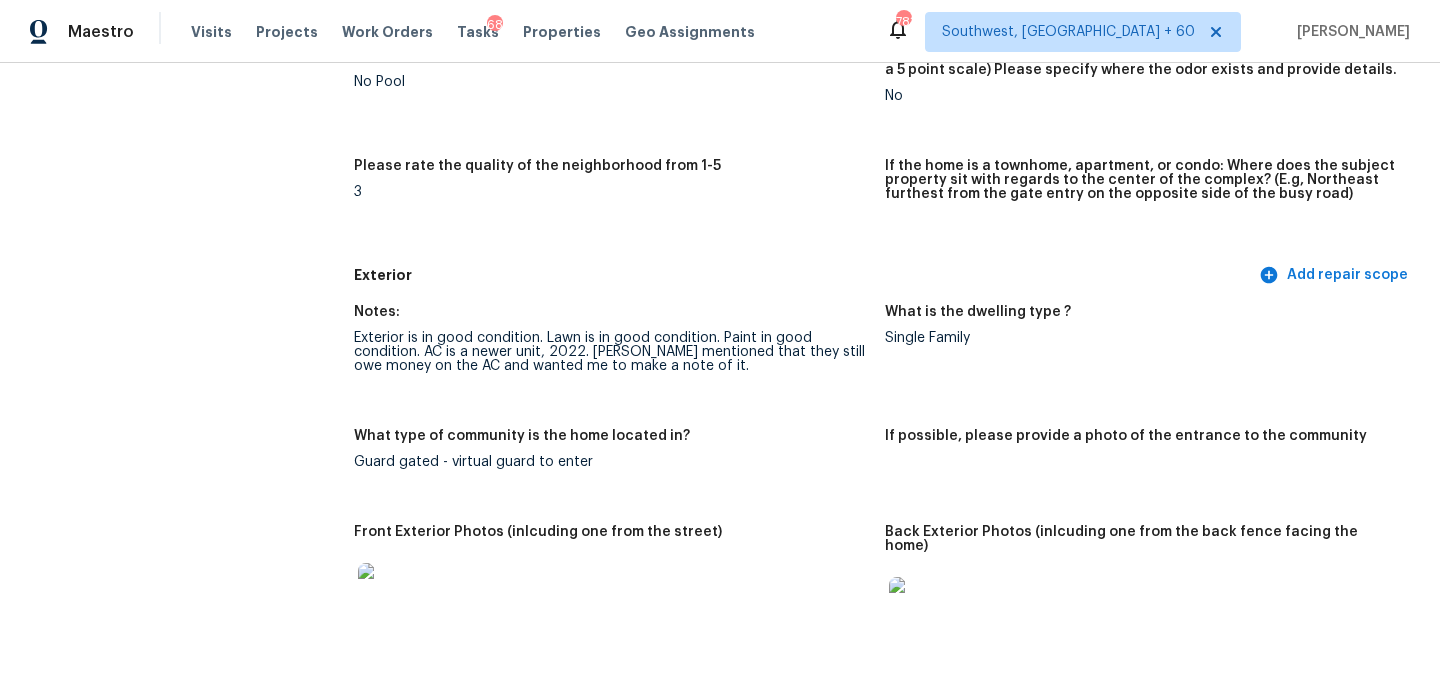 scroll, scrollTop: 826, scrollLeft: 0, axis: vertical 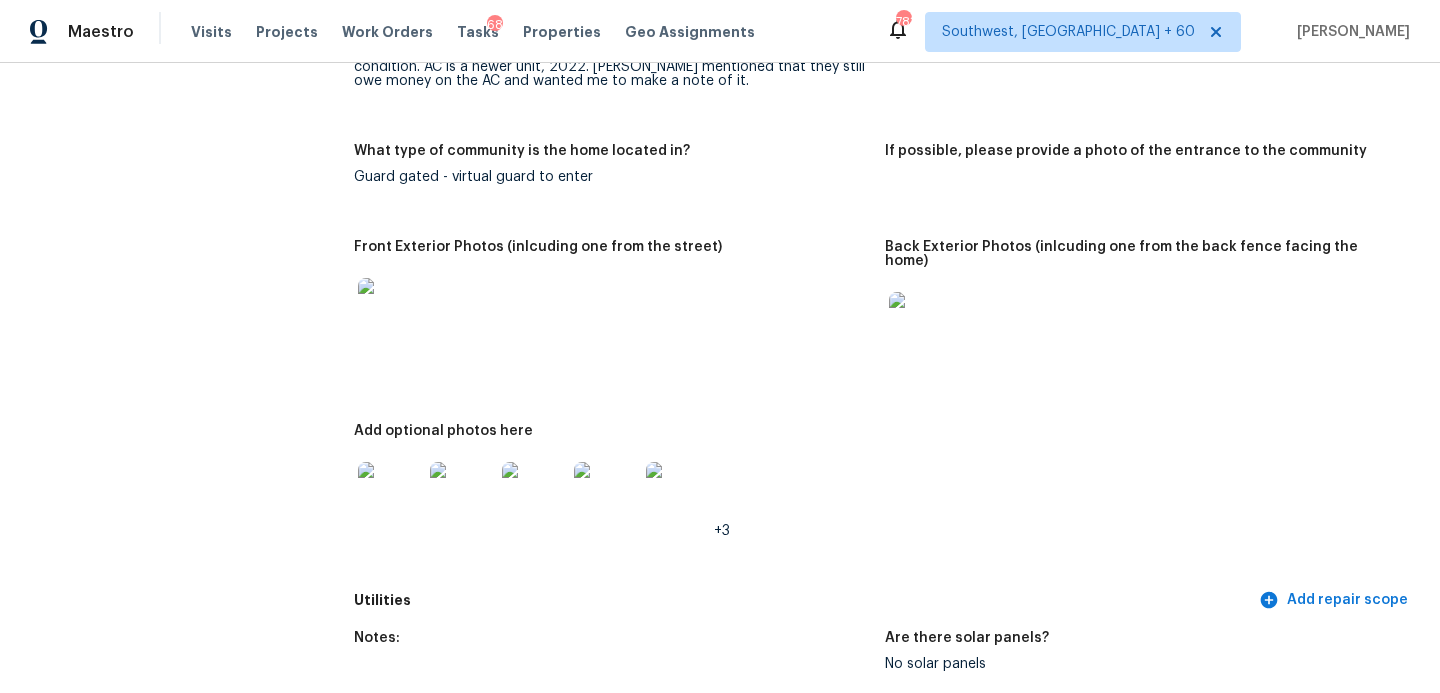 click at bounding box center (390, 310) 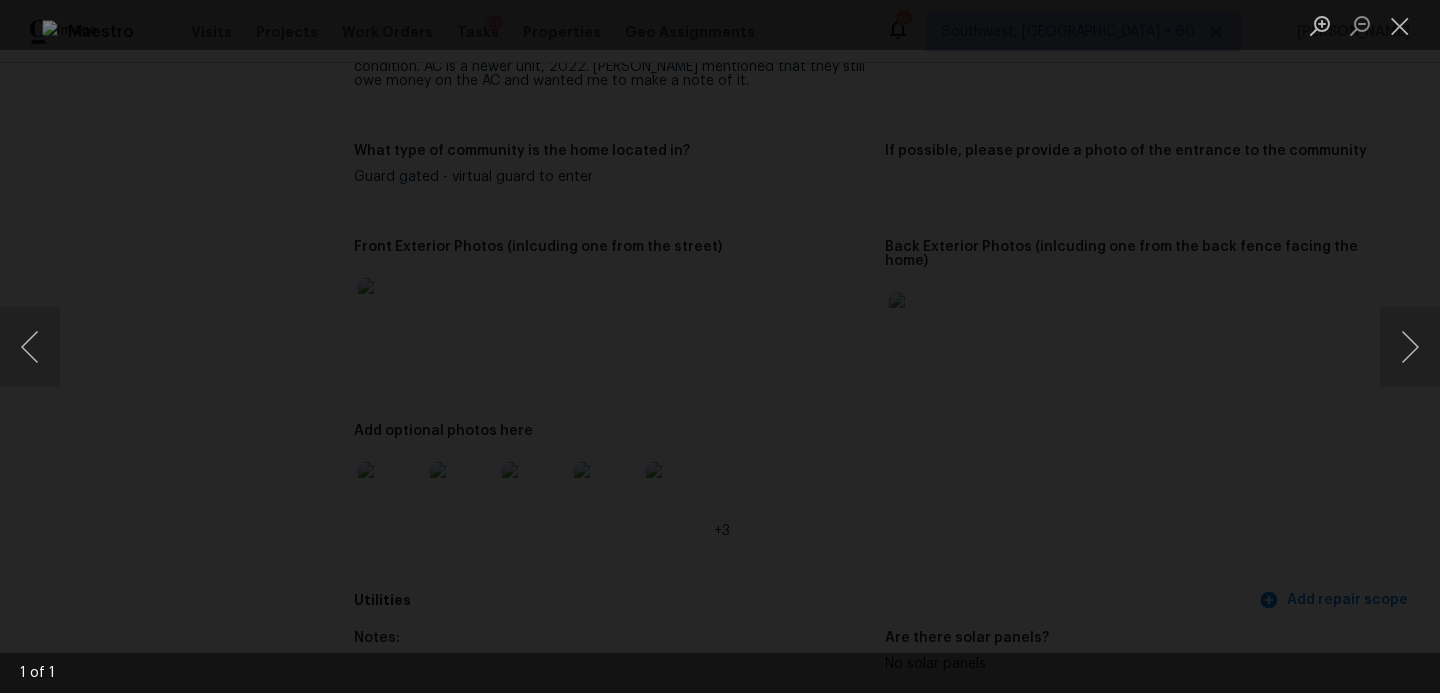 click at bounding box center (720, 346) 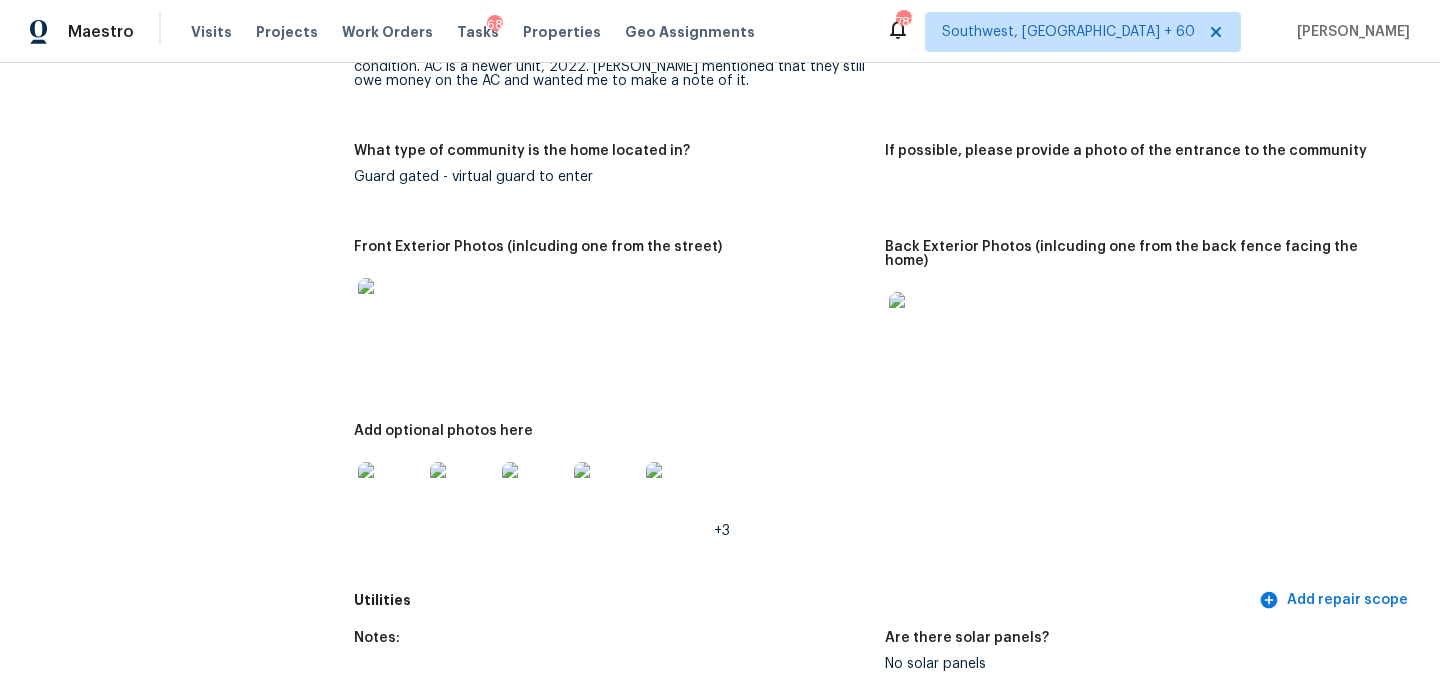 click at bounding box center (390, 494) 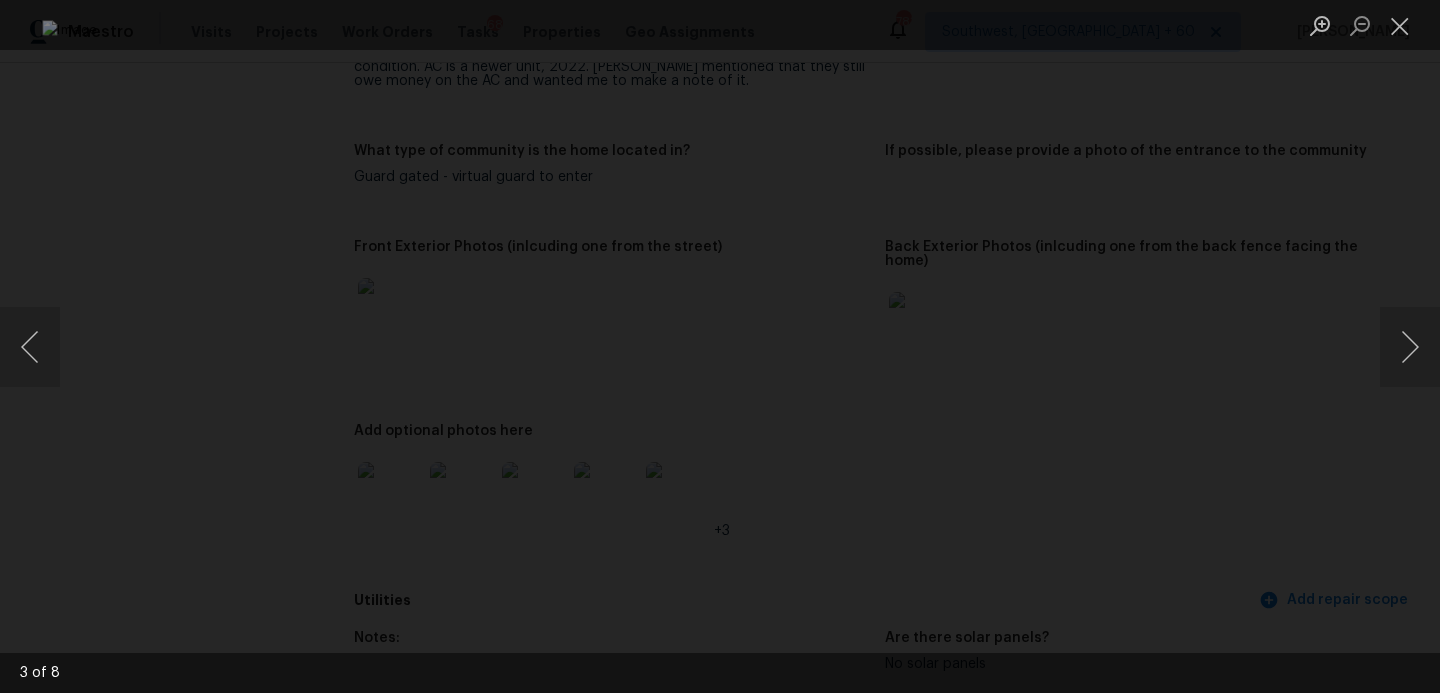 click at bounding box center (720, 346) 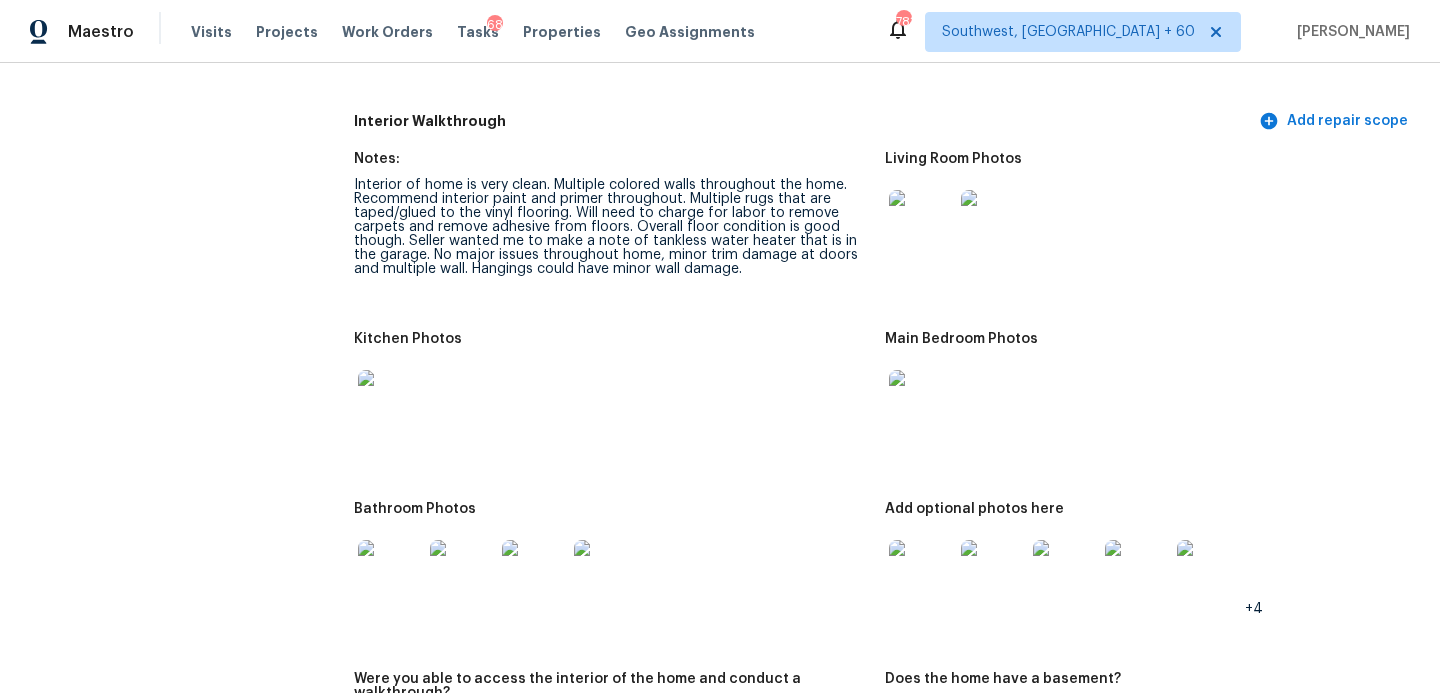 scroll, scrollTop: 2709, scrollLeft: 0, axis: vertical 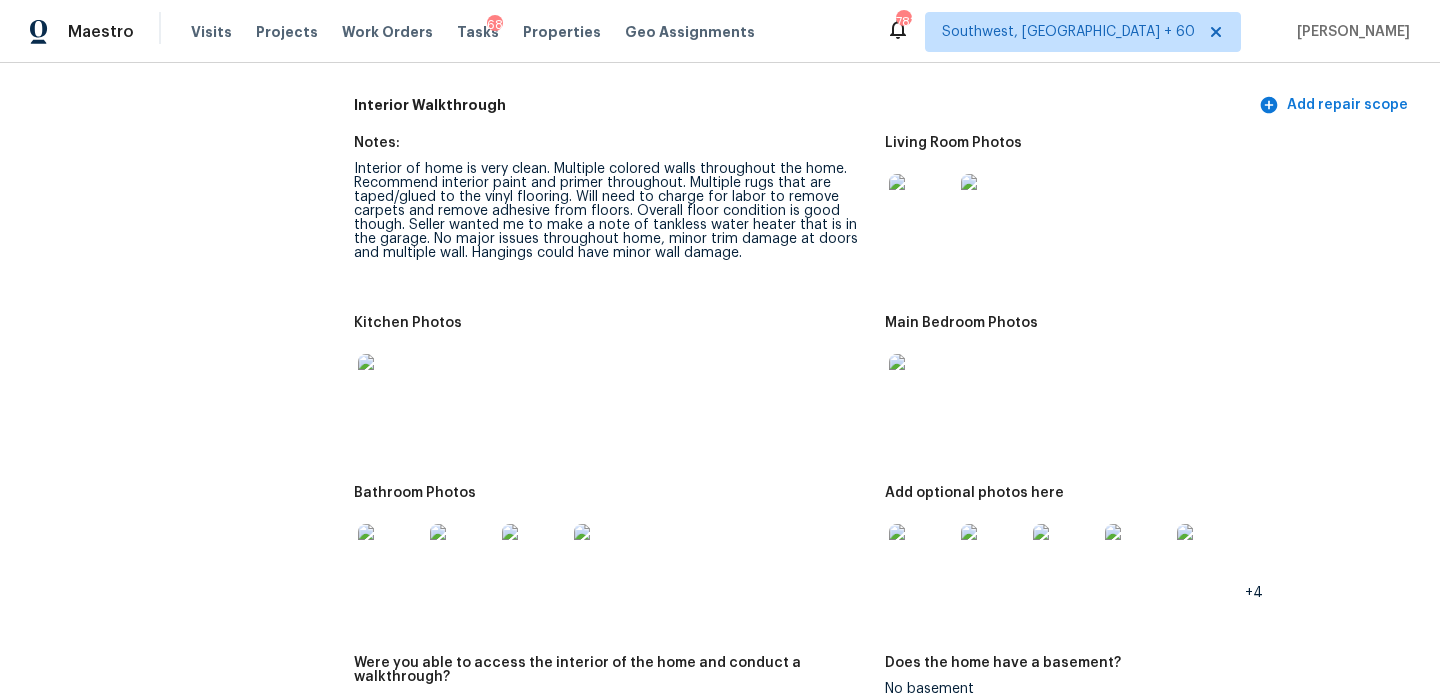 click at bounding box center [921, 206] 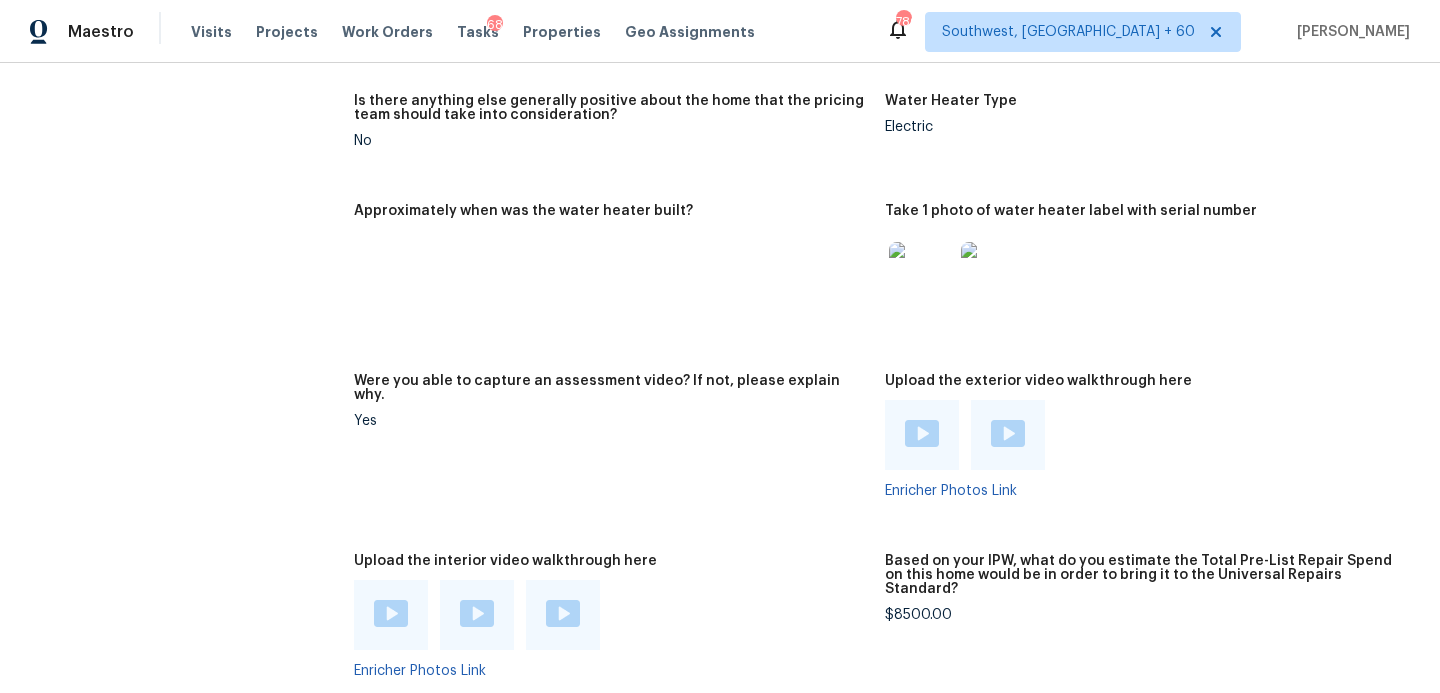 scroll, scrollTop: 3913, scrollLeft: 0, axis: vertical 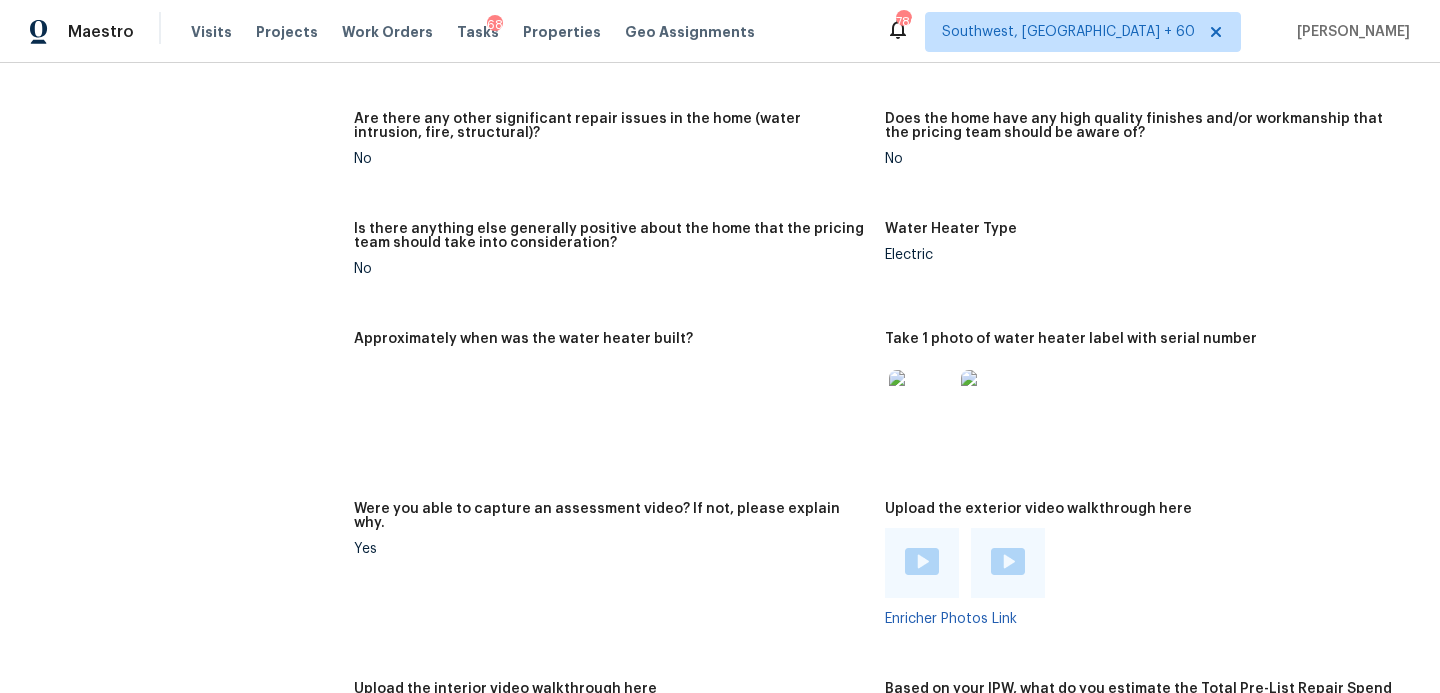 click on "Are there any other significant repair issues in the home (water intrusion, fire, structural)? No" at bounding box center (619, 155) 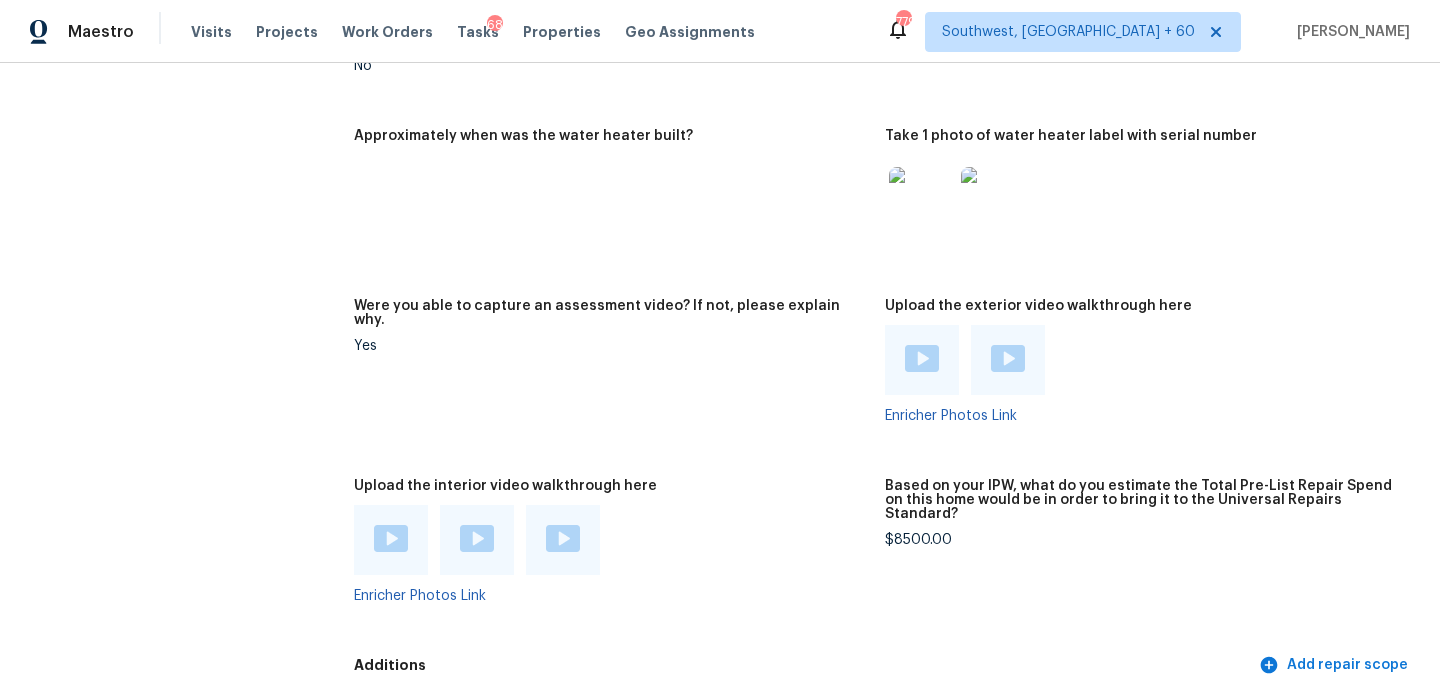 scroll, scrollTop: 4118, scrollLeft: 0, axis: vertical 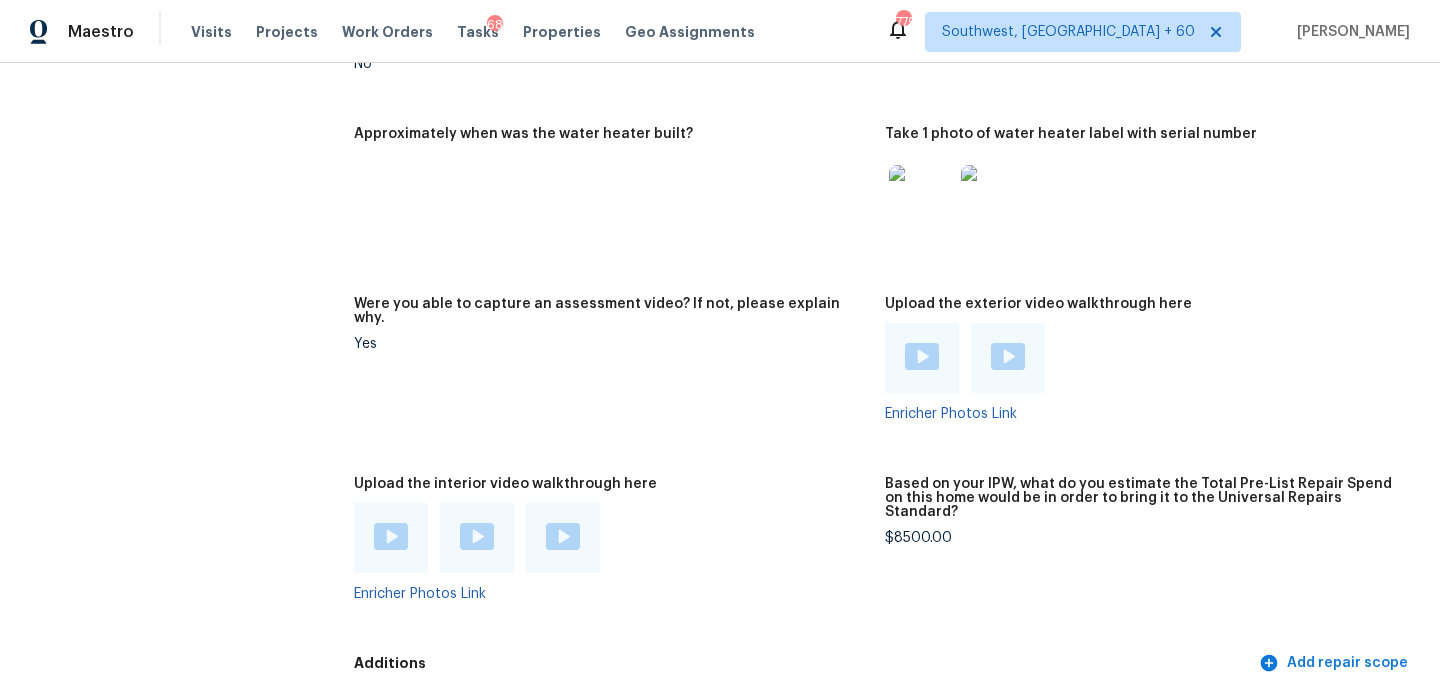 click on "$8500.00" at bounding box center [1142, 538] 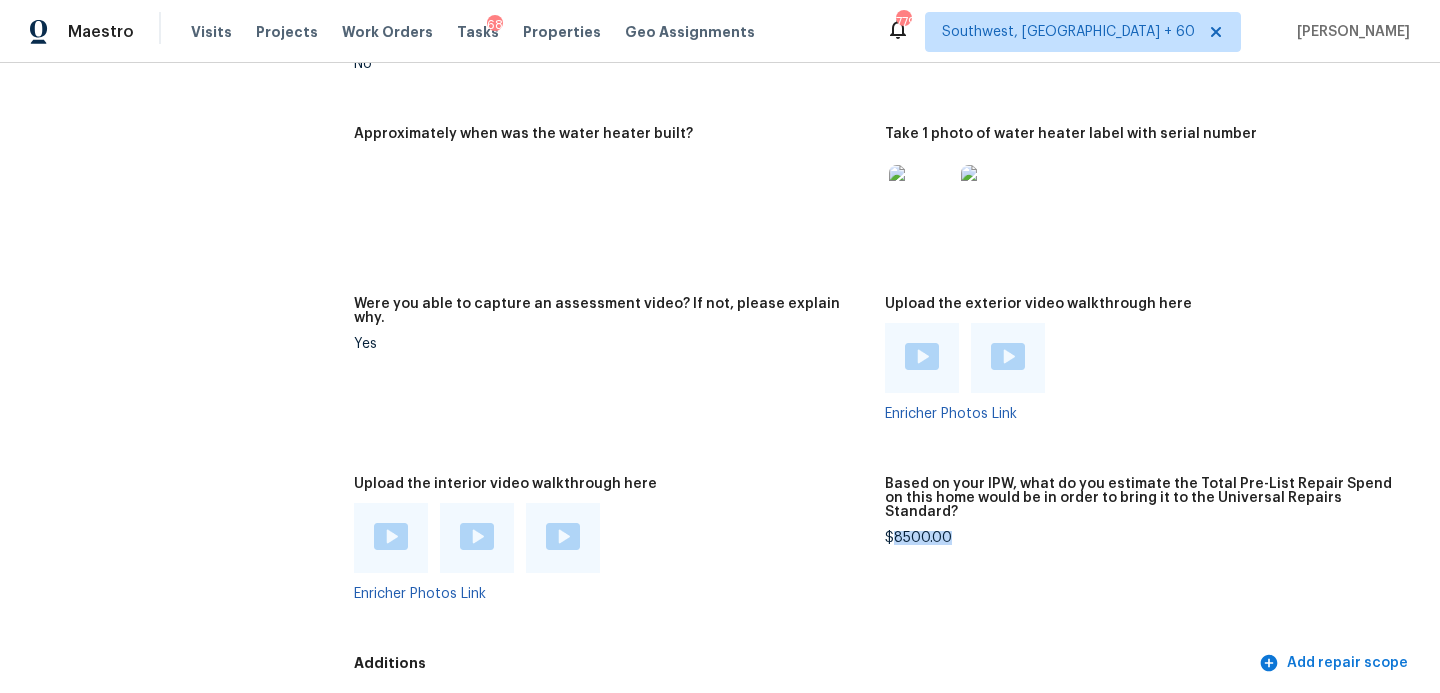click on "$8500.00" at bounding box center (1142, 538) 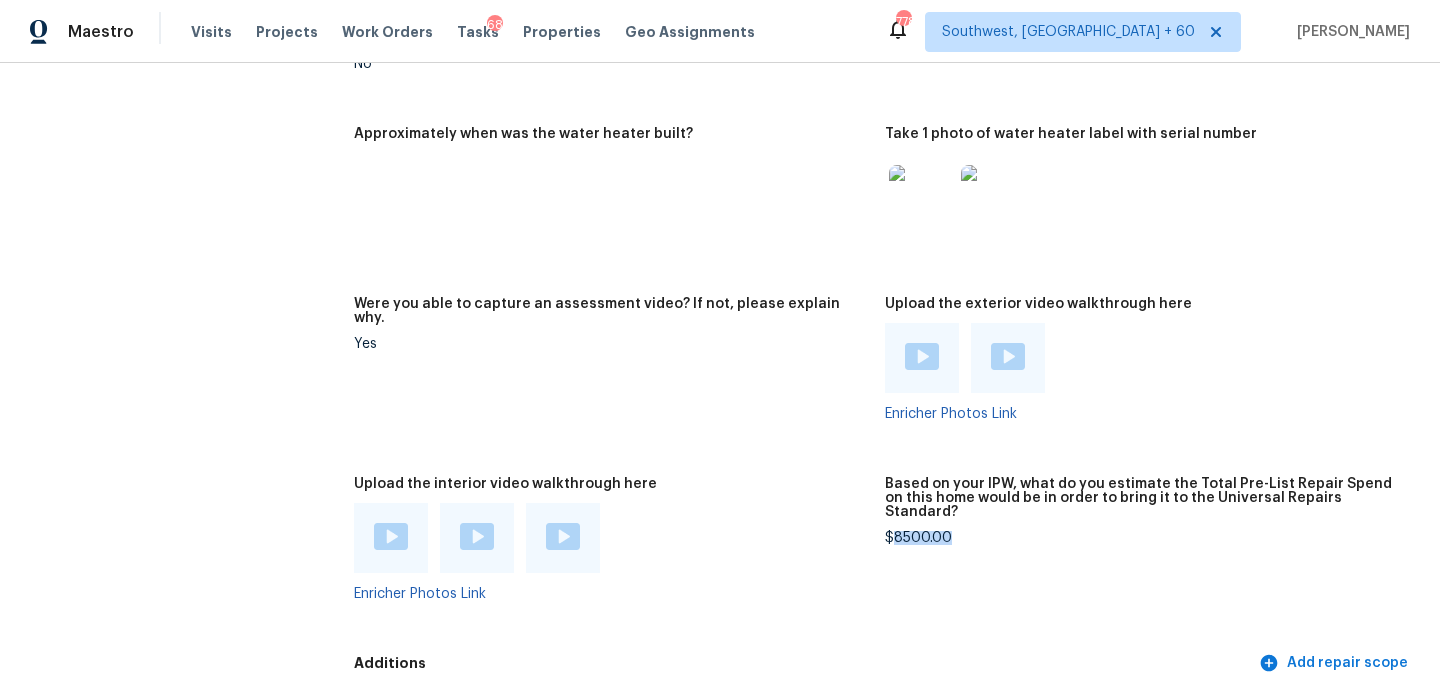 click on "Approximately when was the water heater built?" at bounding box center [619, 200] 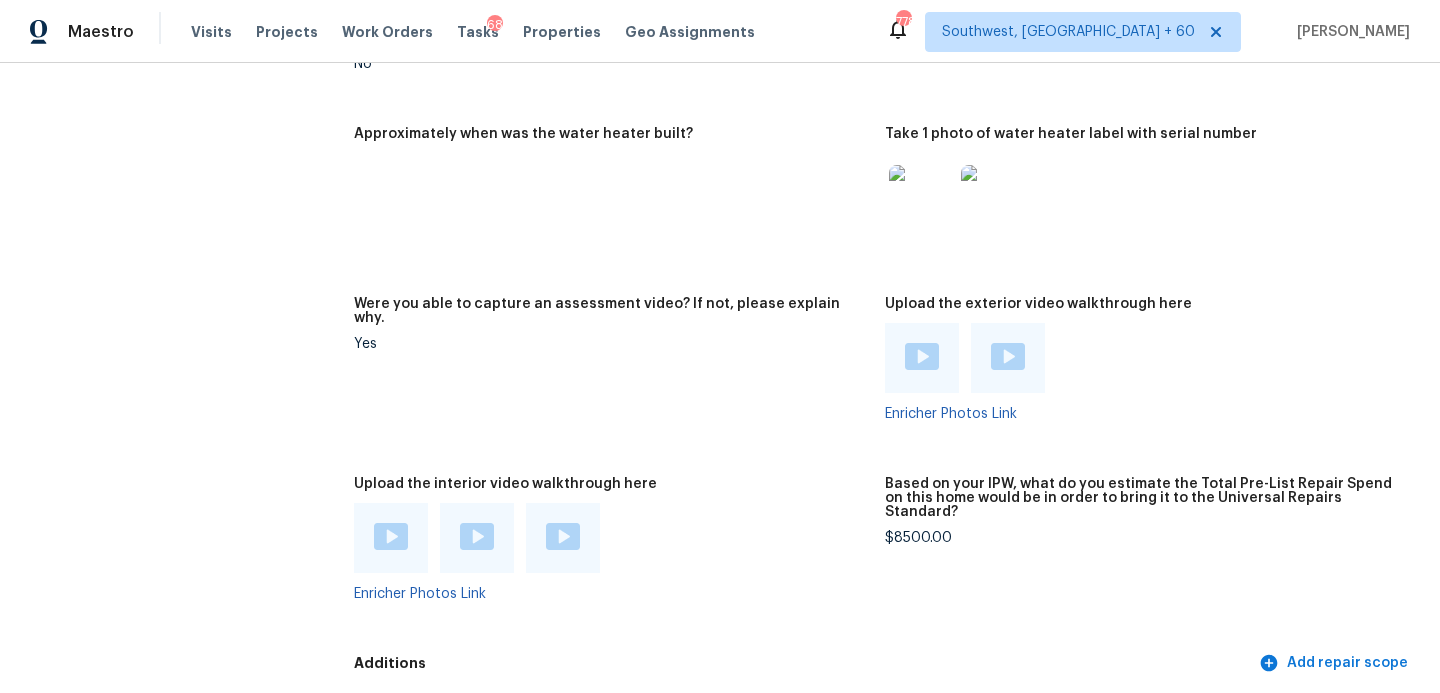 click on "Approximately when was the water heater built?" at bounding box center (619, 200) 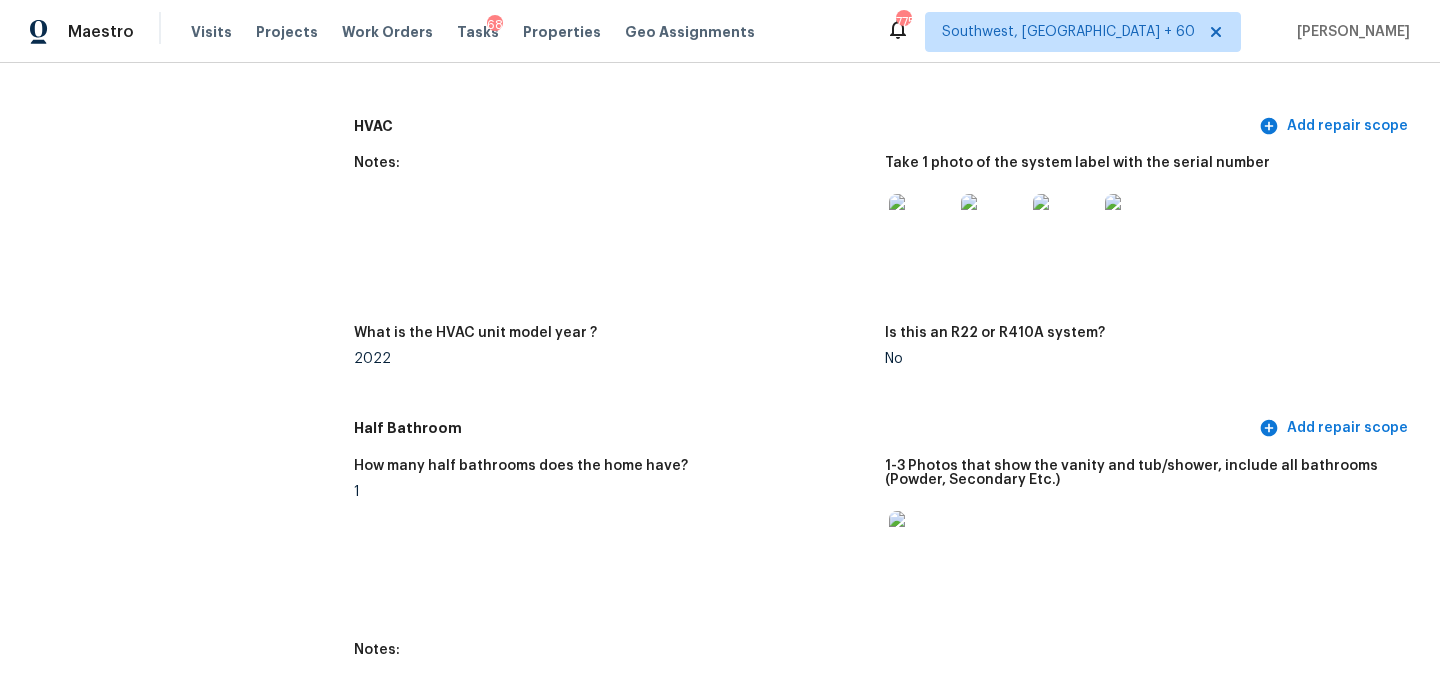scroll, scrollTop: 0, scrollLeft: 0, axis: both 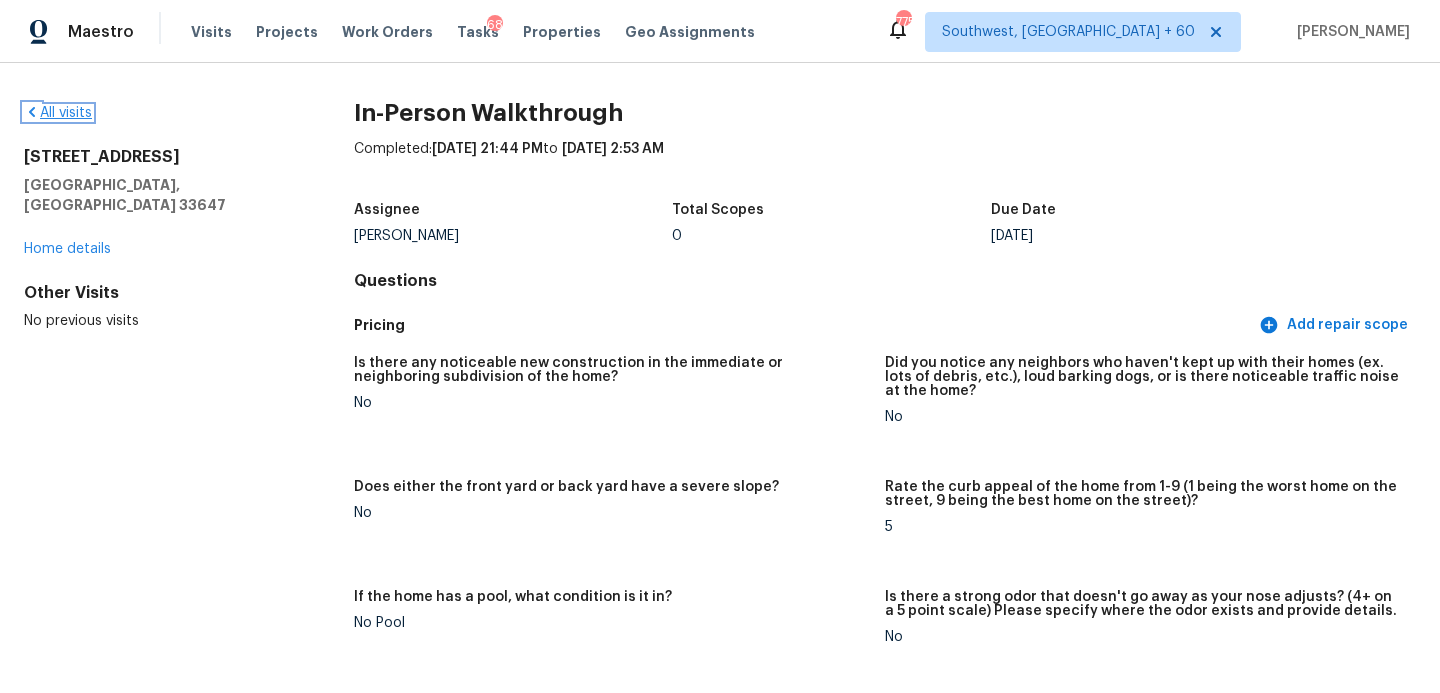 click on "All visits" at bounding box center [58, 113] 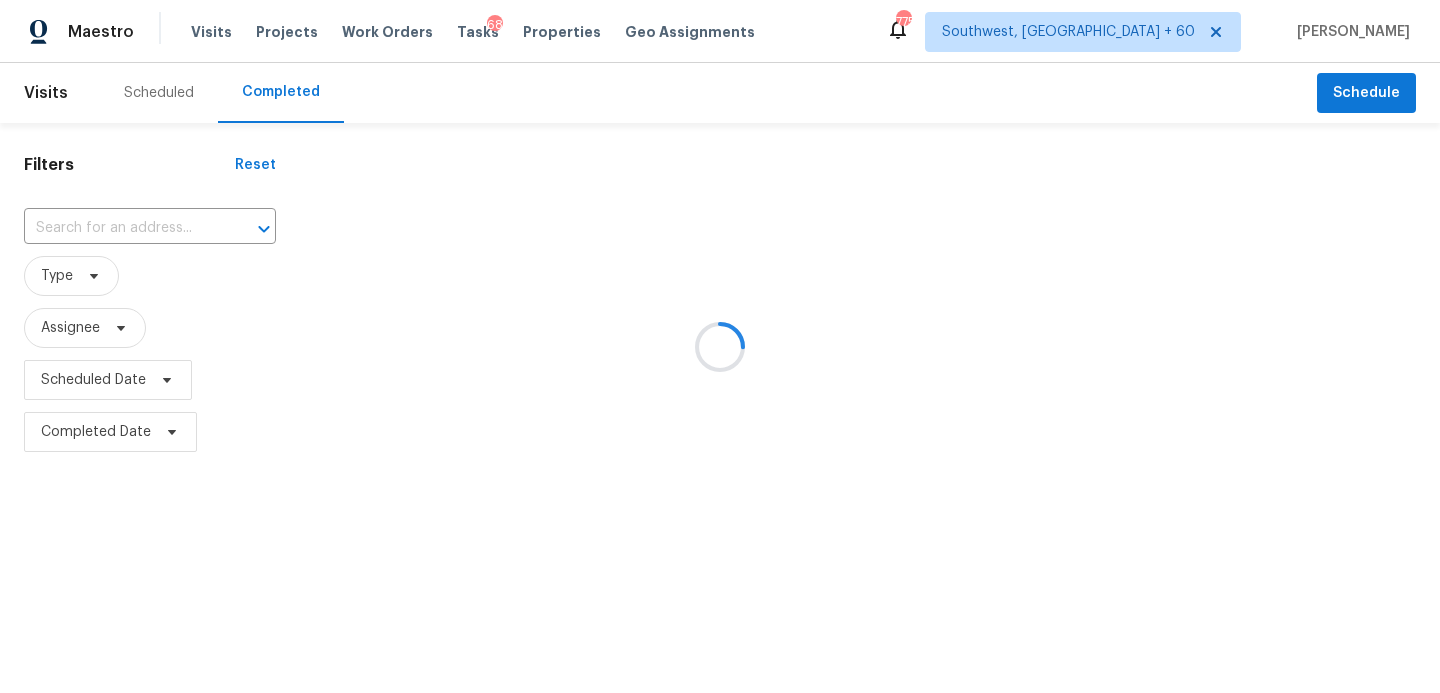 click at bounding box center (720, 346) 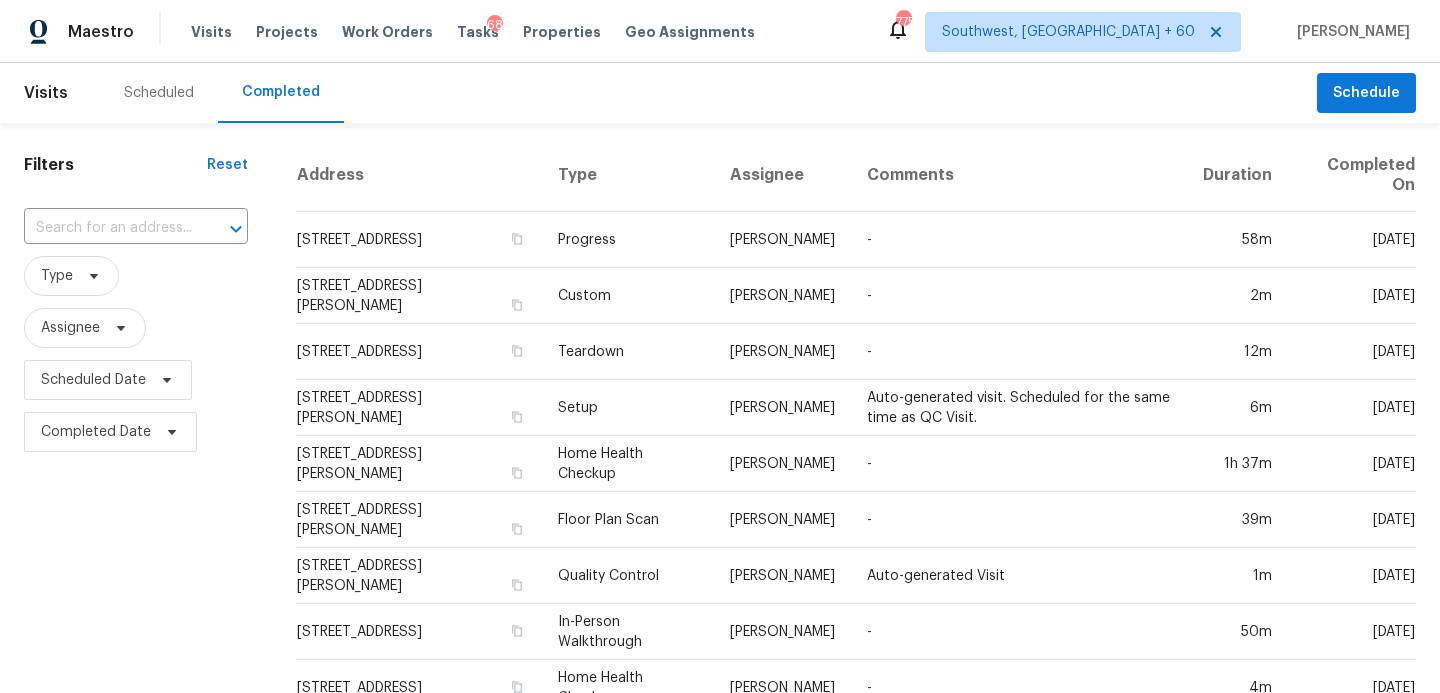 click at bounding box center [108, 228] 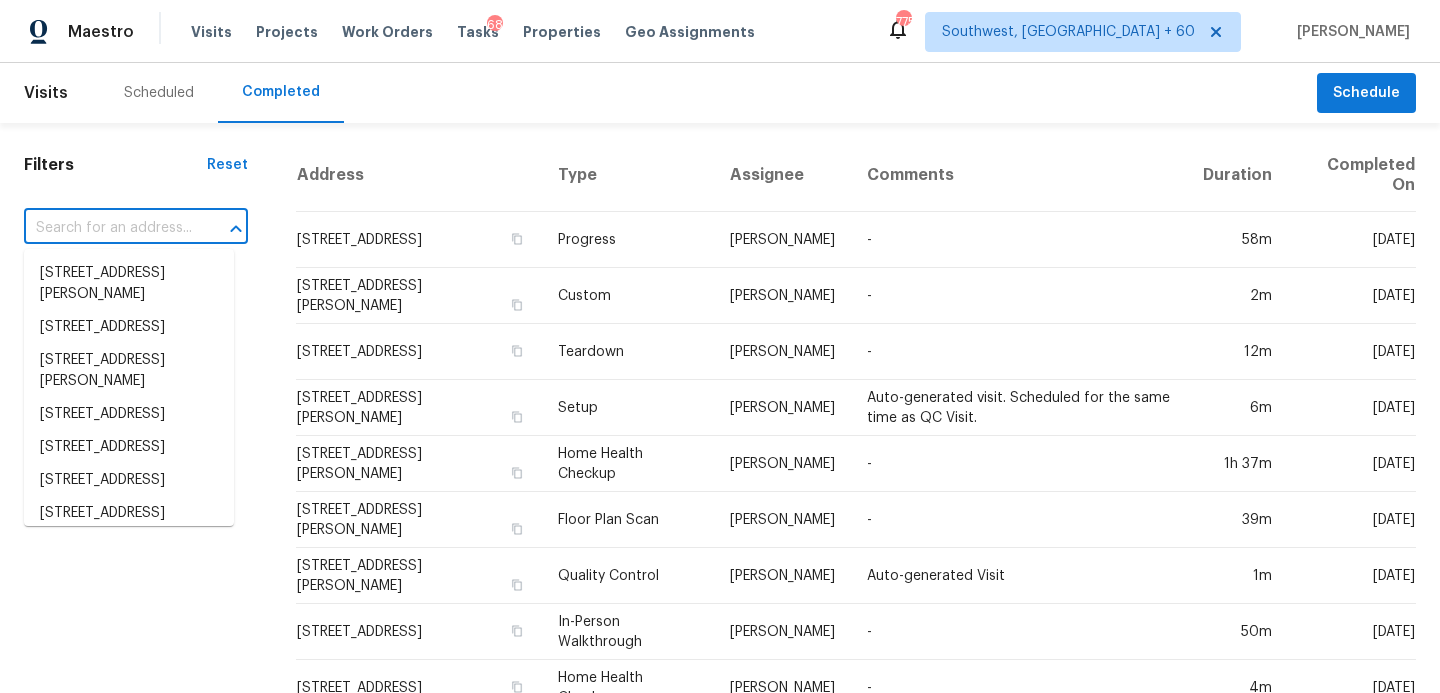 paste on "[STREET_ADDRESS]" 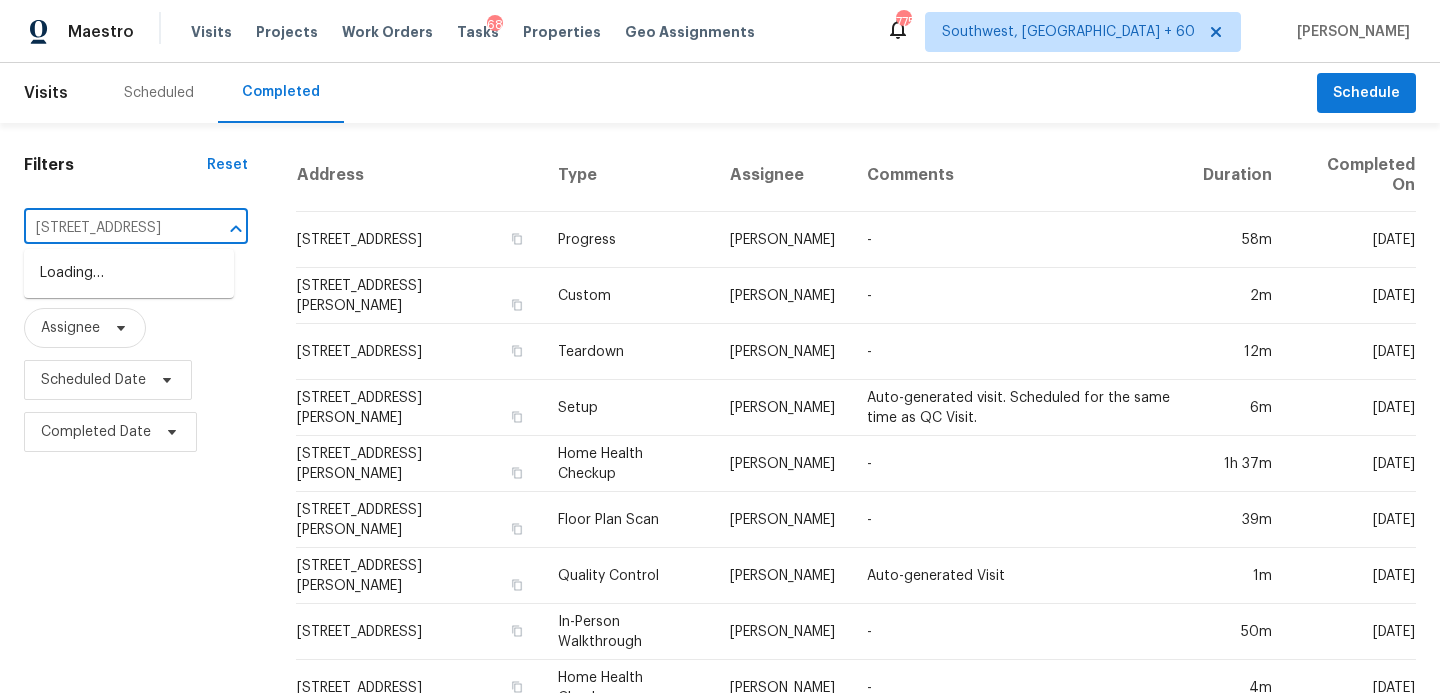 scroll, scrollTop: 0, scrollLeft: 135, axis: horizontal 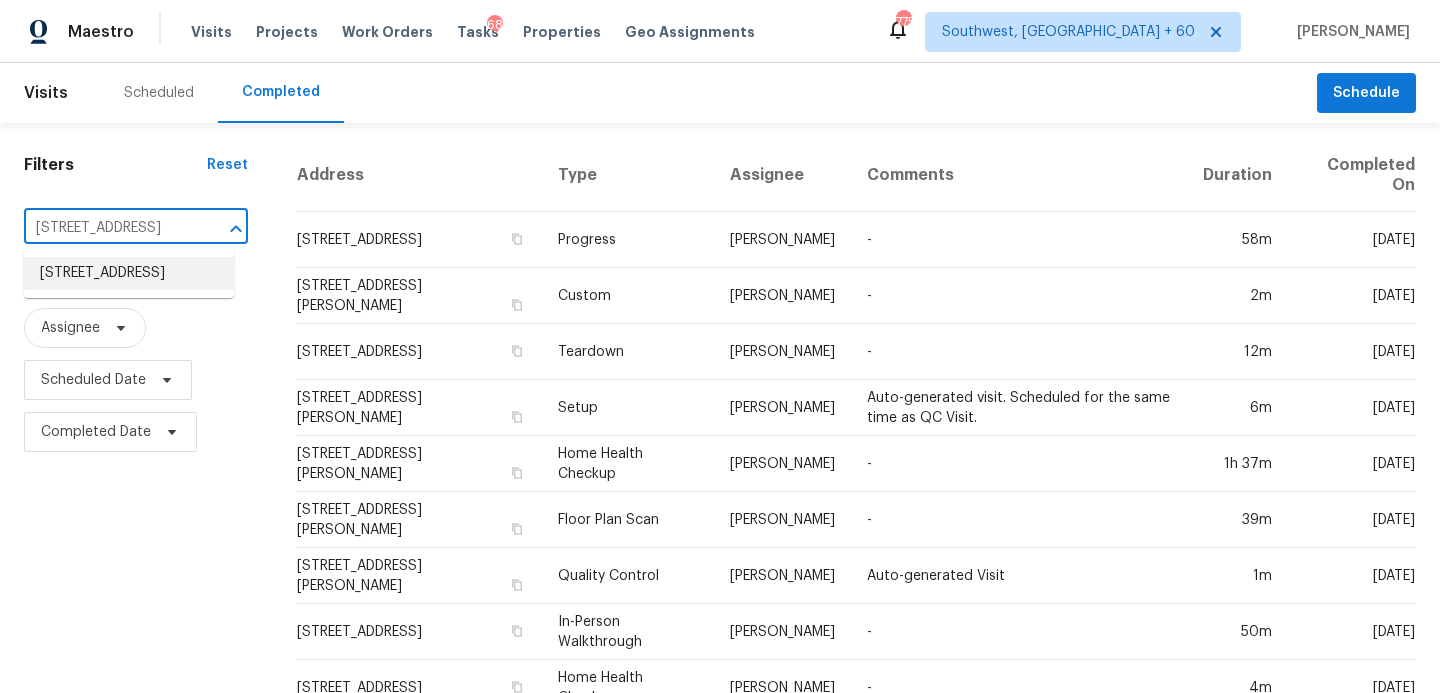 click on "[STREET_ADDRESS]" at bounding box center (129, 273) 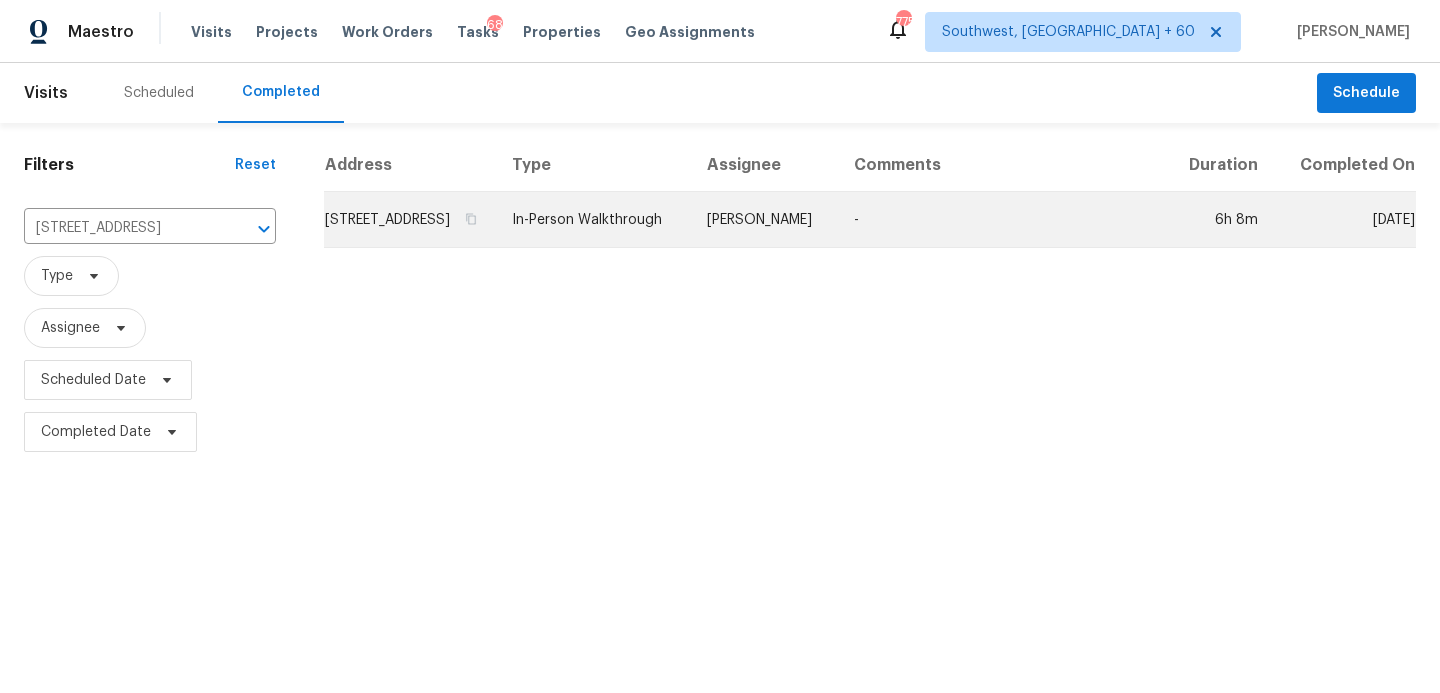 click on "In-Person Walkthrough" at bounding box center (593, 220) 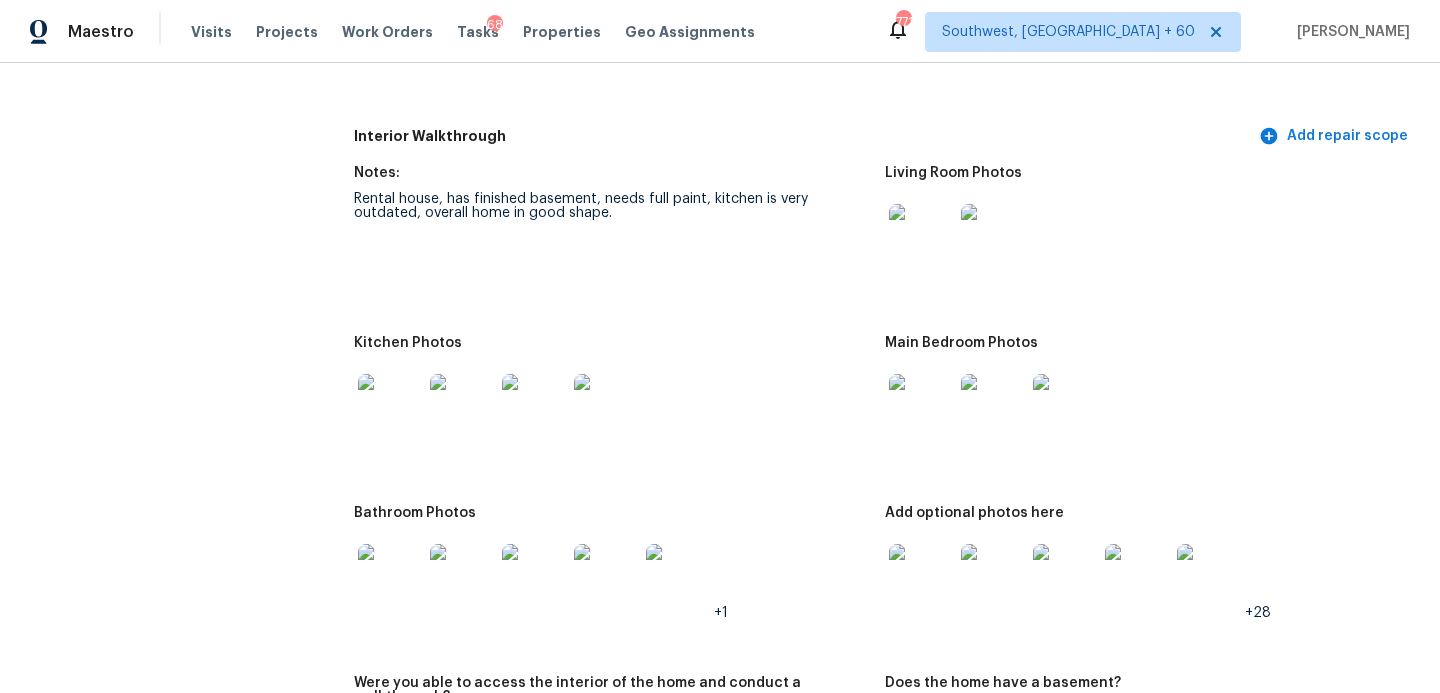 scroll, scrollTop: 2536, scrollLeft: 0, axis: vertical 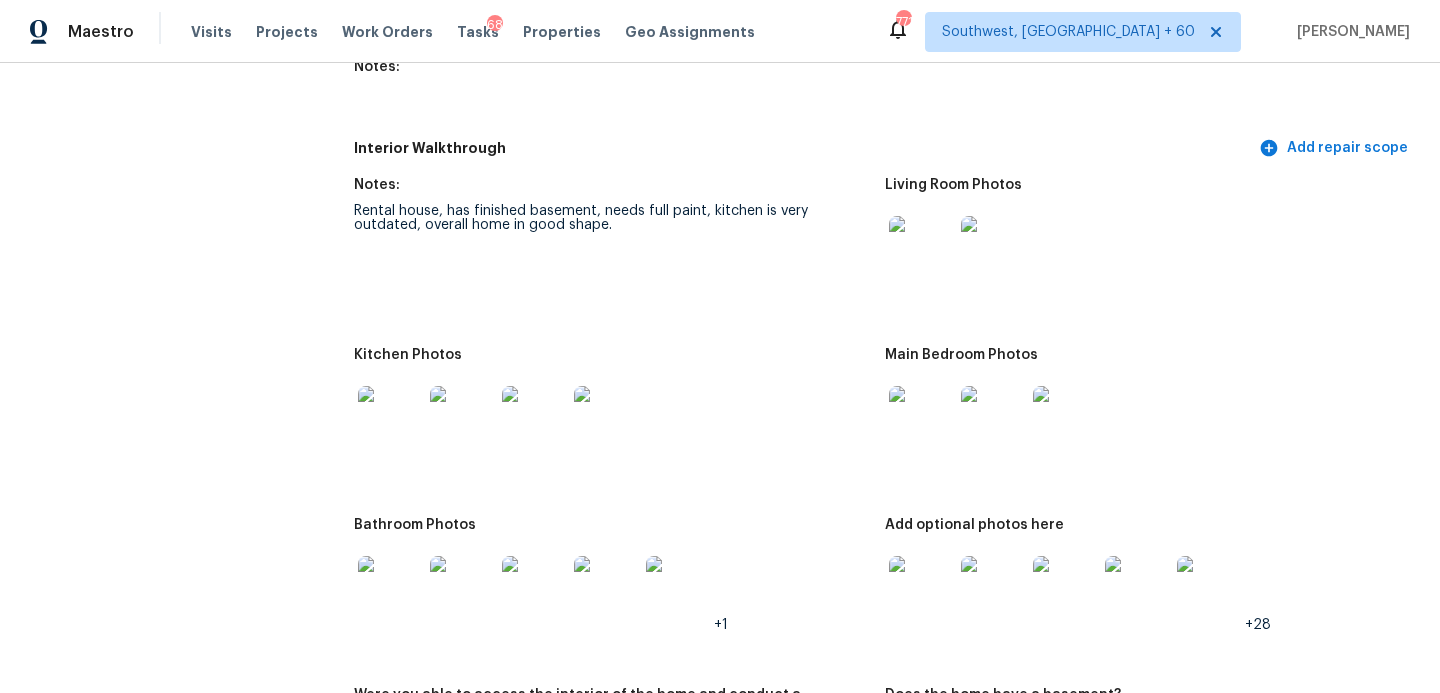click at bounding box center [921, 248] 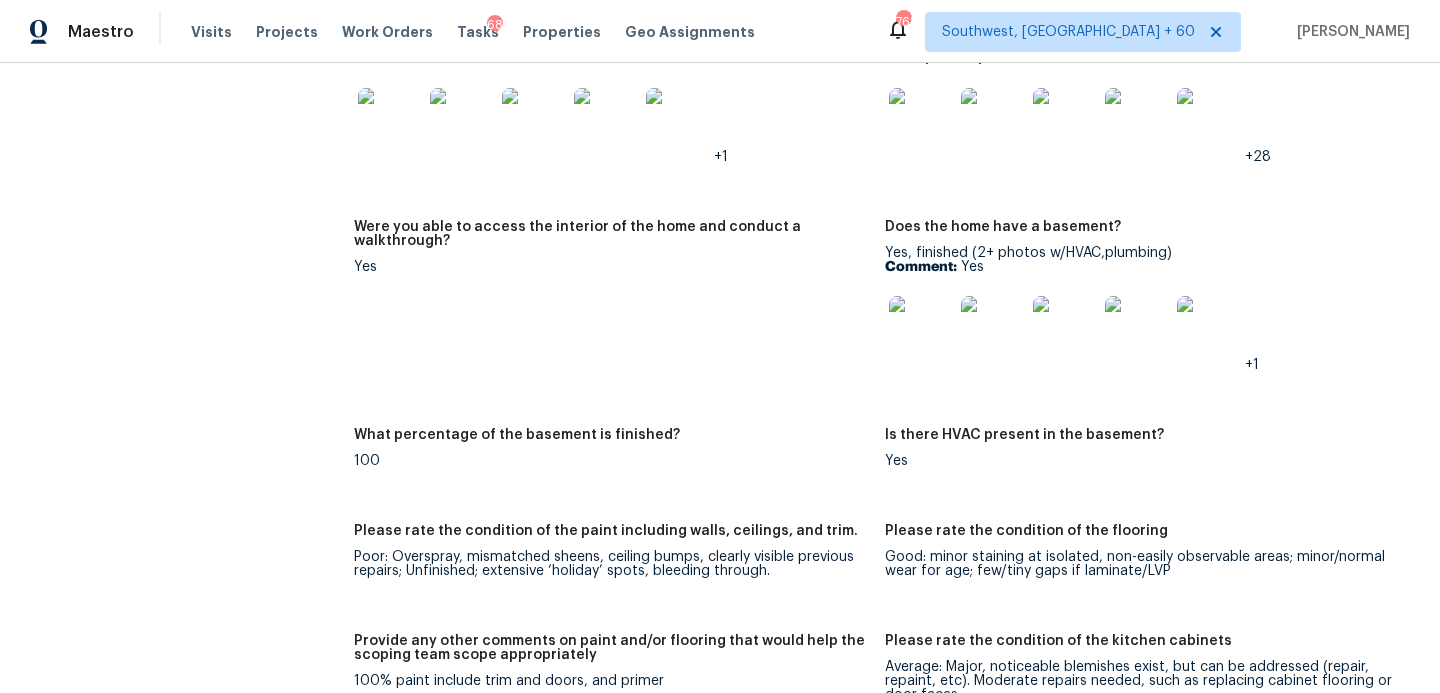 scroll, scrollTop: 3216, scrollLeft: 0, axis: vertical 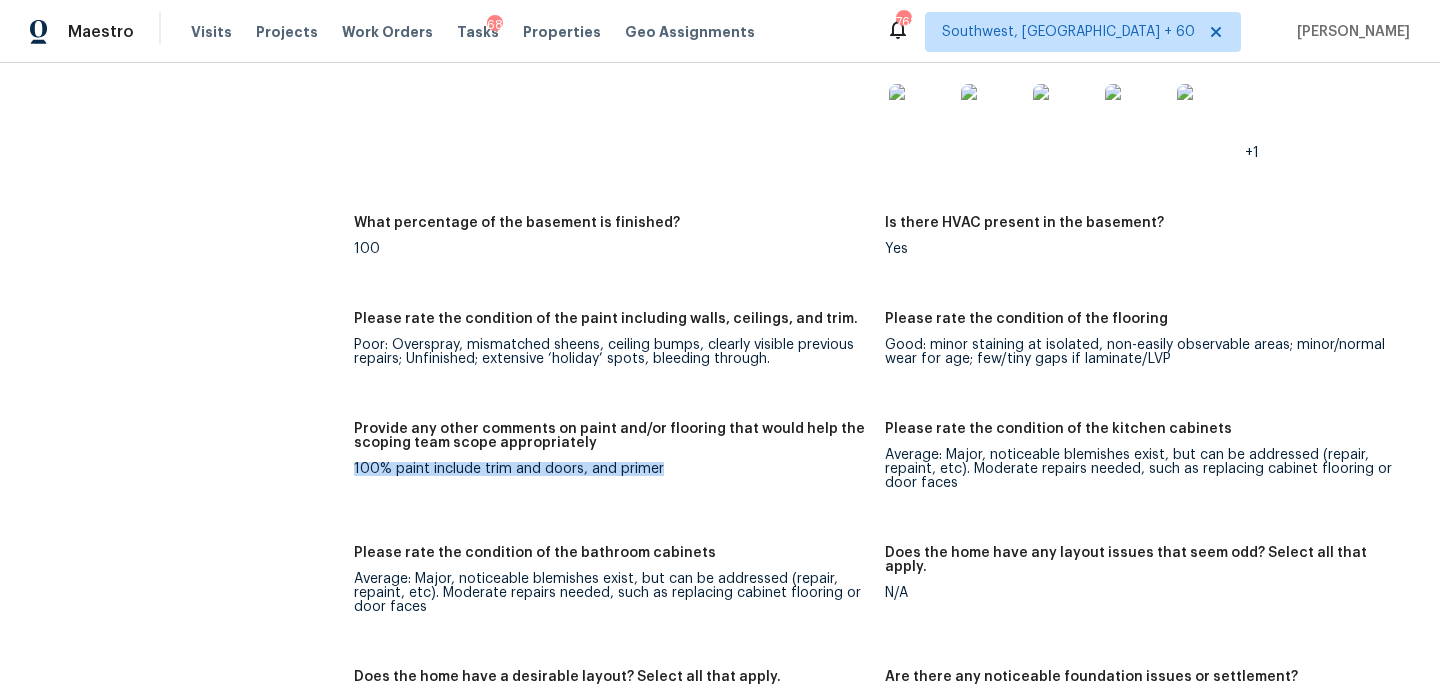 drag, startPoint x: 351, startPoint y: 455, endPoint x: 683, endPoint y: 455, distance: 332 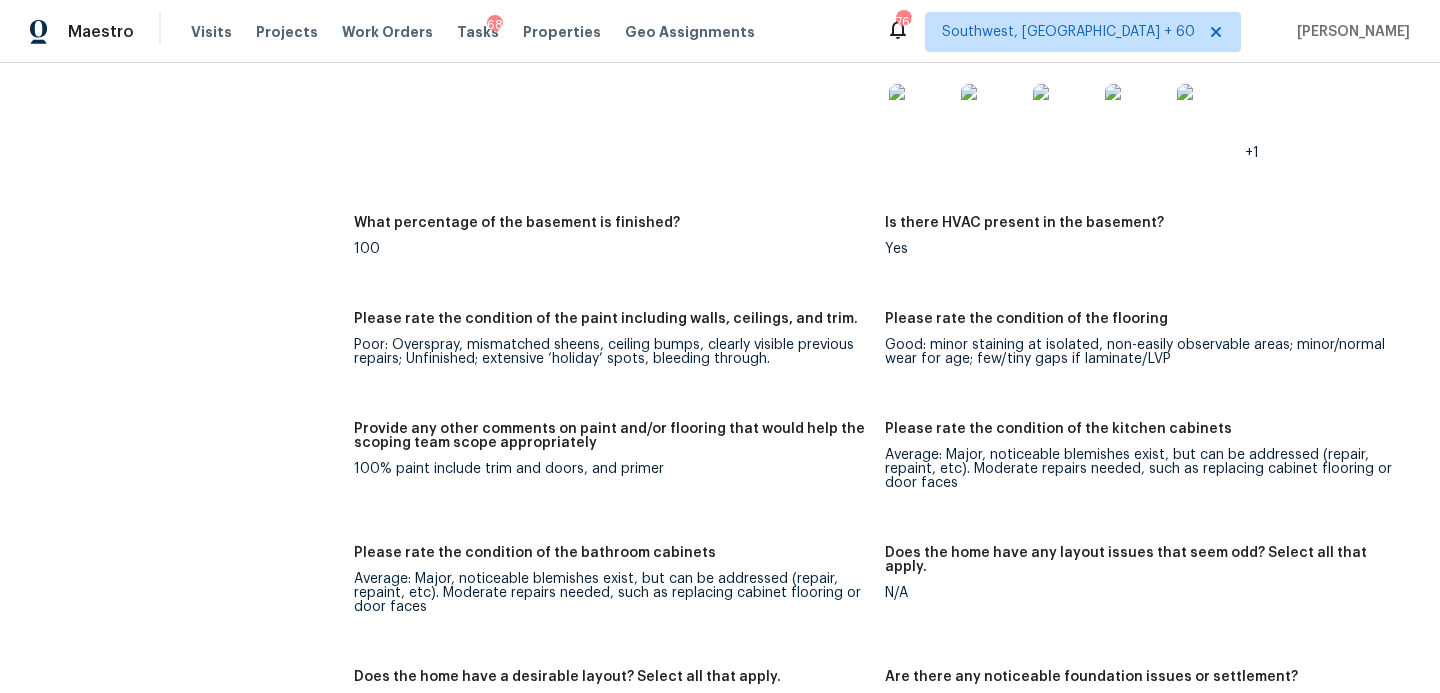 click on "Poor: Overspray, mismatched sheens, ceiling bumps, clearly visible previous repairs; Unfinished; extensive ‘holiday’ spots, bleeding through." at bounding box center [611, 352] 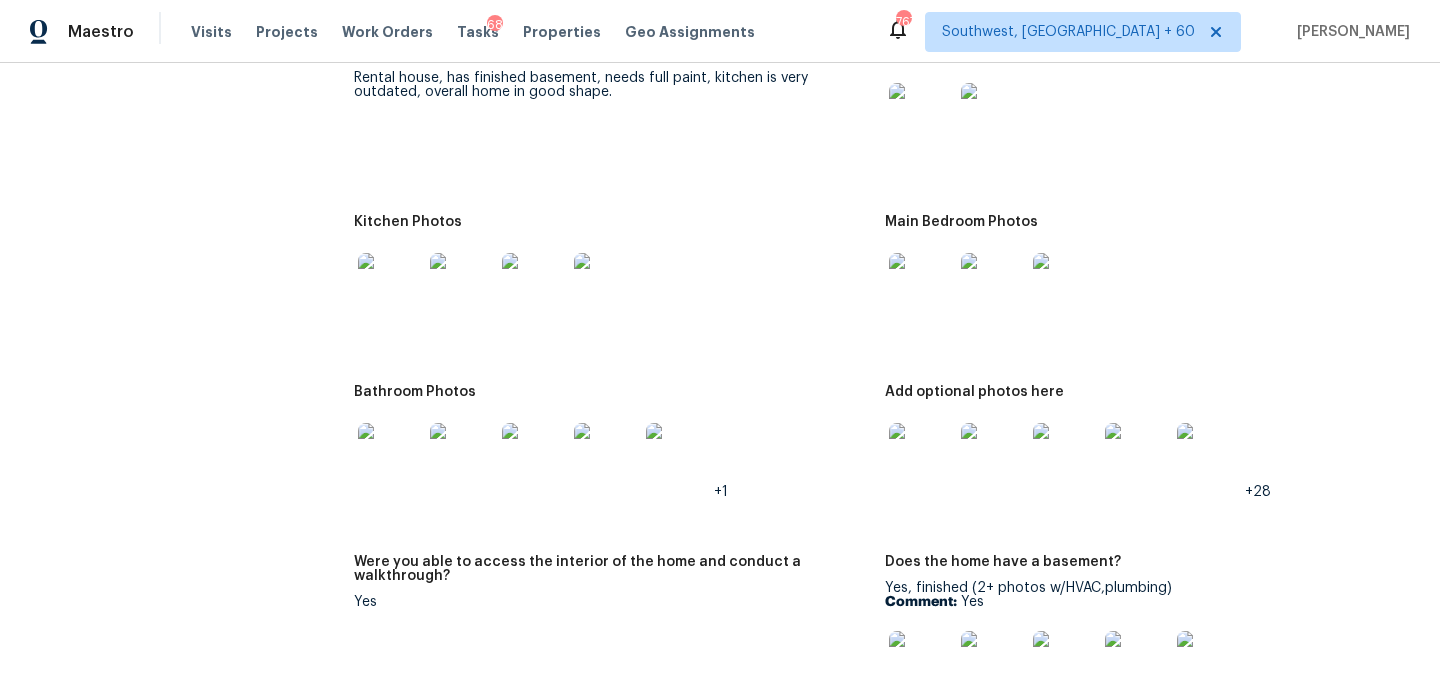 scroll, scrollTop: 2576, scrollLeft: 0, axis: vertical 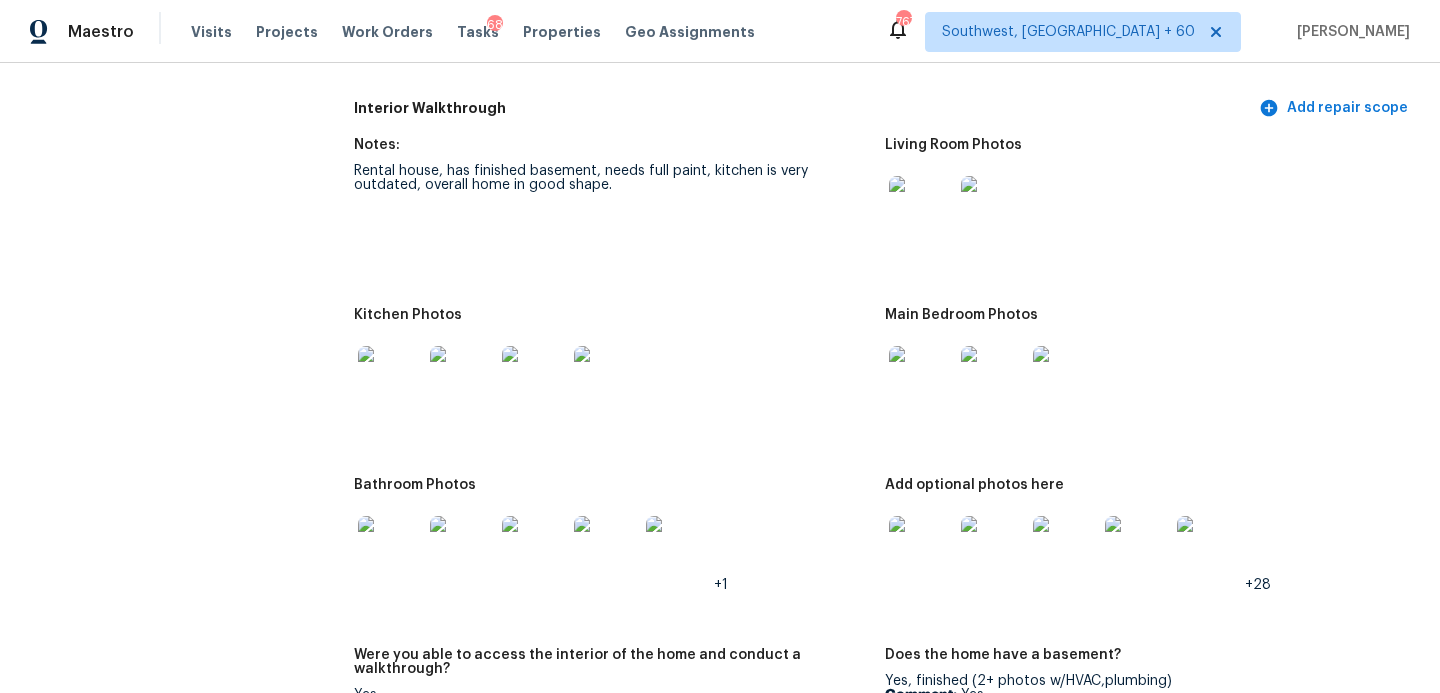 click at bounding box center (921, 208) 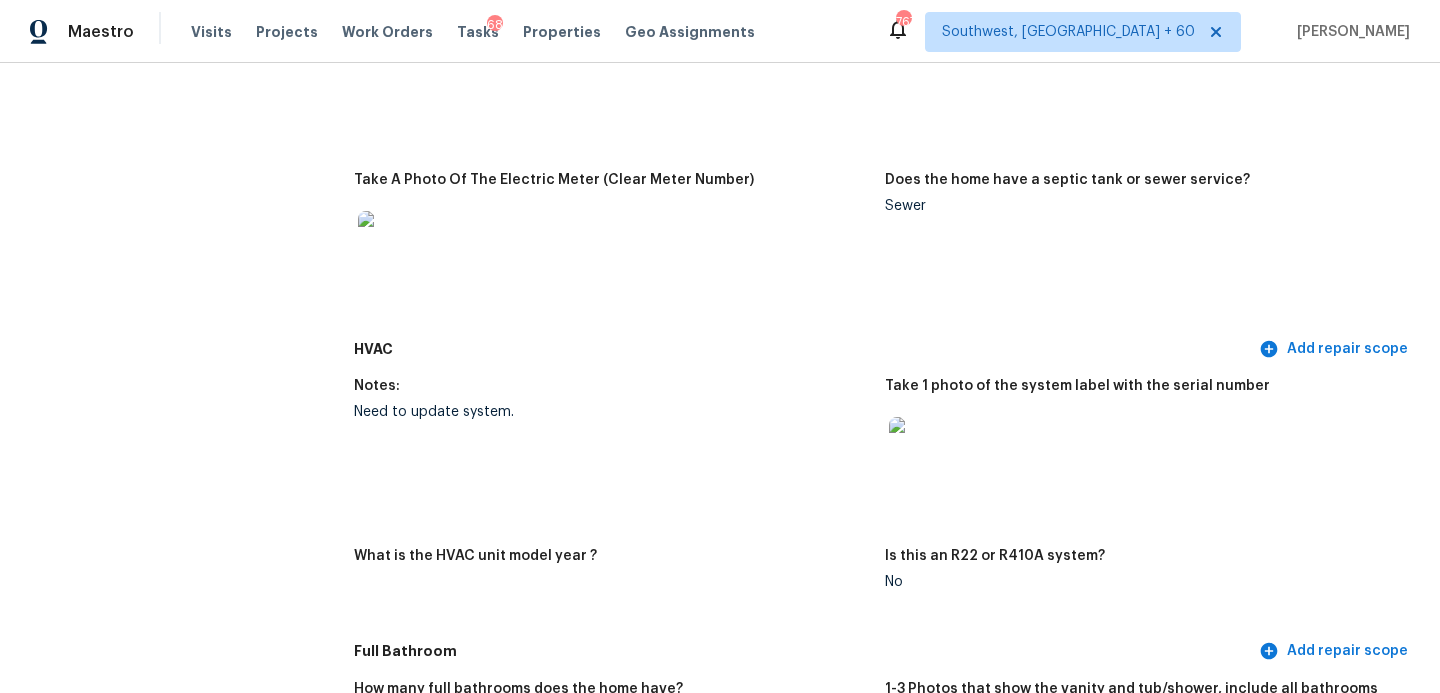 scroll, scrollTop: 1721, scrollLeft: 0, axis: vertical 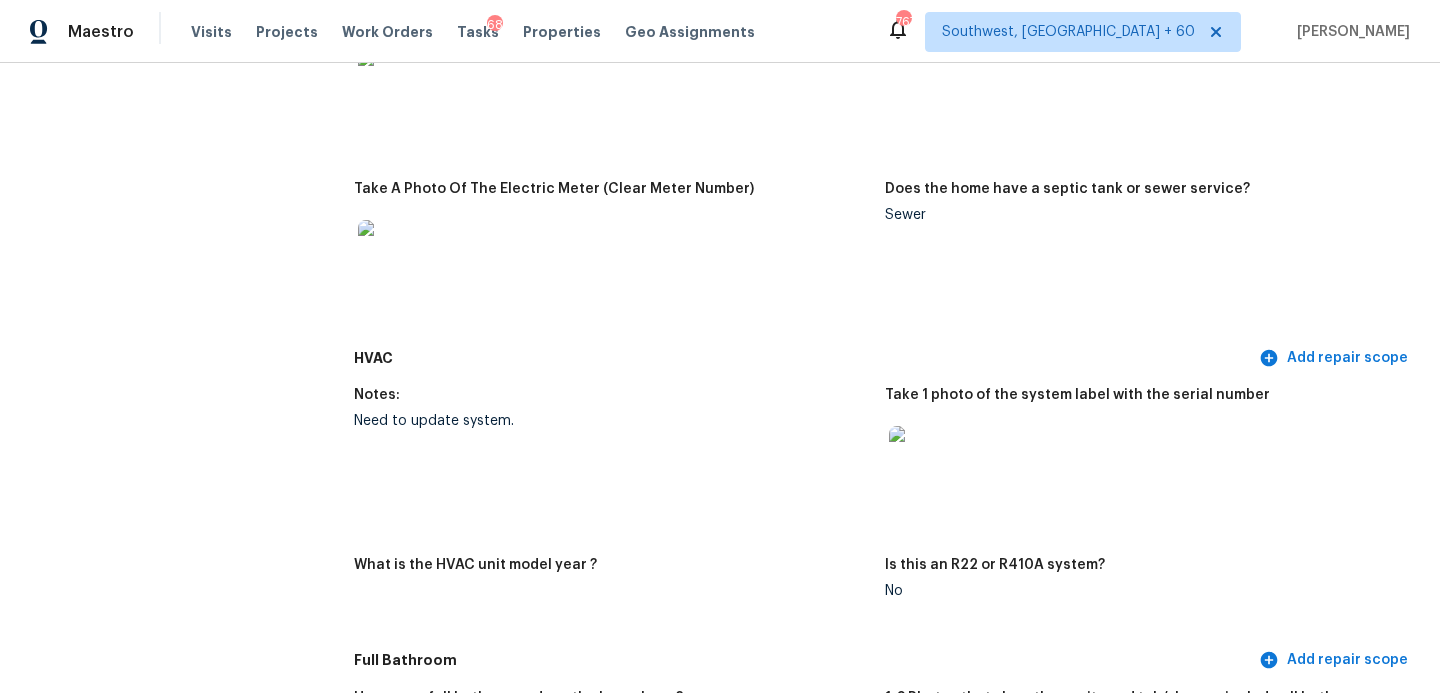 click at bounding box center [921, 458] 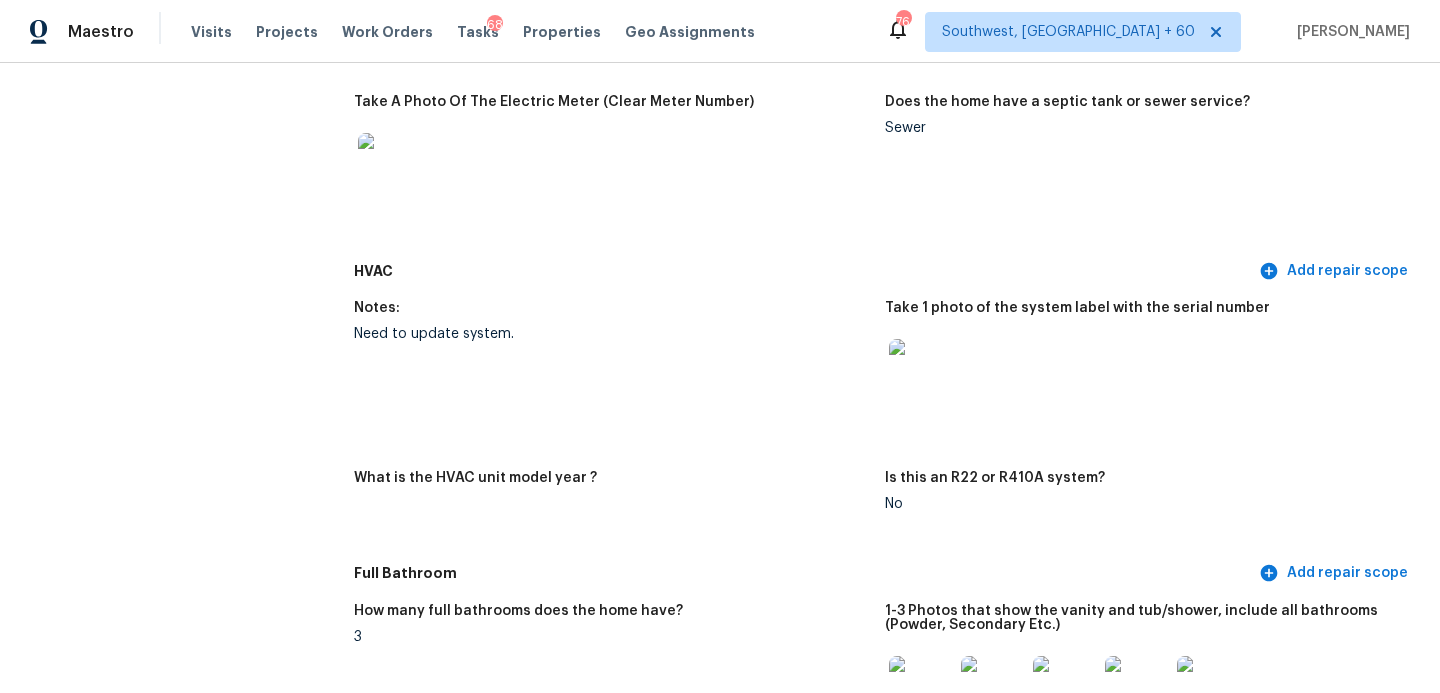 scroll, scrollTop: 1821, scrollLeft: 0, axis: vertical 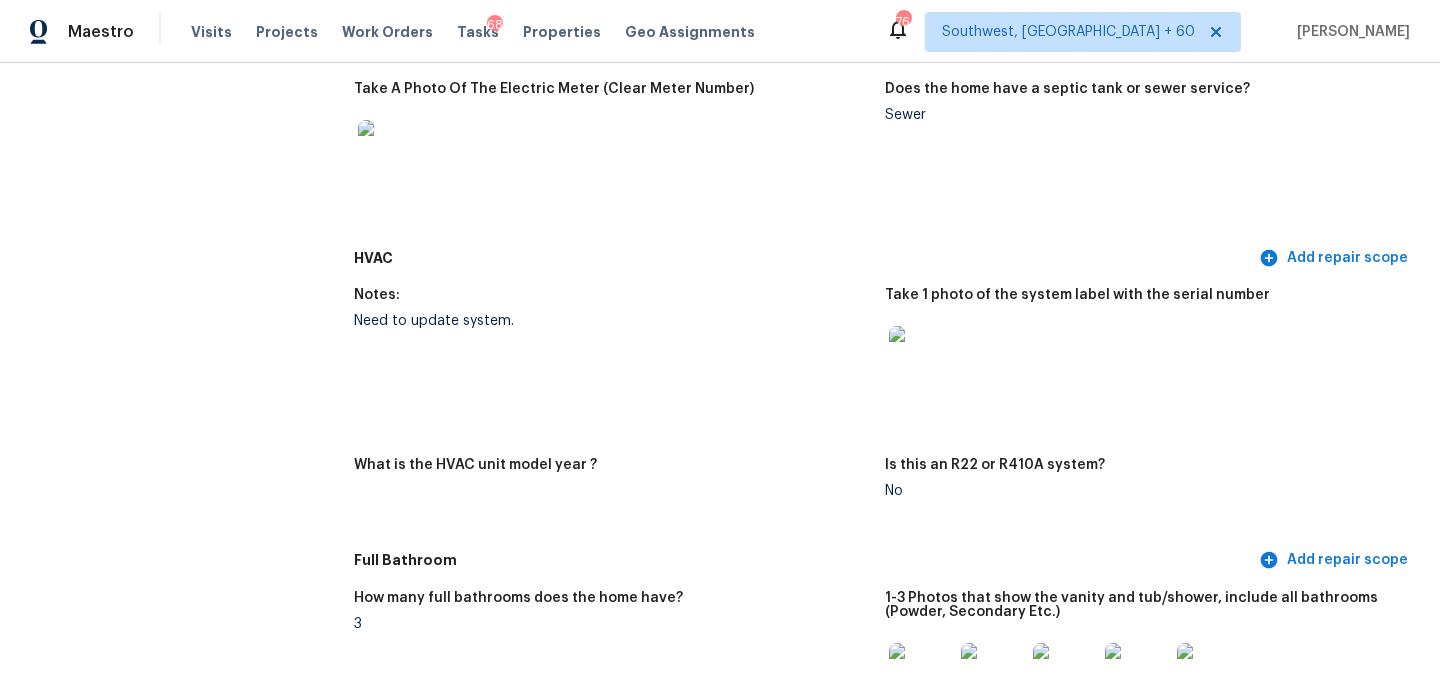 click on "Need to update system." at bounding box center (611, 321) 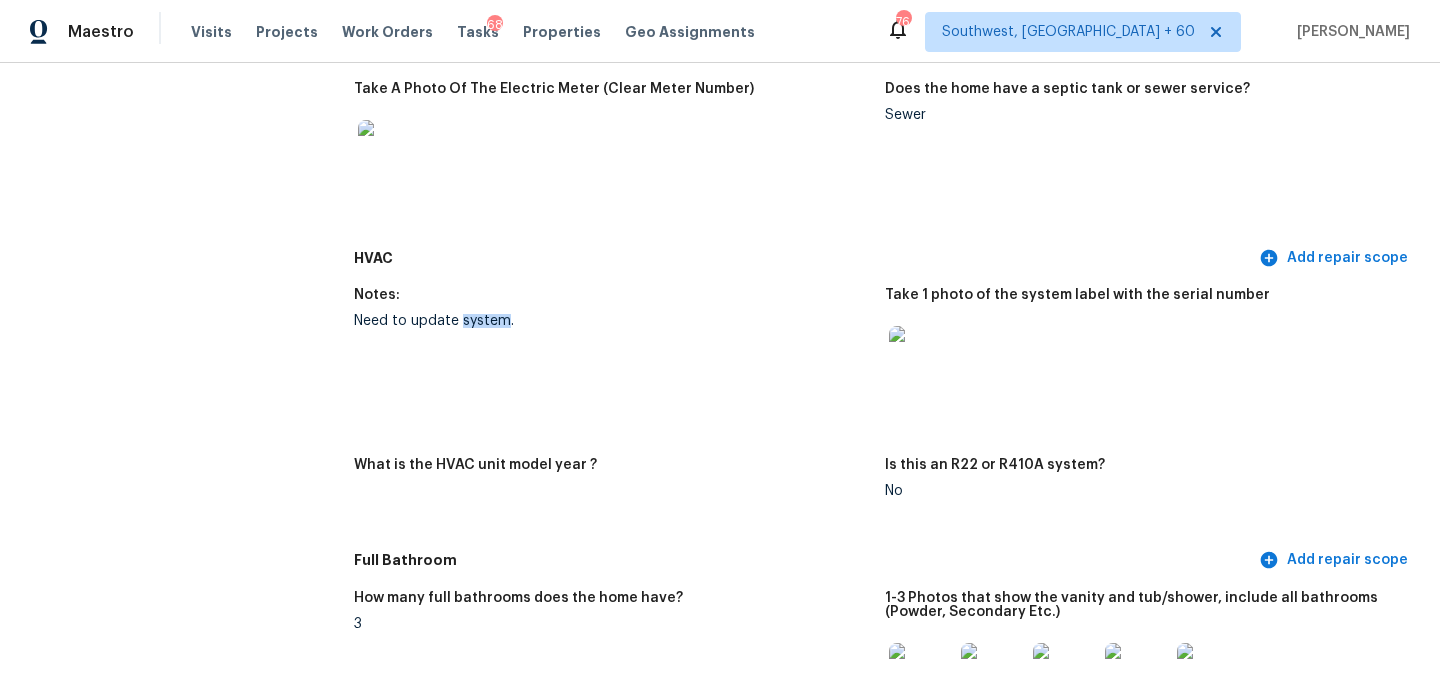 click on "Need to update system." at bounding box center [611, 321] 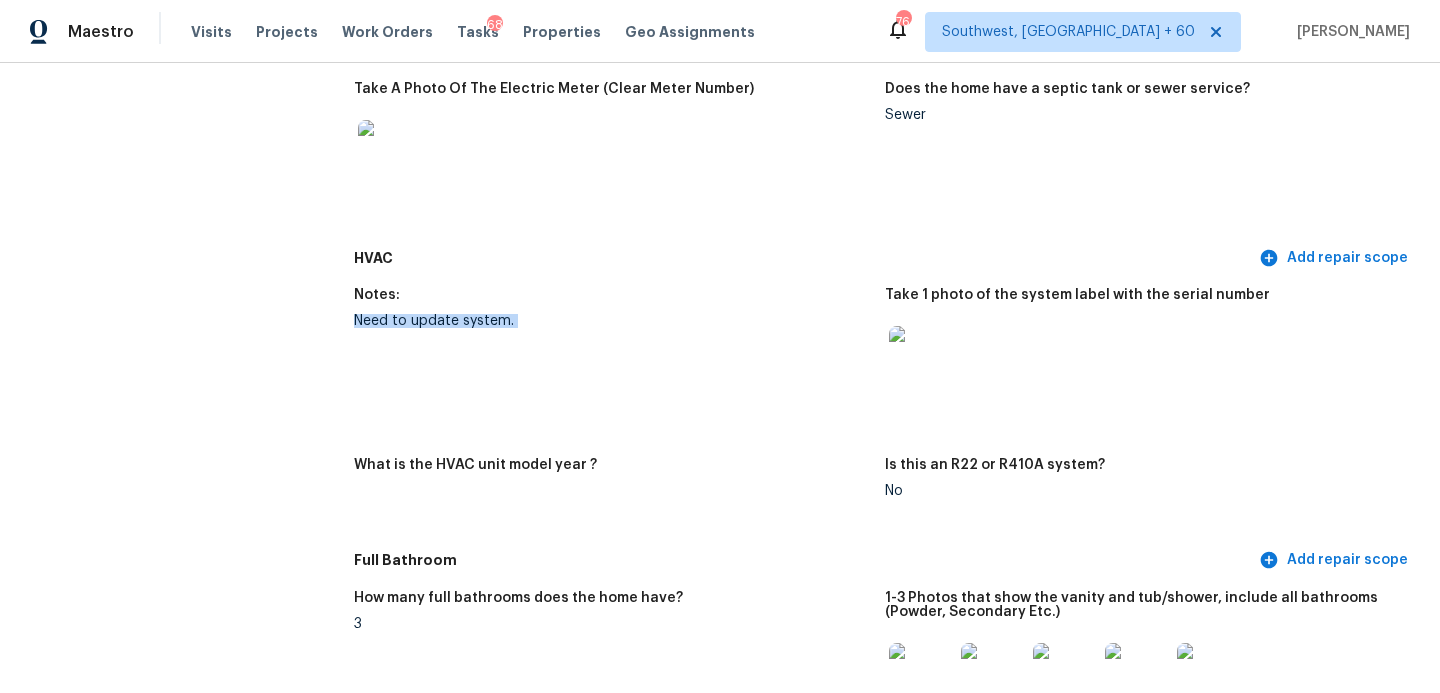 click on "Need to update system." at bounding box center [611, 321] 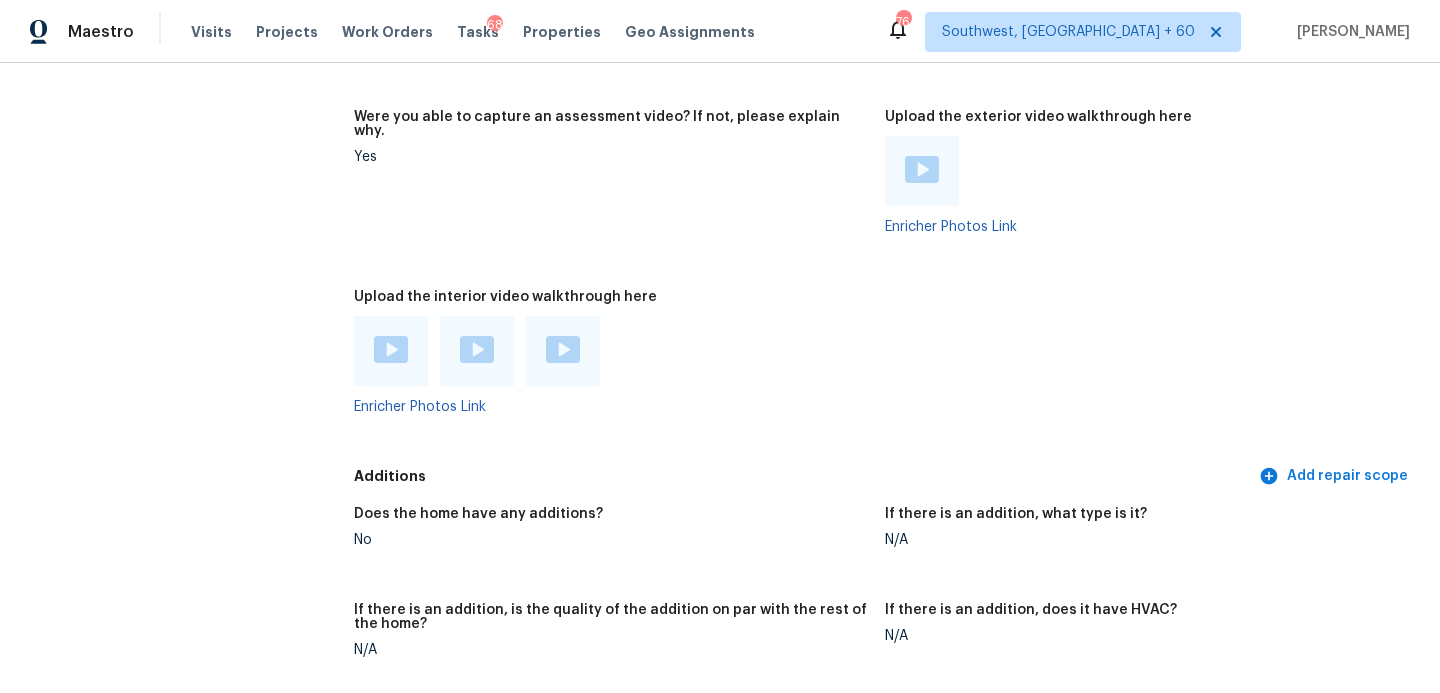 scroll, scrollTop: 4172, scrollLeft: 0, axis: vertical 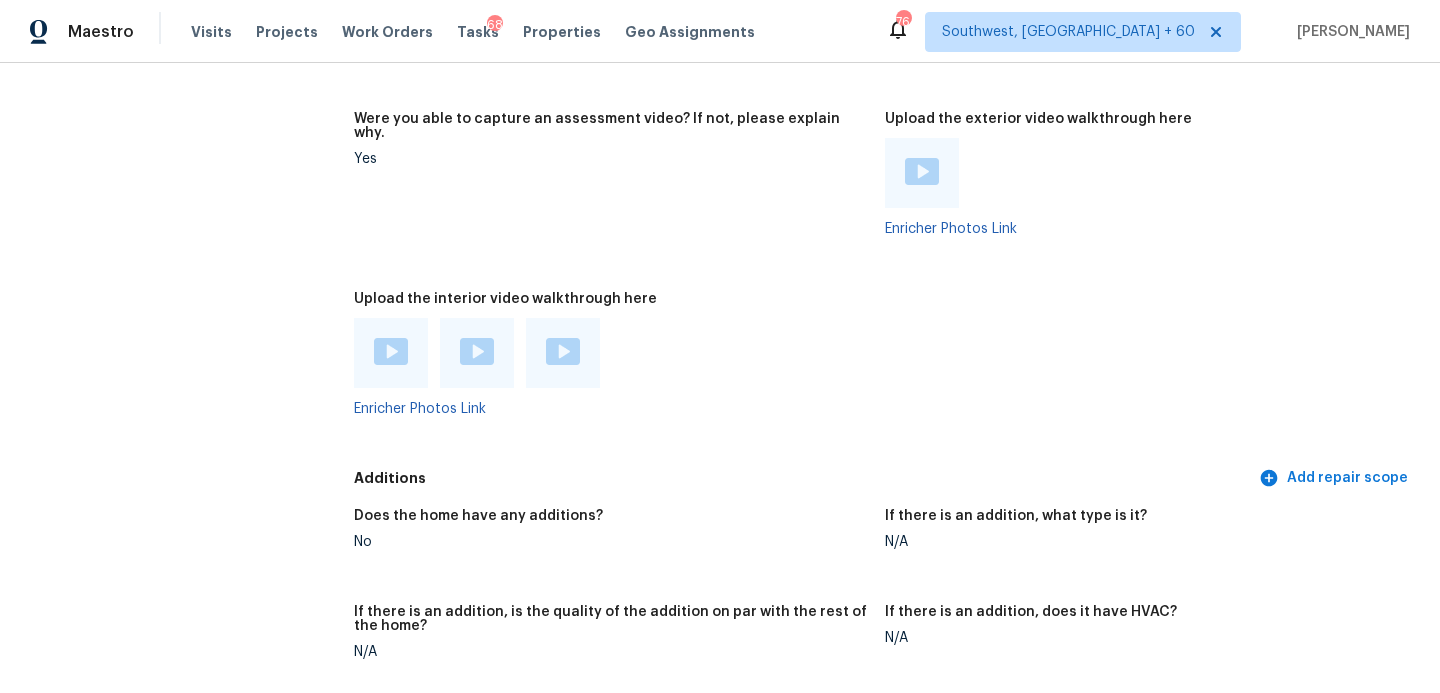click on "Were you able to capture an assessment video? If not, please explain why. Yes" at bounding box center (619, 190) 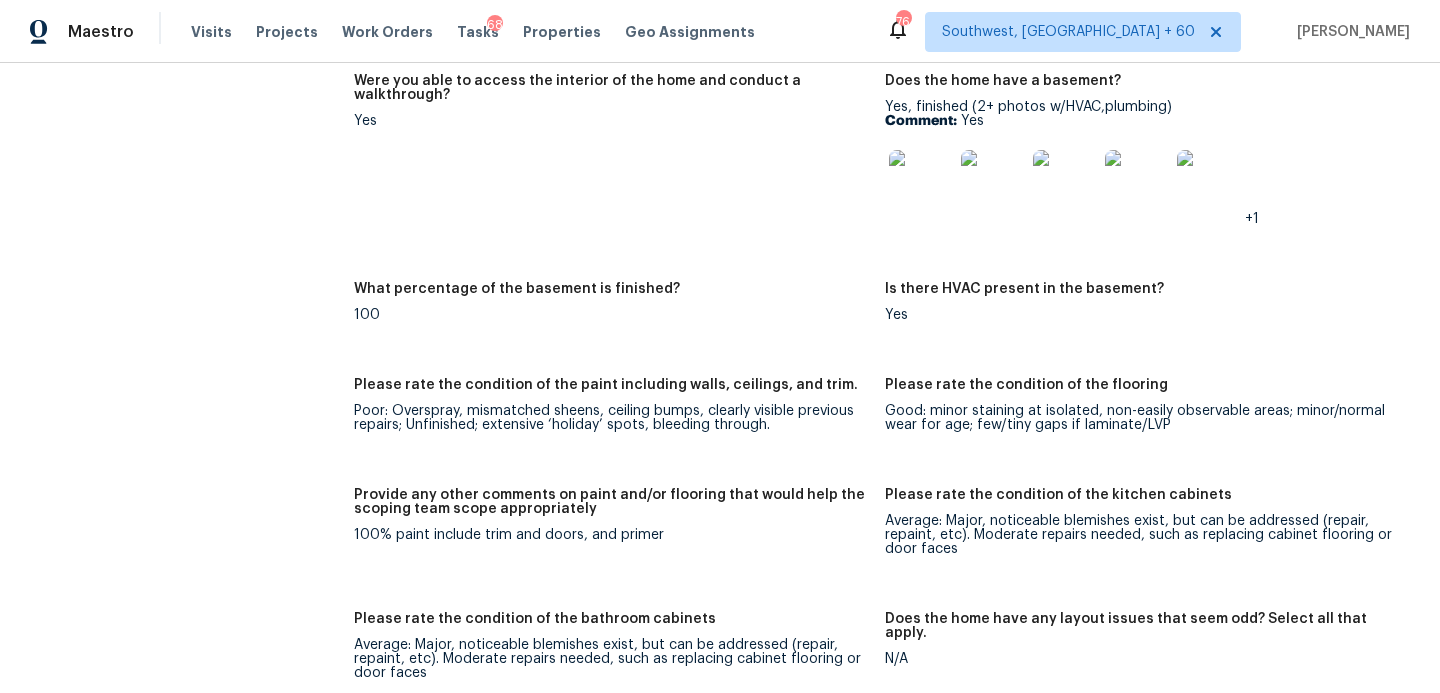 scroll, scrollTop: 3290, scrollLeft: 0, axis: vertical 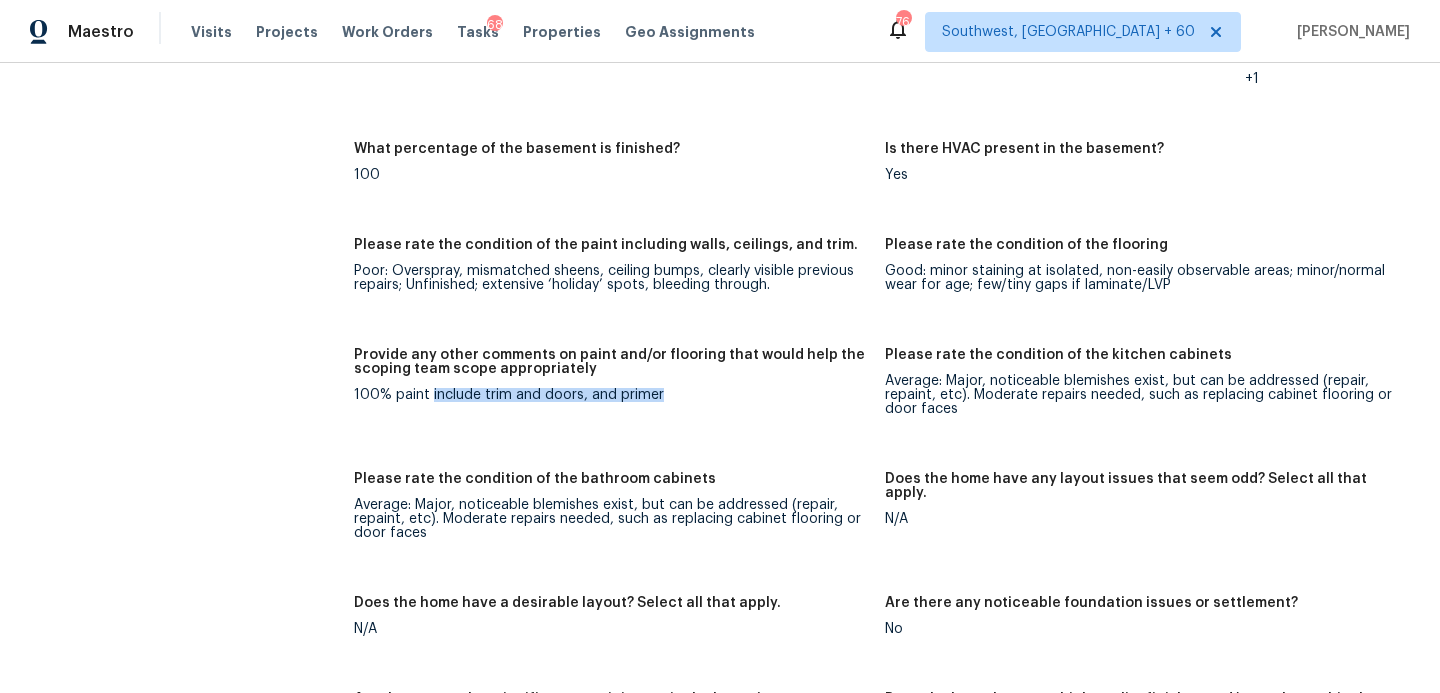 drag, startPoint x: 429, startPoint y: 380, endPoint x: 671, endPoint y: 381, distance: 242.00206 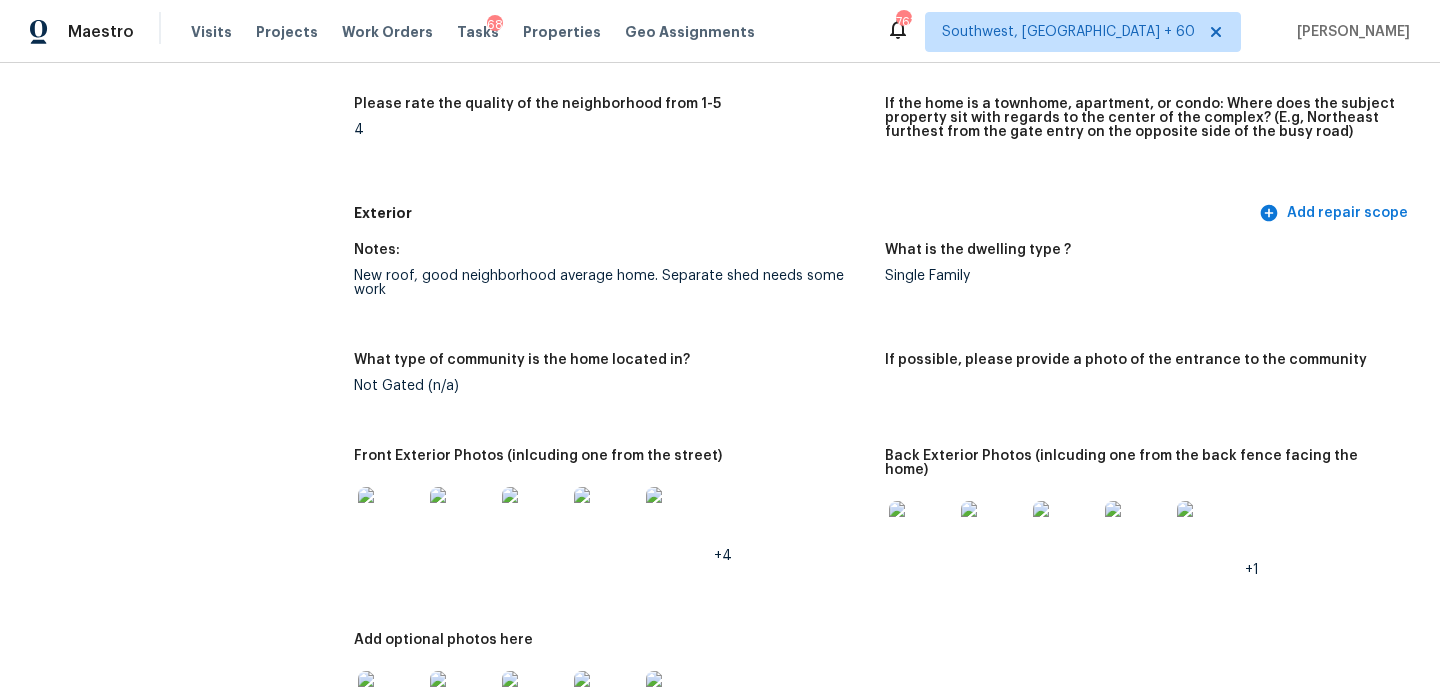 scroll, scrollTop: 0, scrollLeft: 0, axis: both 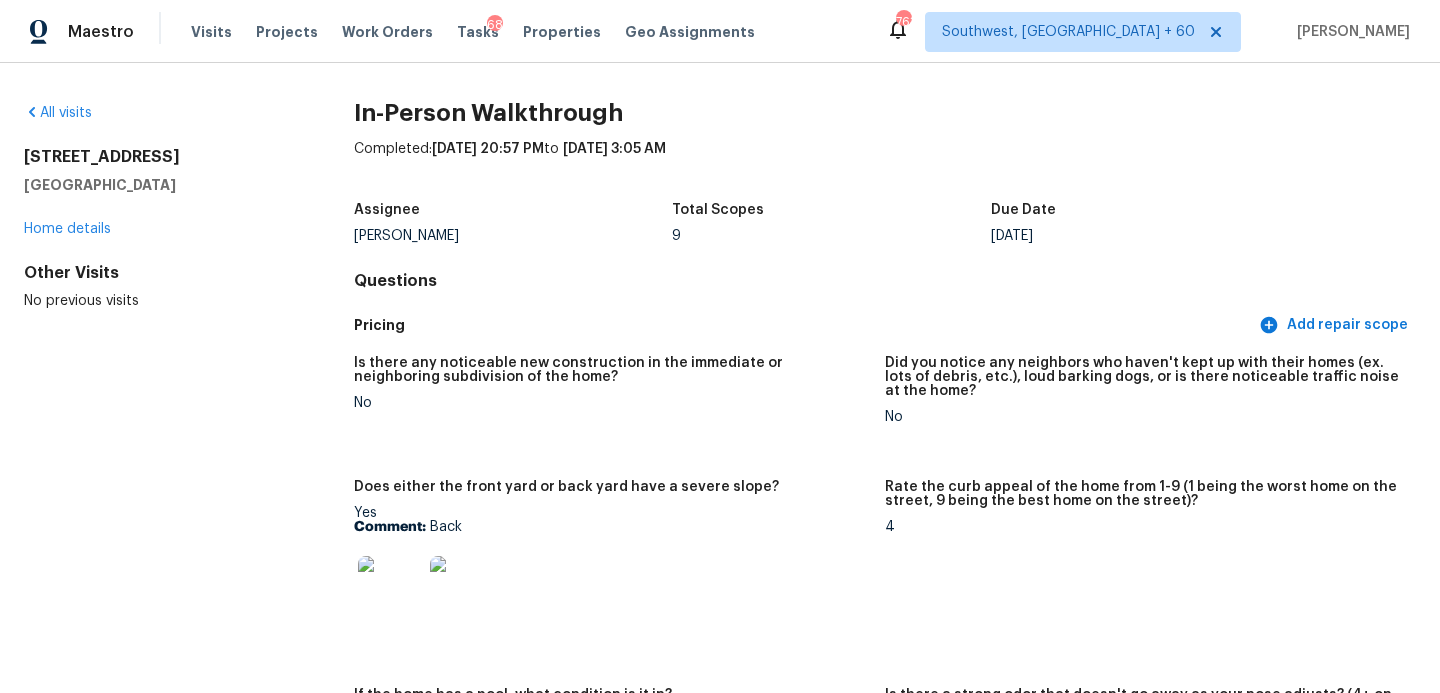 click on "All visits" at bounding box center [157, 113] 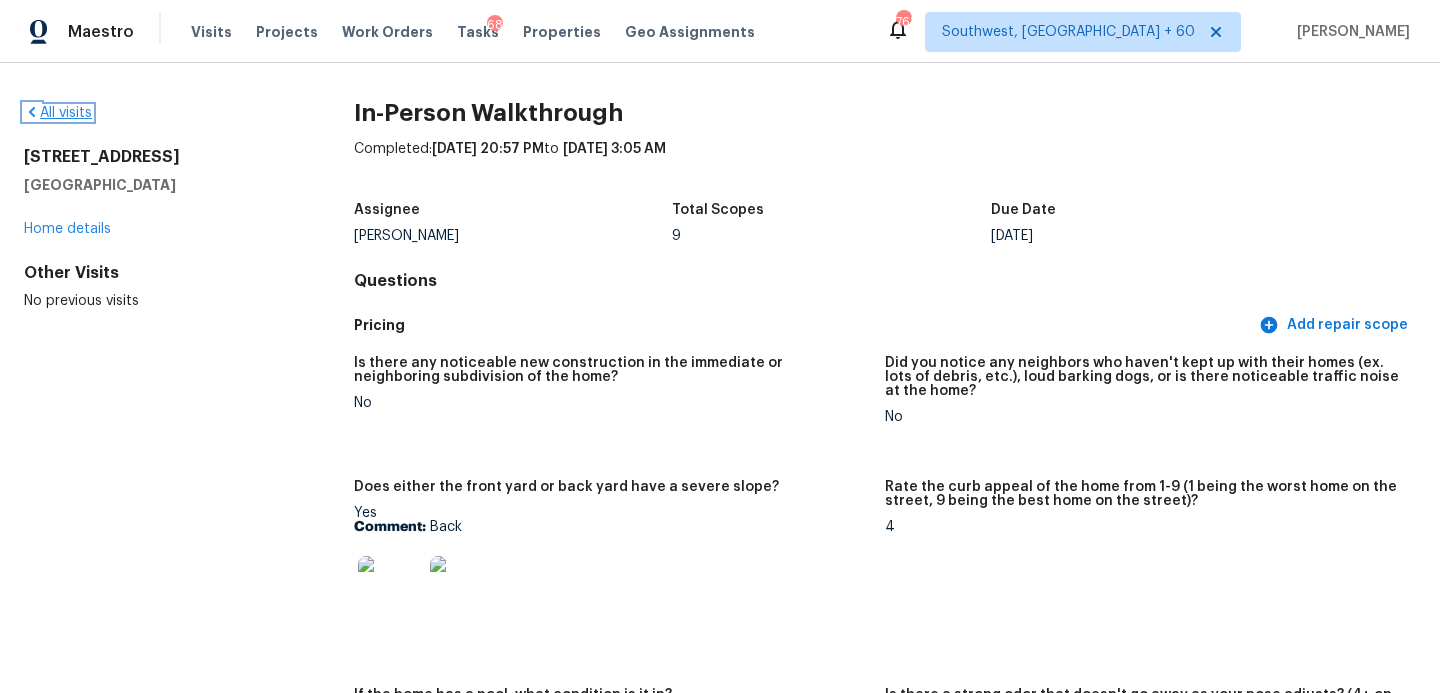 click on "All visits" at bounding box center [58, 113] 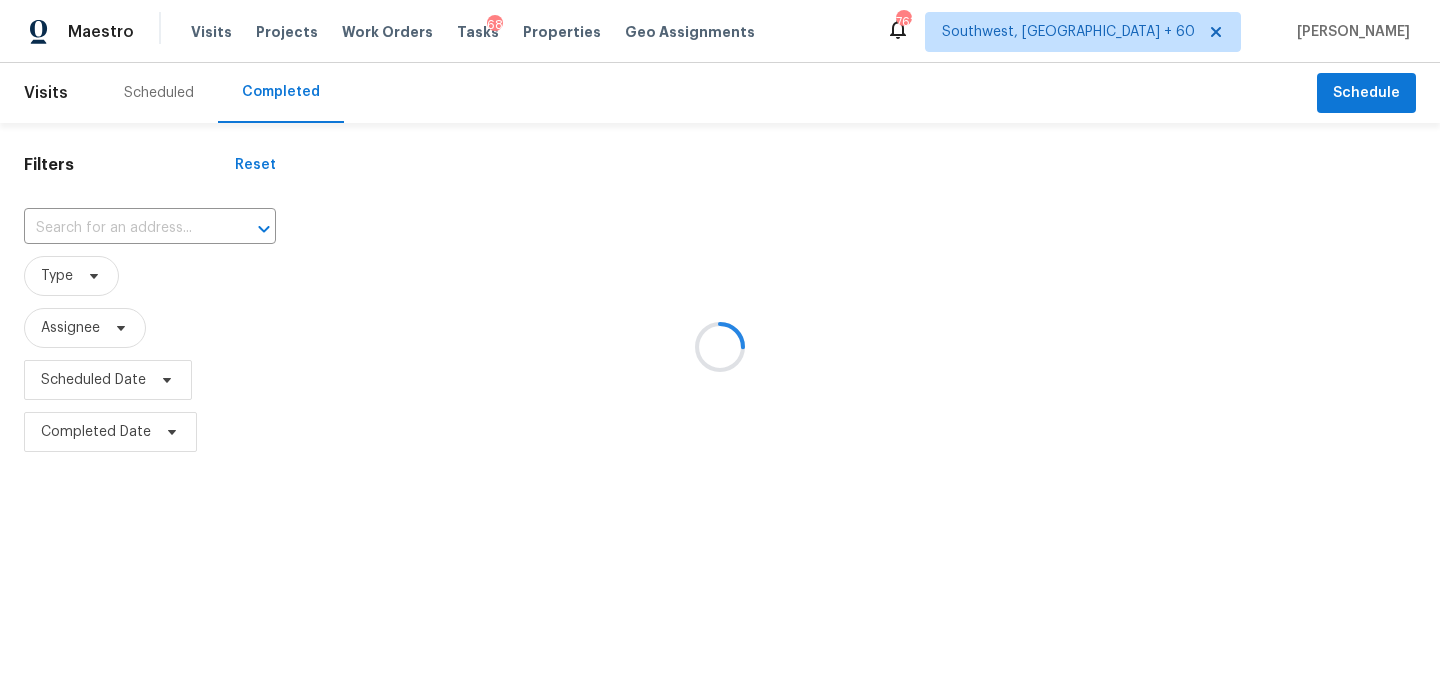 click at bounding box center [720, 346] 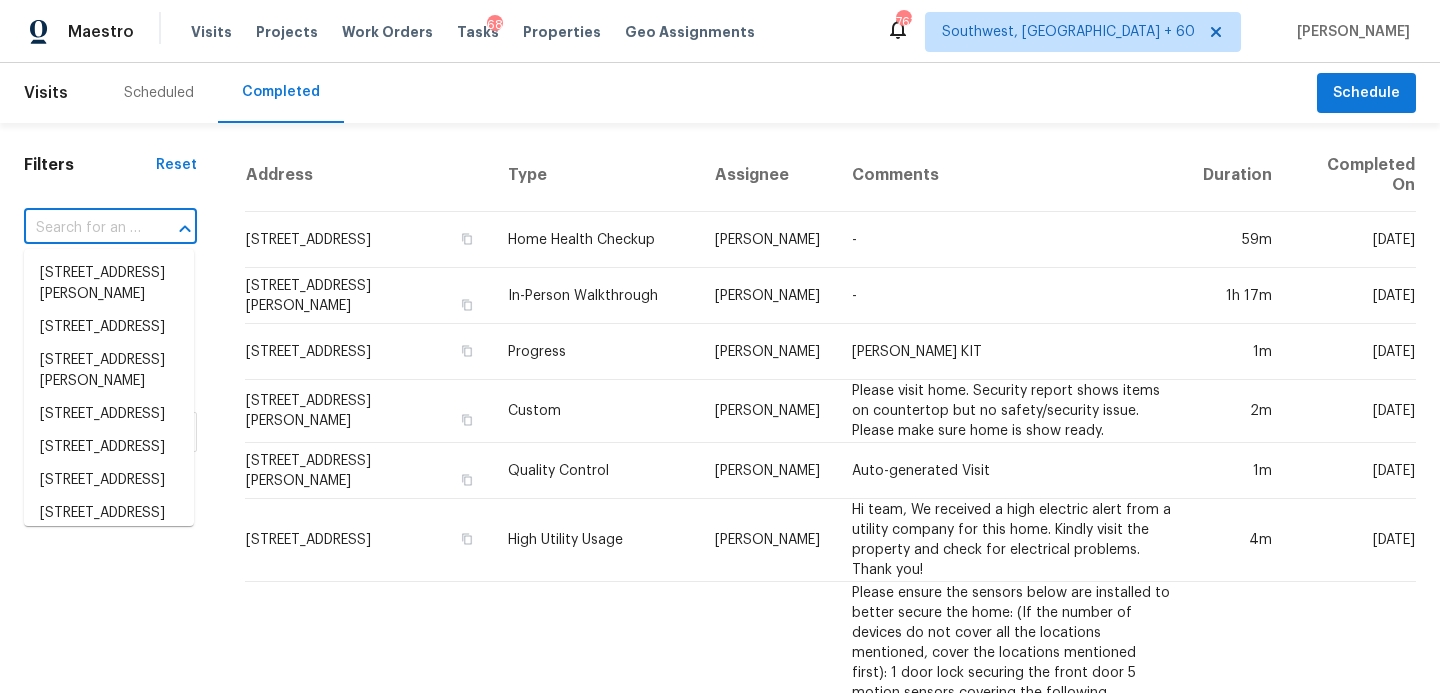 click at bounding box center [82, 228] 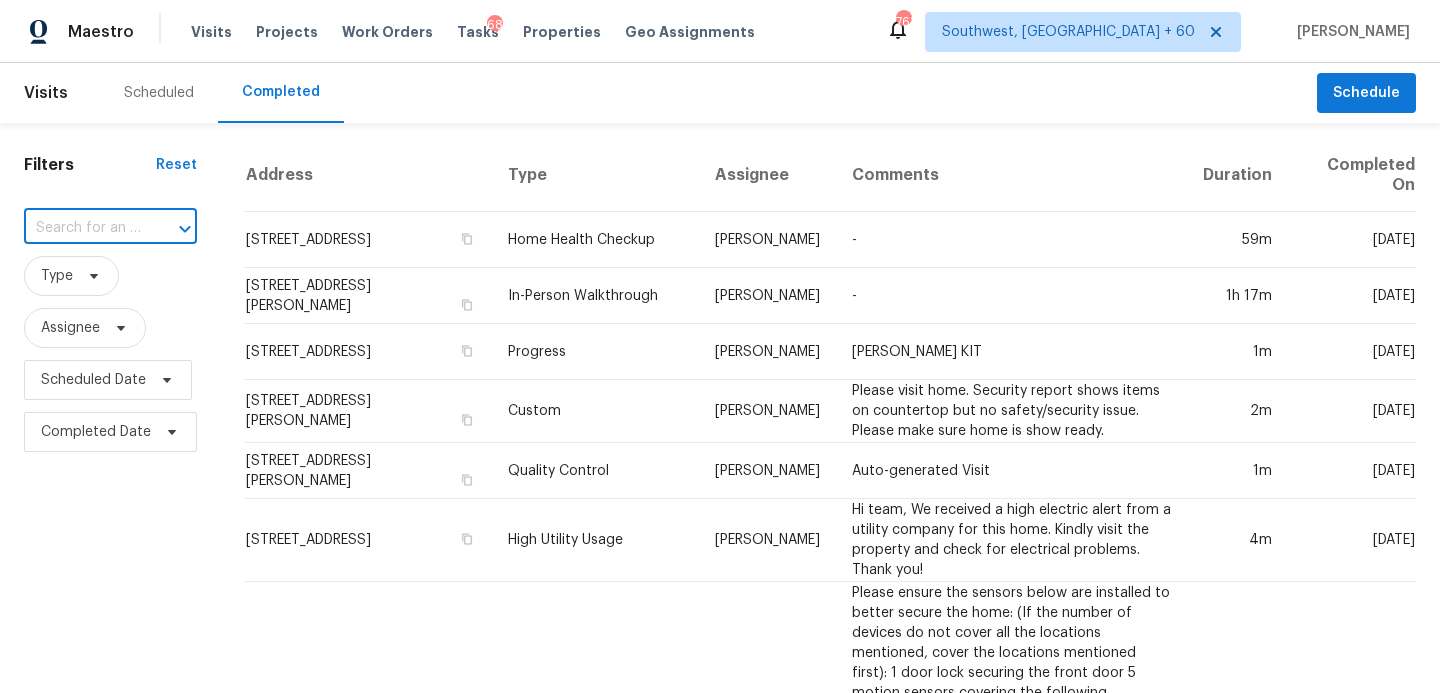 click at bounding box center [82, 228] 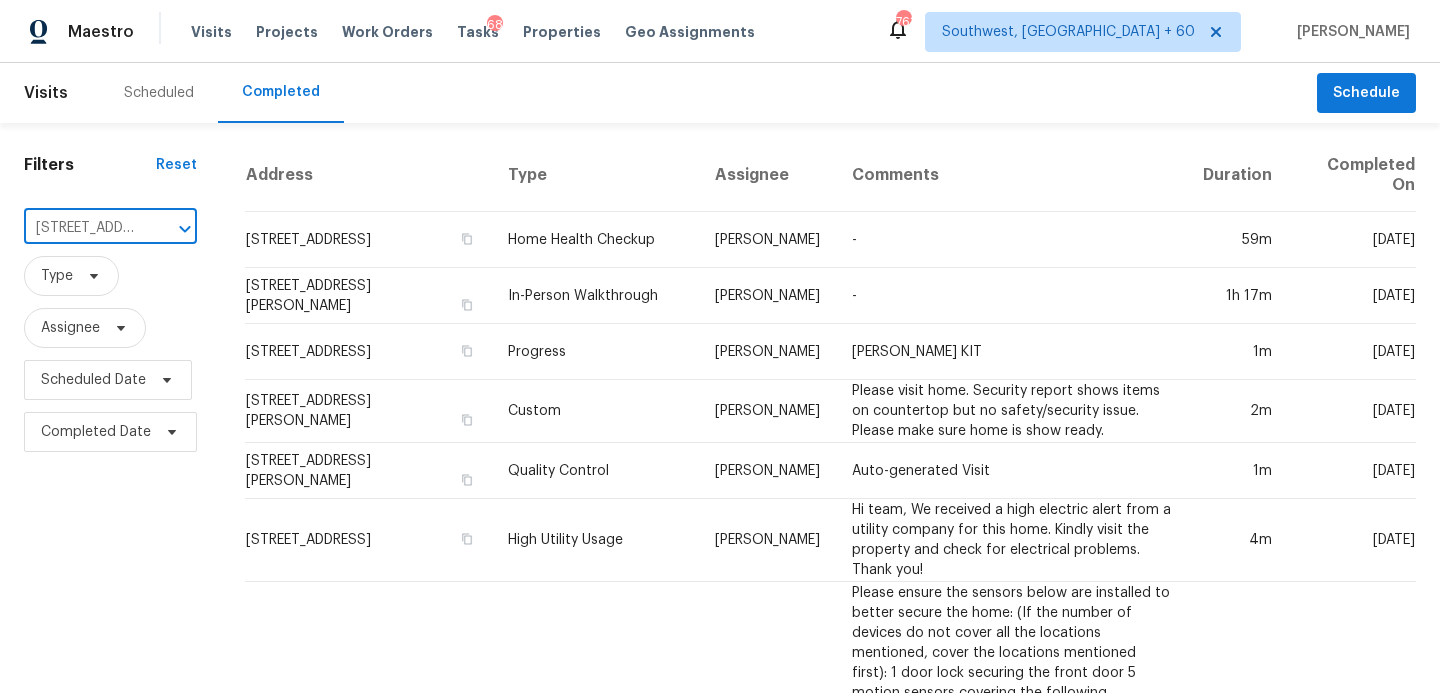 scroll, scrollTop: 0, scrollLeft: 184, axis: horizontal 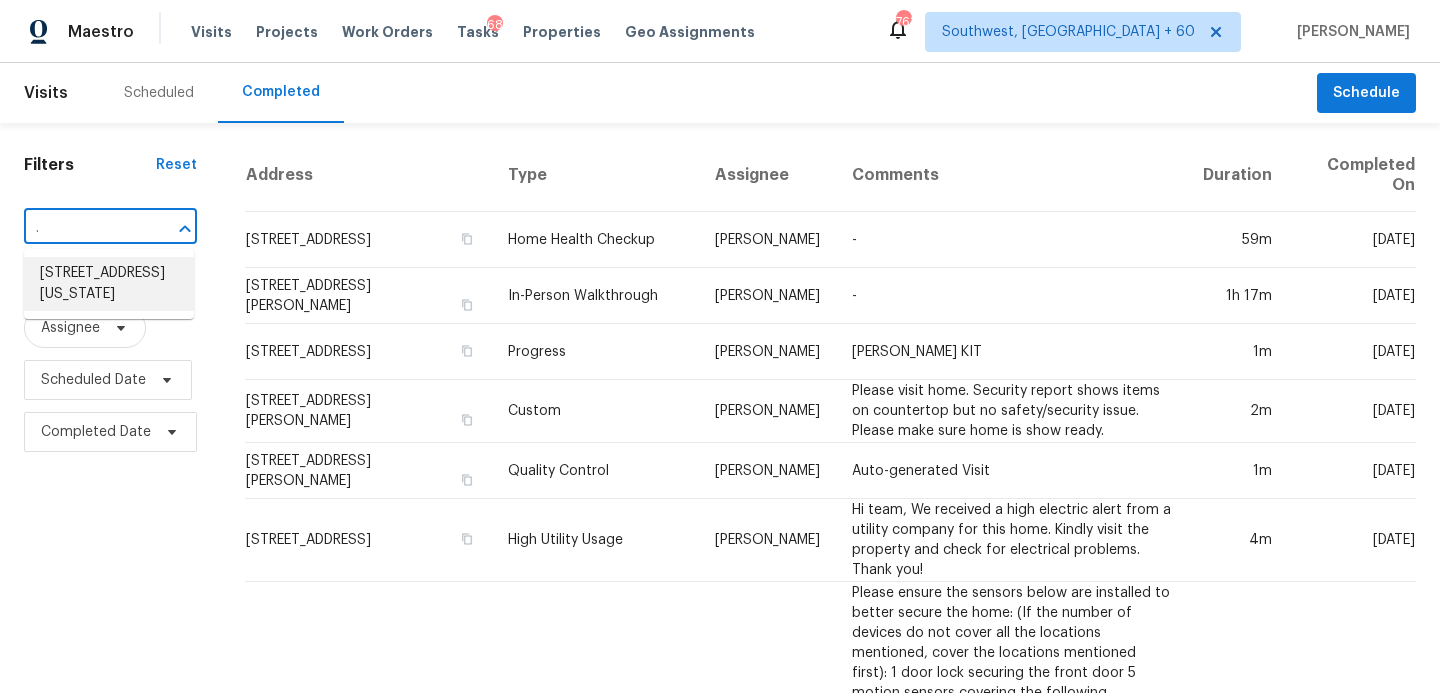 click on "[STREET_ADDRESS][US_STATE]" at bounding box center (109, 284) 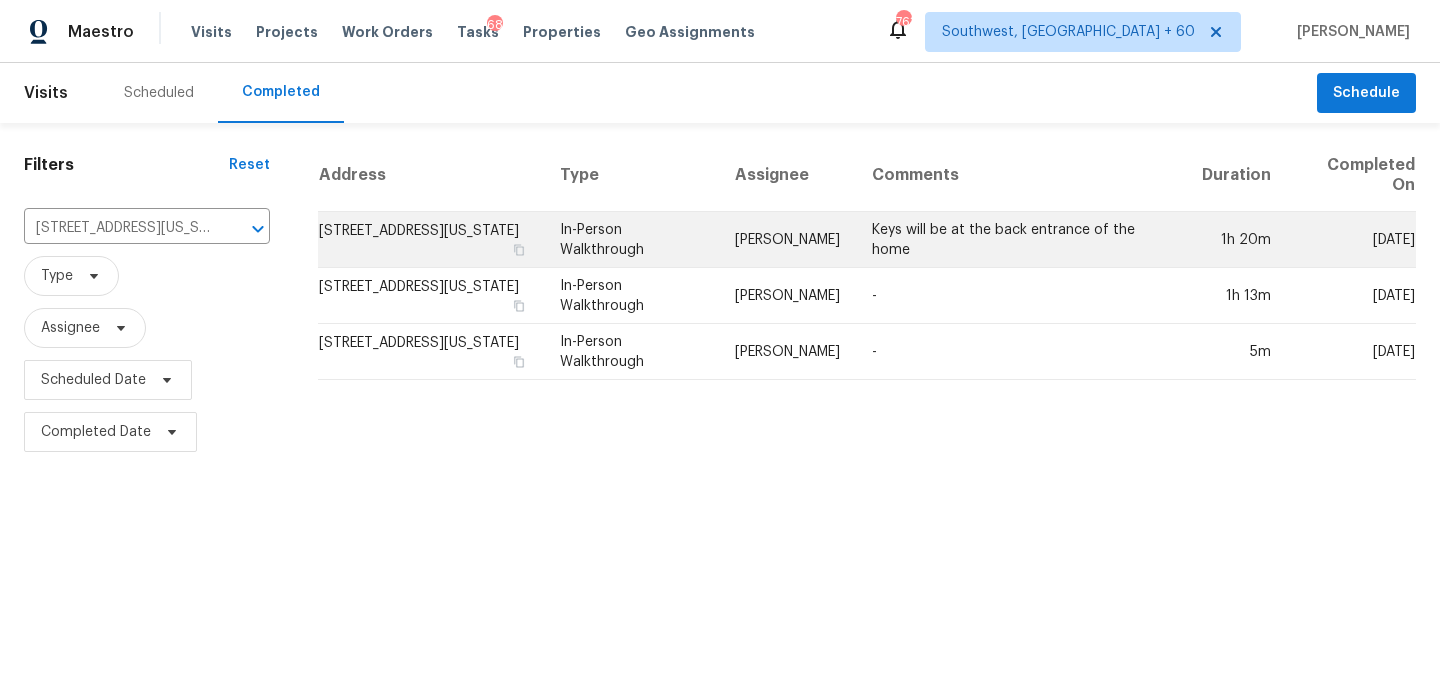 click on "Keys will be at the back entrance of the home" at bounding box center [1020, 240] 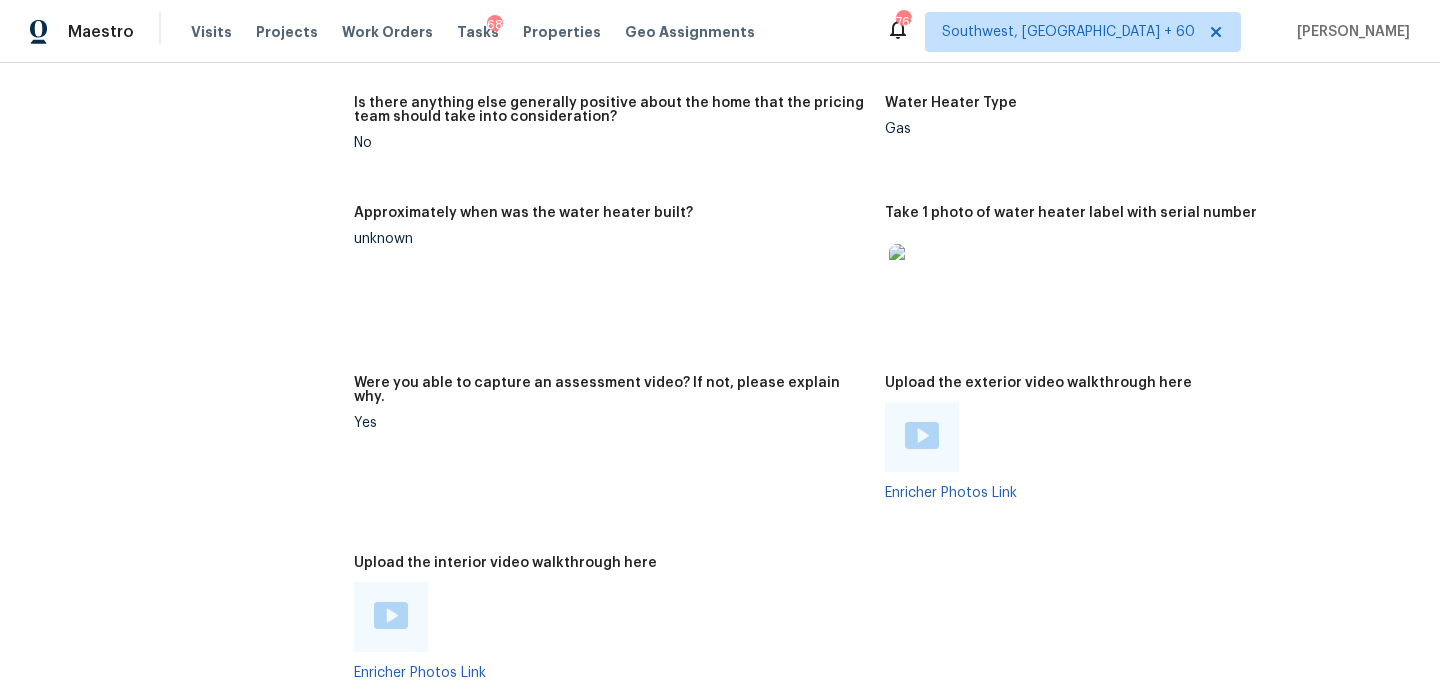 scroll, scrollTop: 3806, scrollLeft: 0, axis: vertical 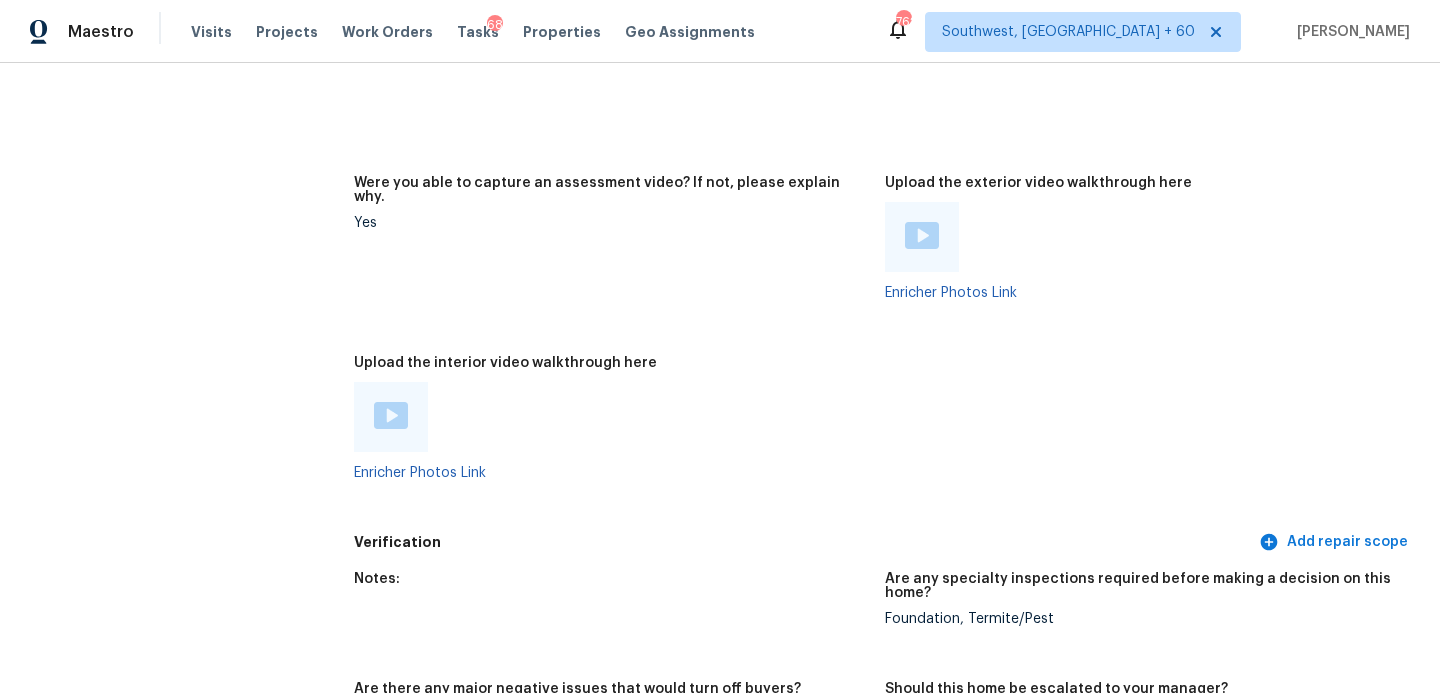 click at bounding box center [391, 415] 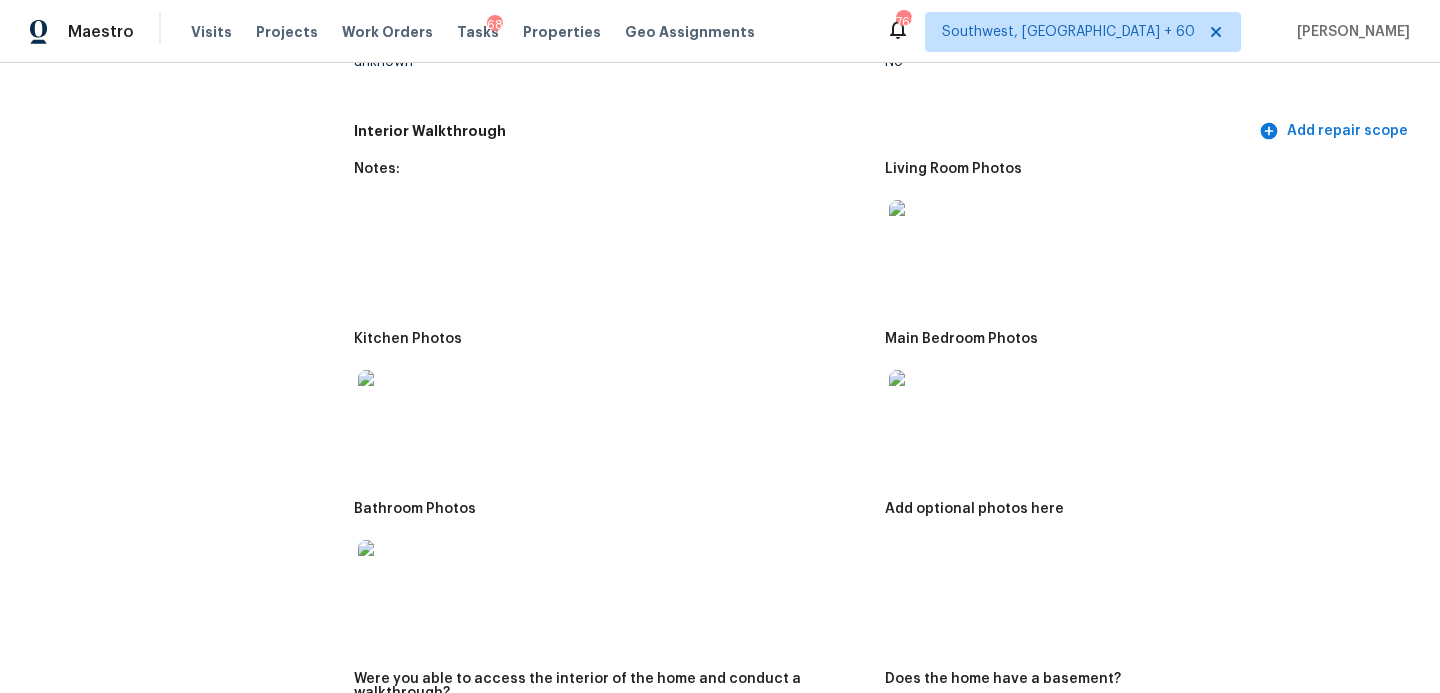 scroll, scrollTop: 1912, scrollLeft: 0, axis: vertical 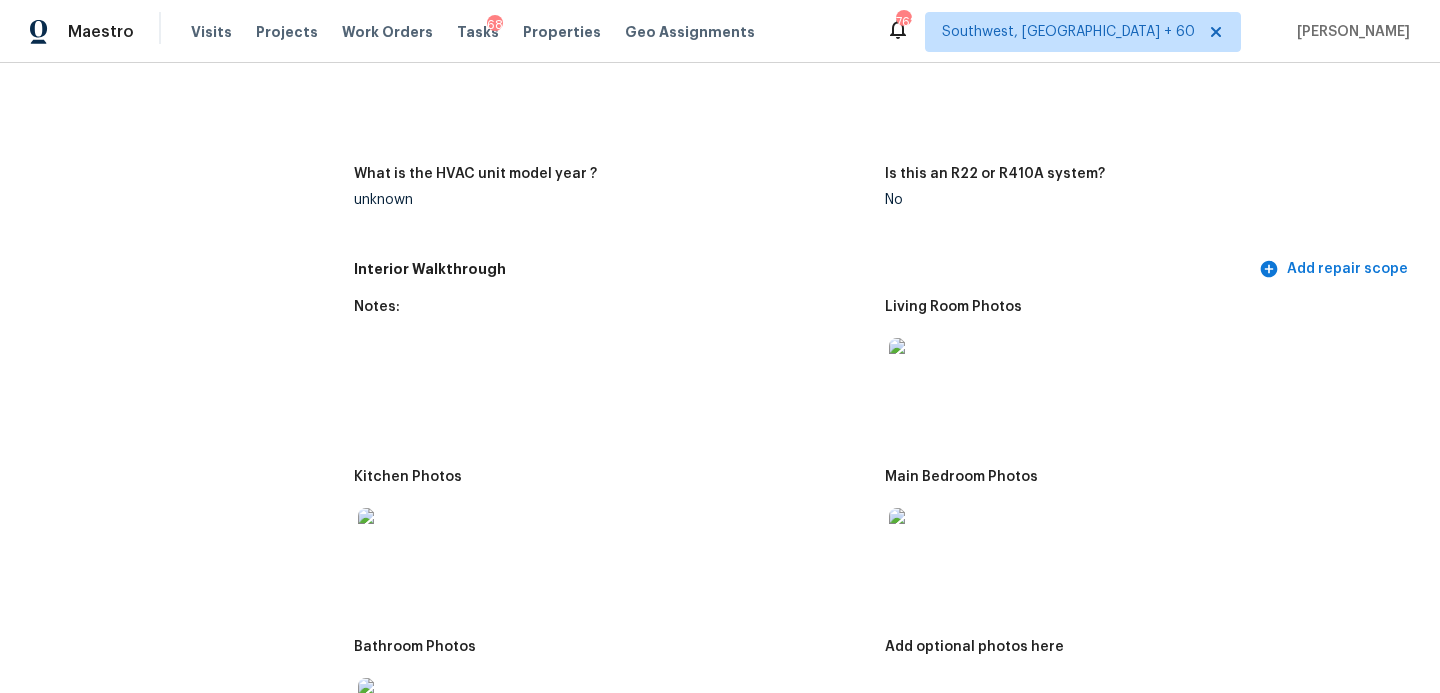 click at bounding box center [921, 370] 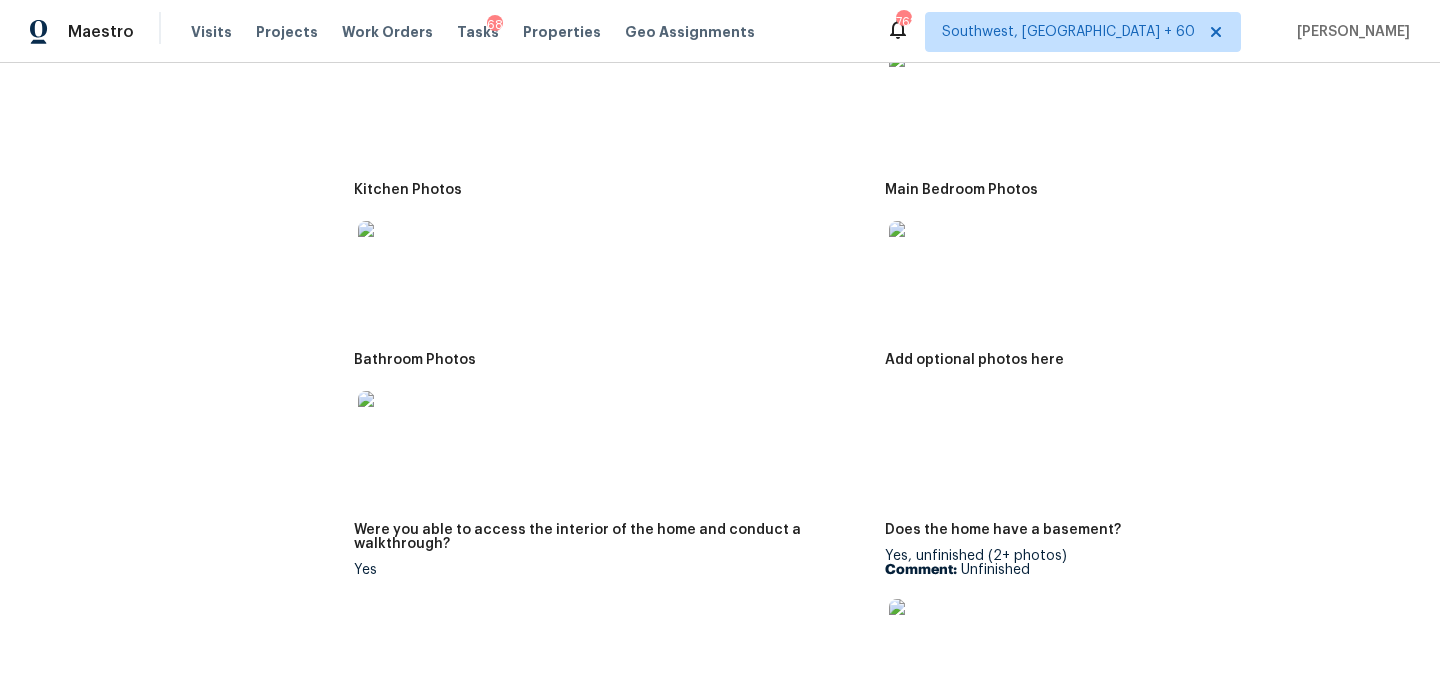 click at bounding box center (390, 423) 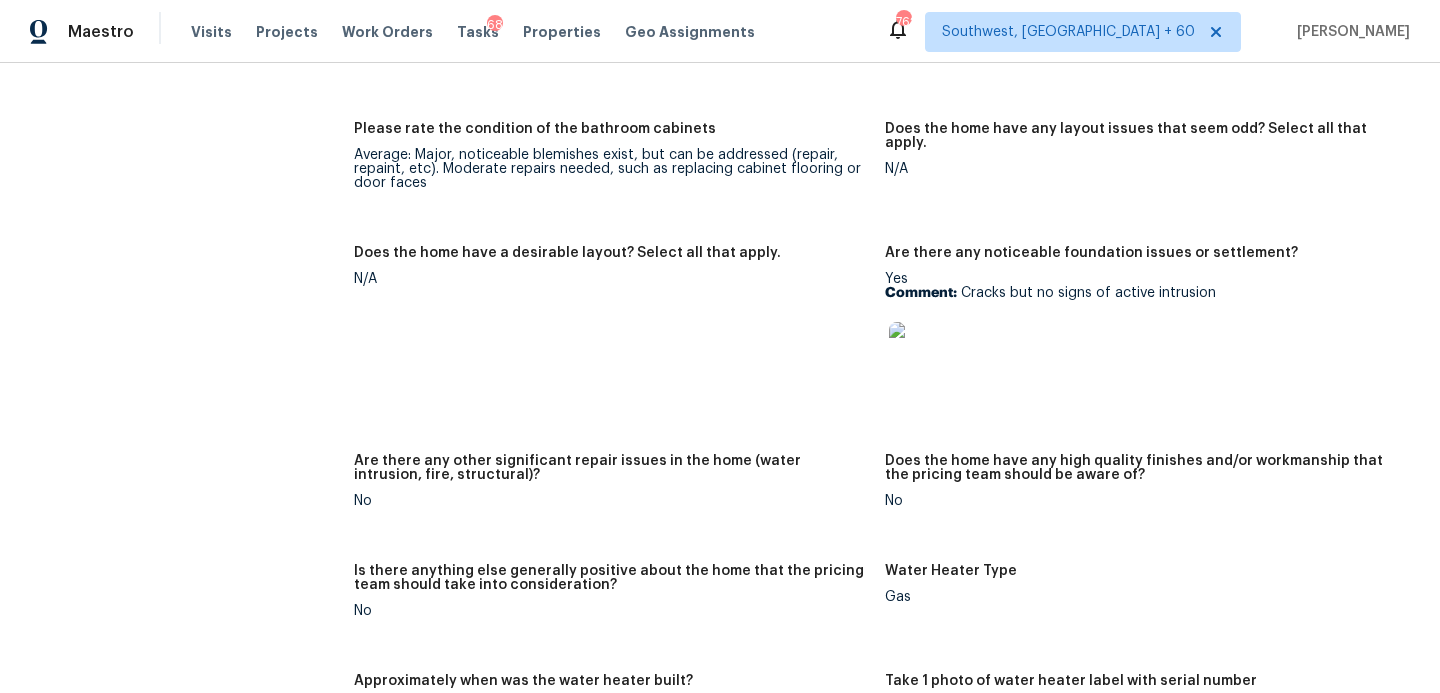 scroll, scrollTop: 3088, scrollLeft: 0, axis: vertical 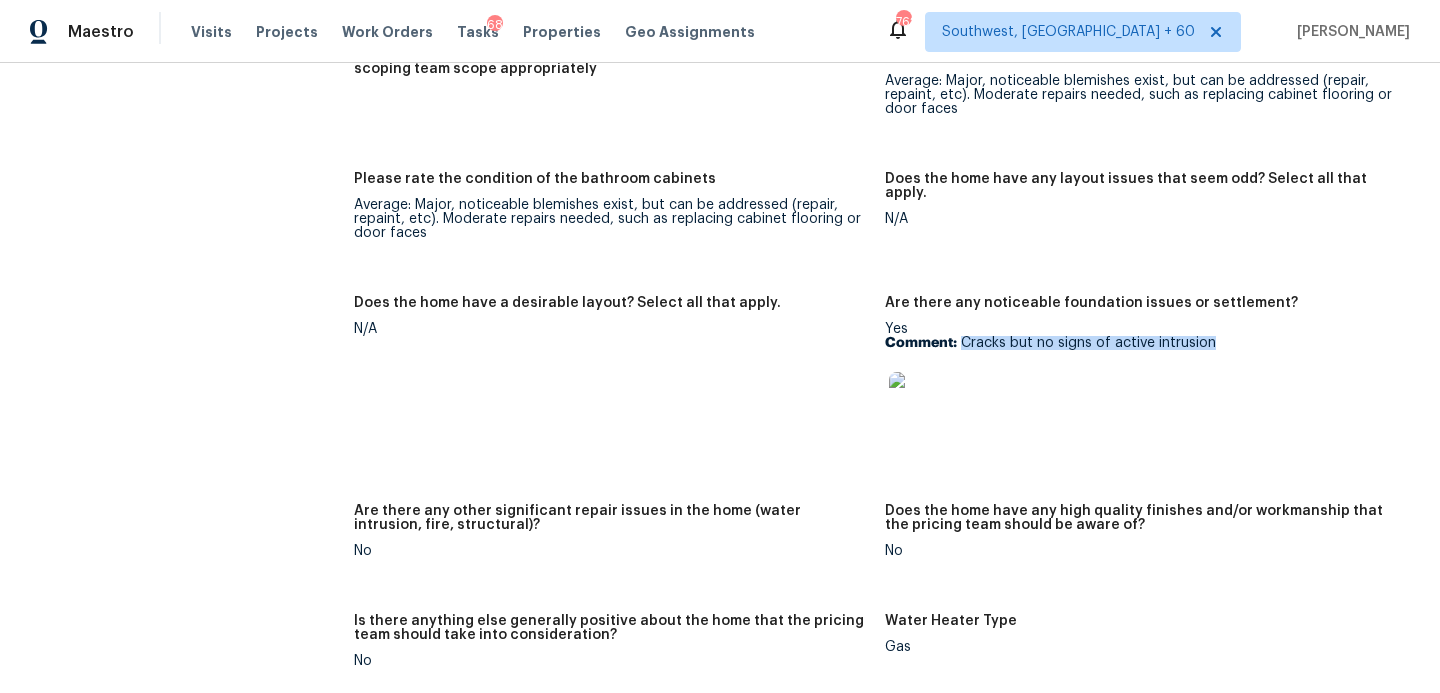 drag, startPoint x: 962, startPoint y: 327, endPoint x: 1229, endPoint y: 329, distance: 267.00748 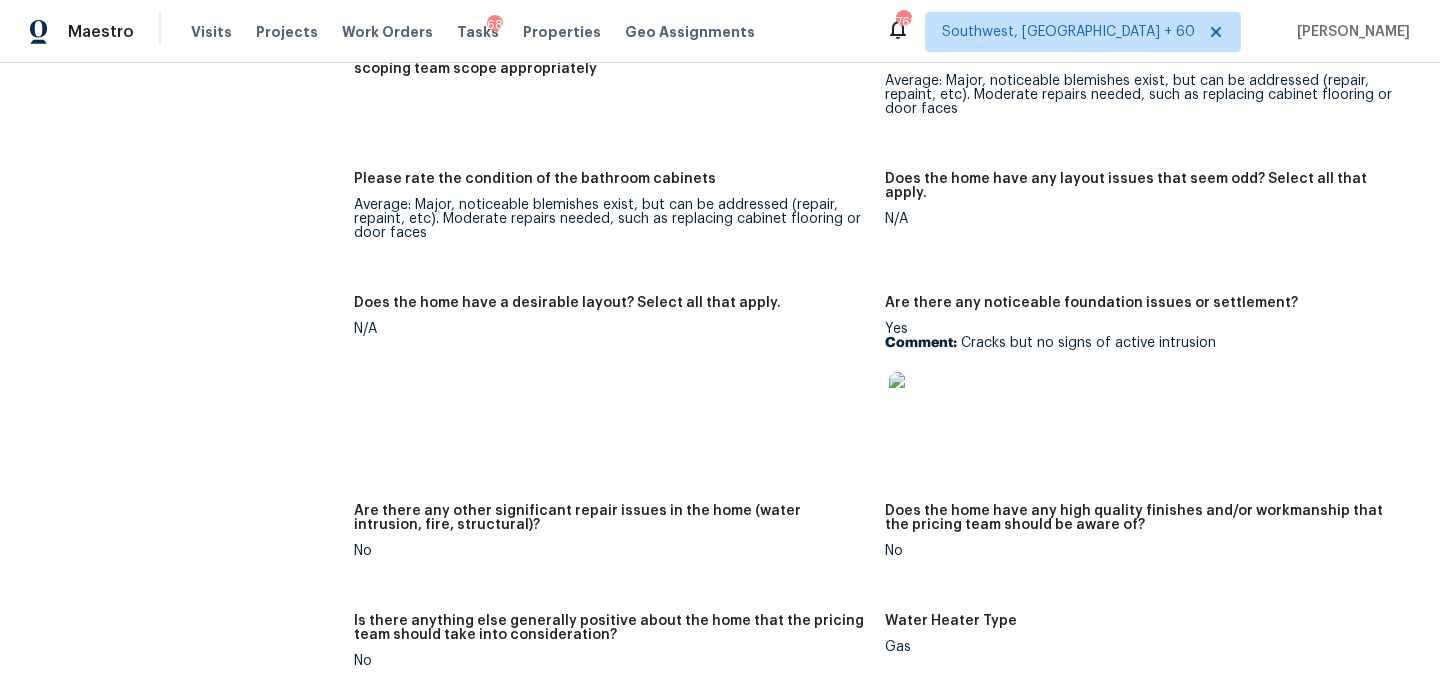 click on "Are there any noticeable foundation issues or settlement? Yes Comment:   Cracks but no signs of active intrusion" at bounding box center (1150, 388) 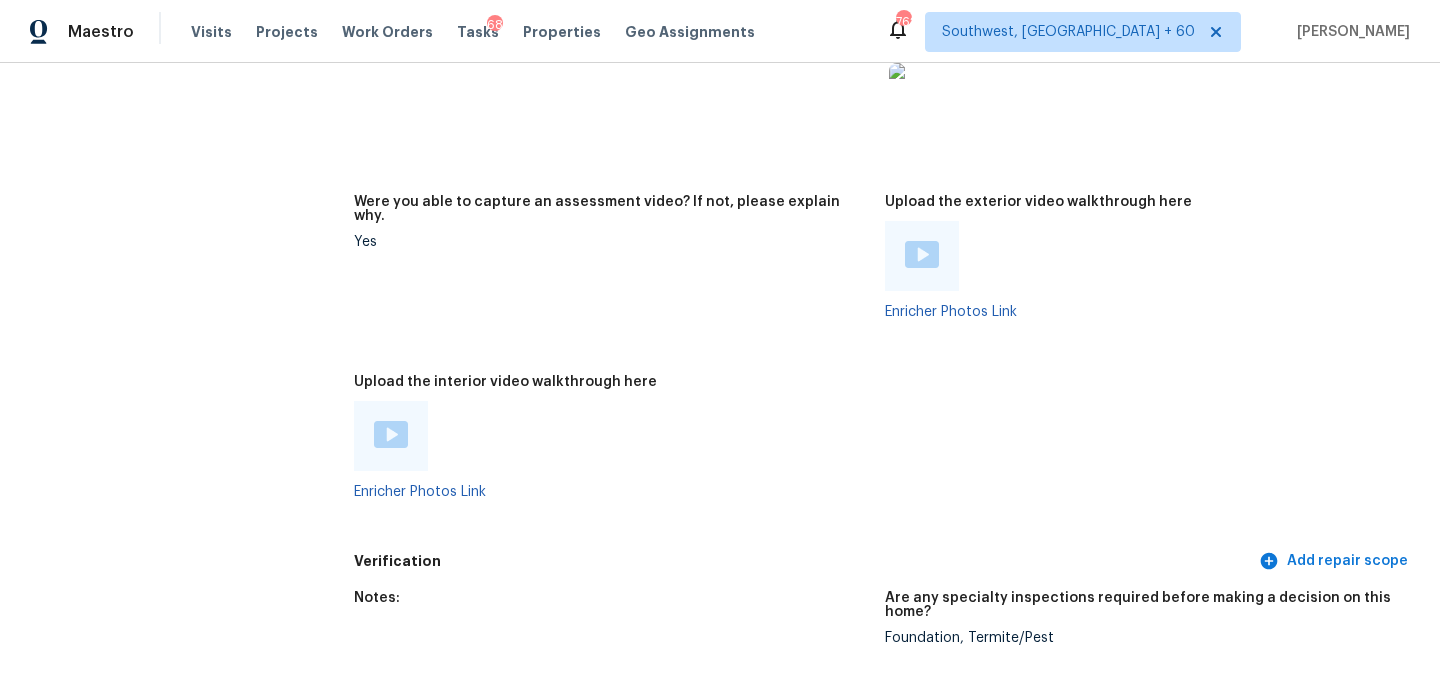 scroll, scrollTop: 3996, scrollLeft: 0, axis: vertical 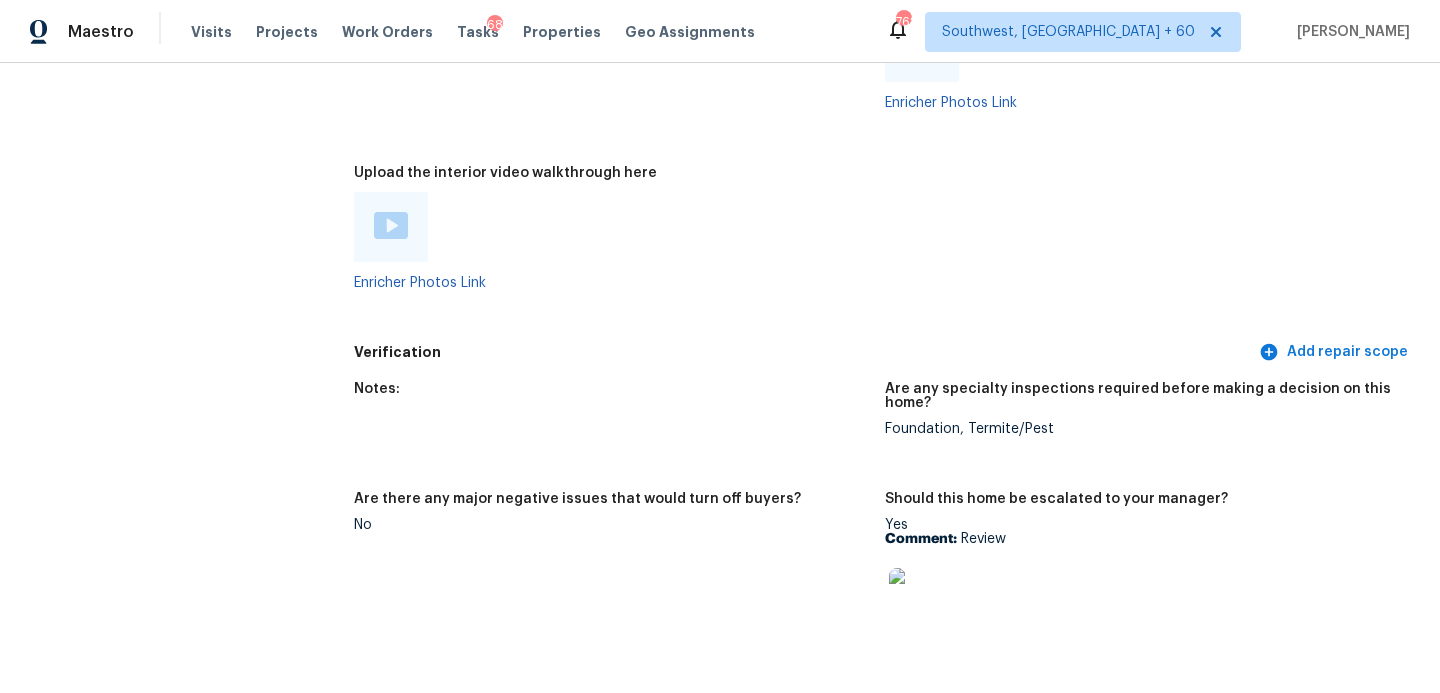 click on "Foundation, Termite/Pest" at bounding box center (1142, 429) 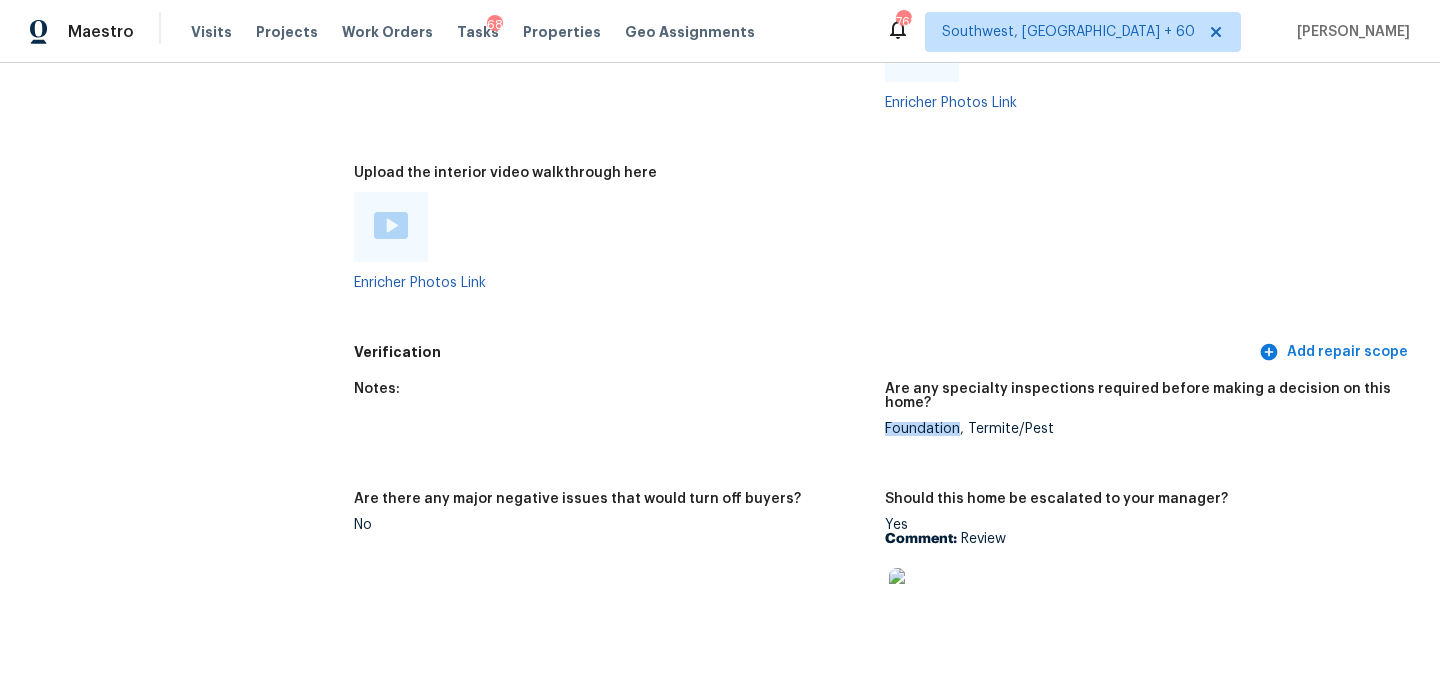 click on "Foundation, Termite/Pest" at bounding box center [1142, 429] 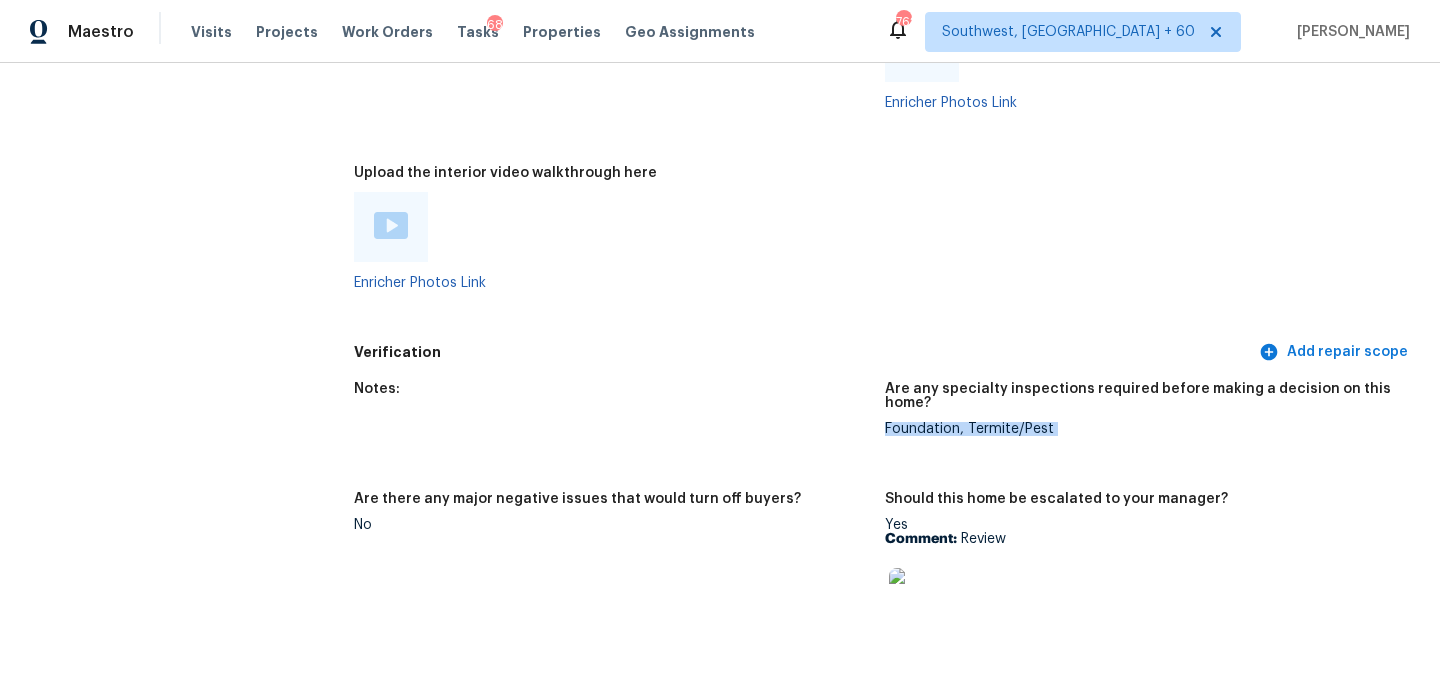 copy on "Foundation, Termite/Pest" 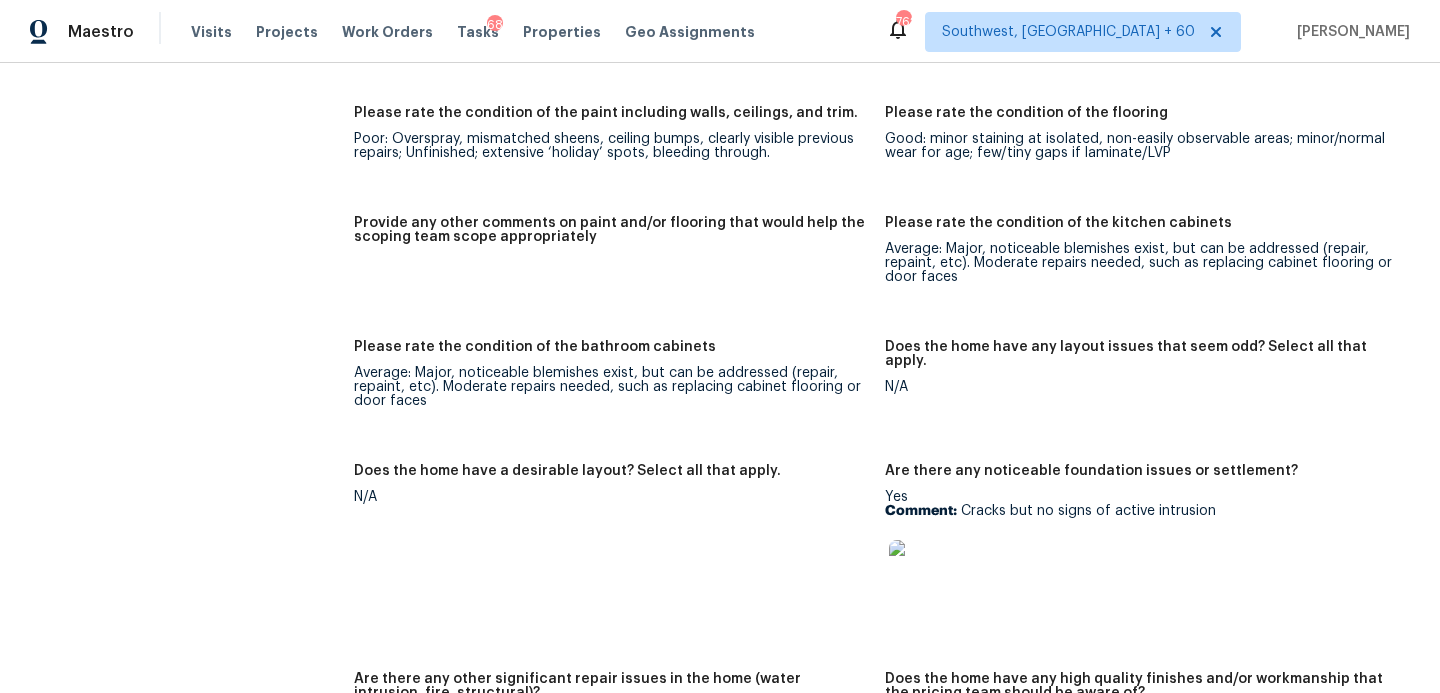 scroll, scrollTop: 2812, scrollLeft: 0, axis: vertical 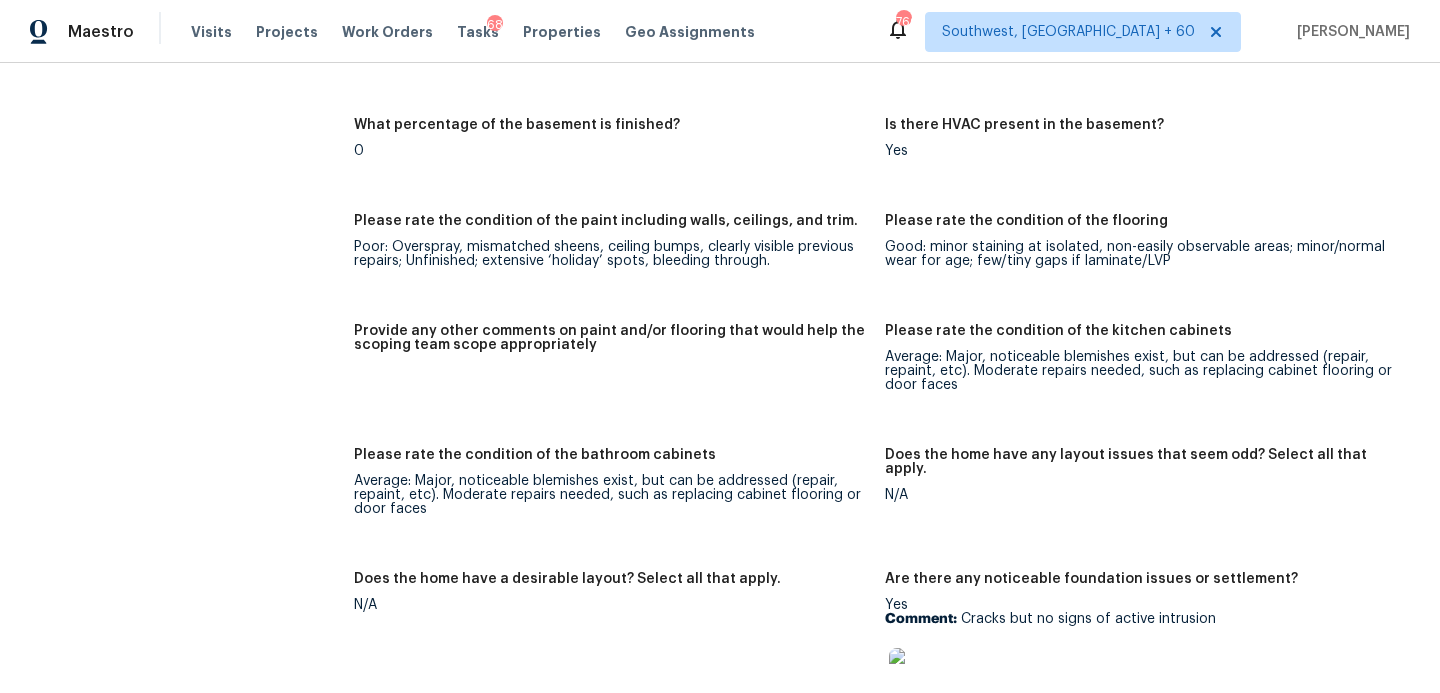 click on "Please rate the condition of the paint including walls, ceilings, and trim. Poor: Overspray, mismatched sheens, ceiling bumps, clearly visible previous repairs; Unfinished; extensive ‘holiday’ spots, bleeding through." at bounding box center [619, 257] 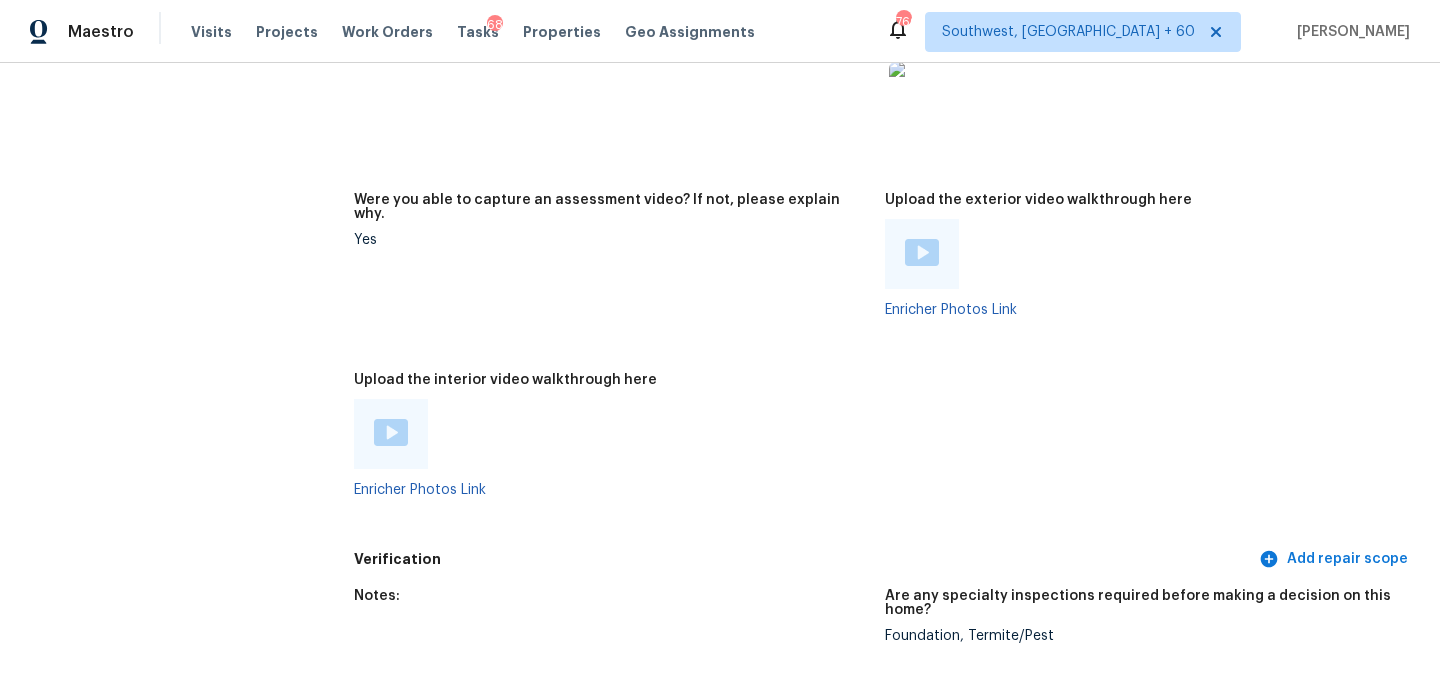 scroll, scrollTop: 4770, scrollLeft: 0, axis: vertical 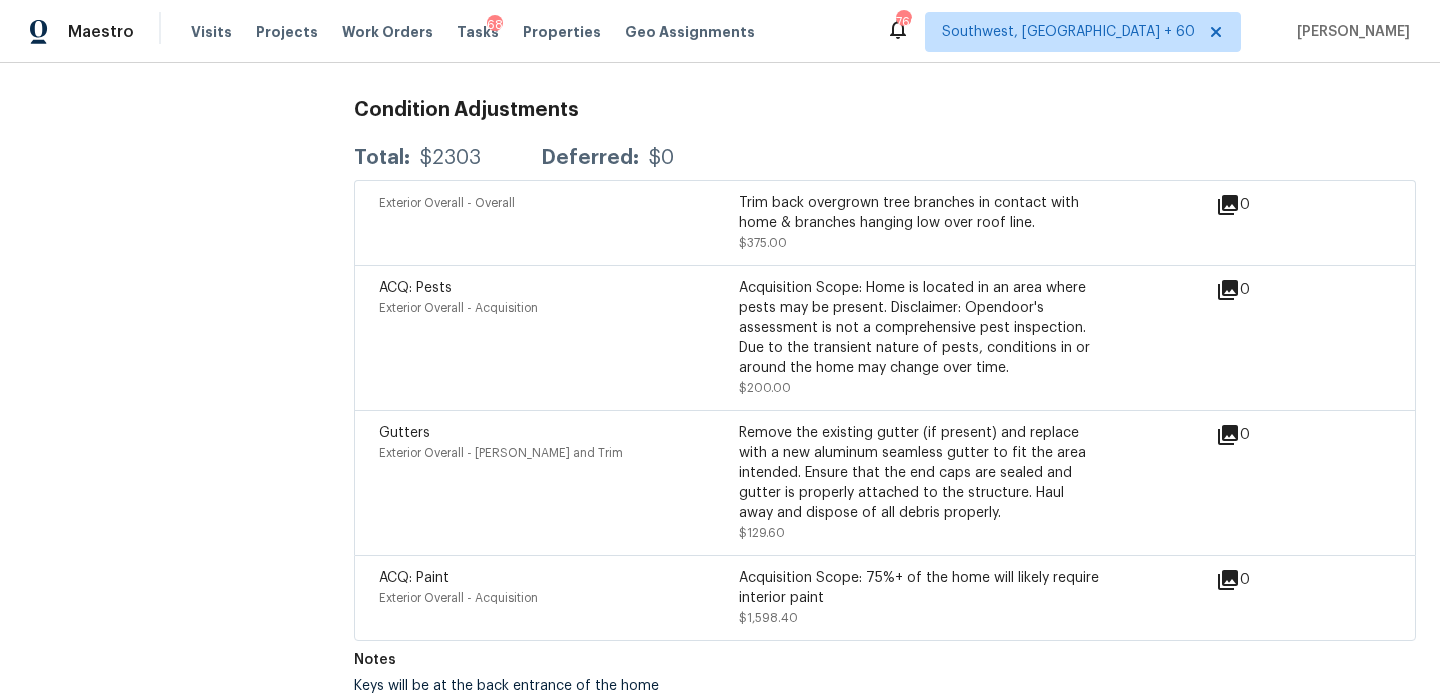 click on "ACQ: Pests Exterior Overall - Acquisition" at bounding box center [559, 338] 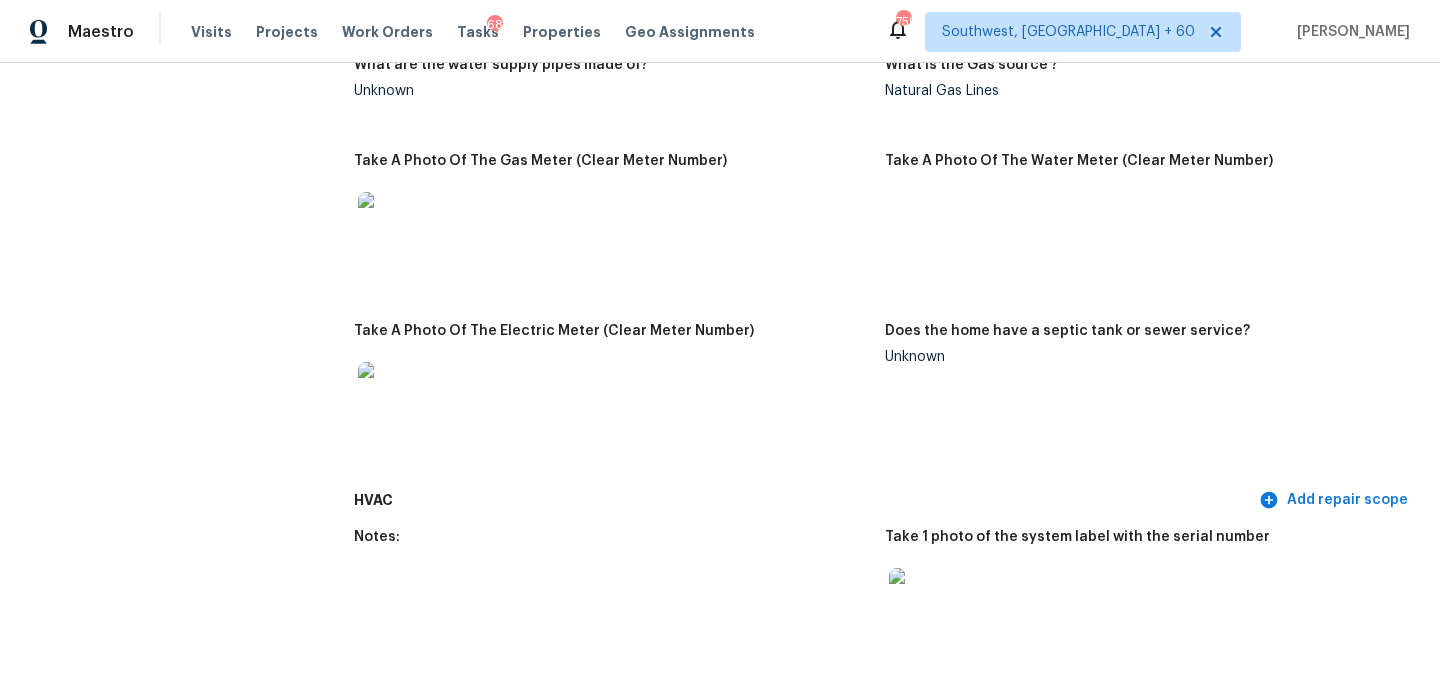 scroll, scrollTop: 0, scrollLeft: 0, axis: both 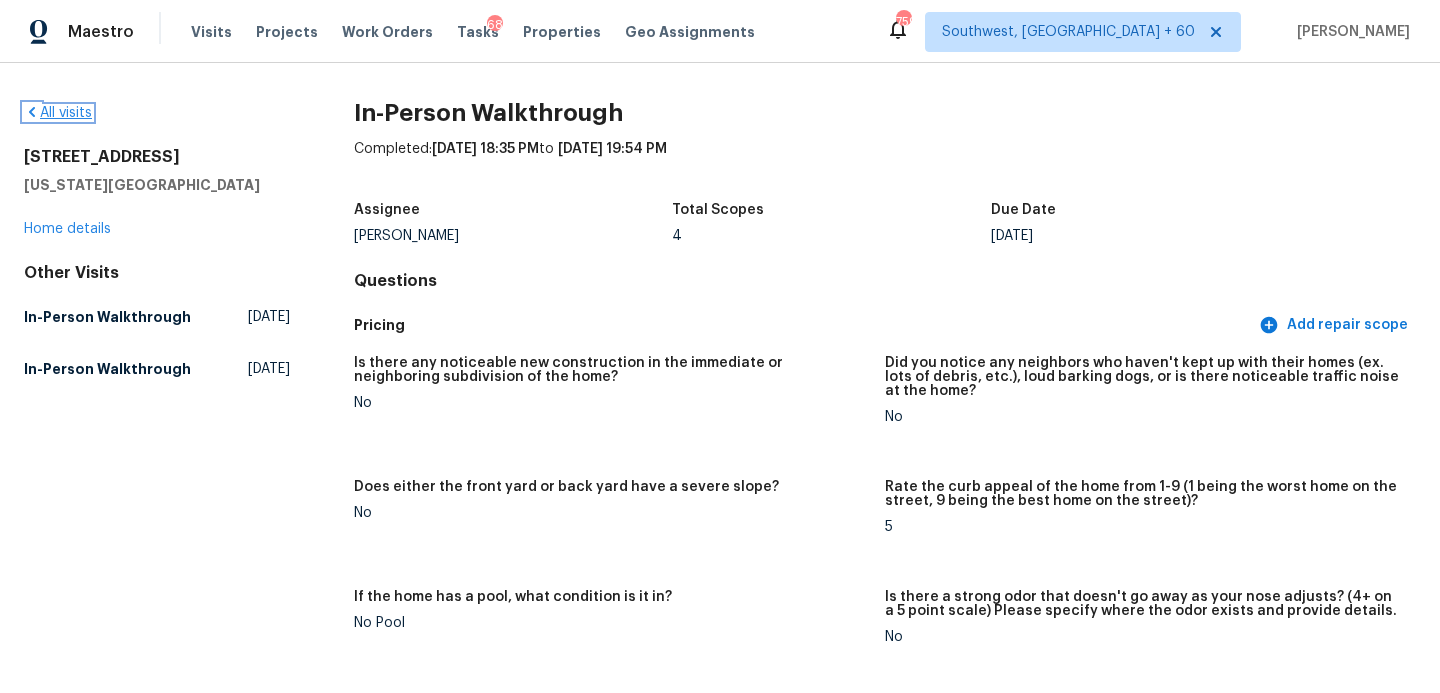click on "All visits" at bounding box center [58, 113] 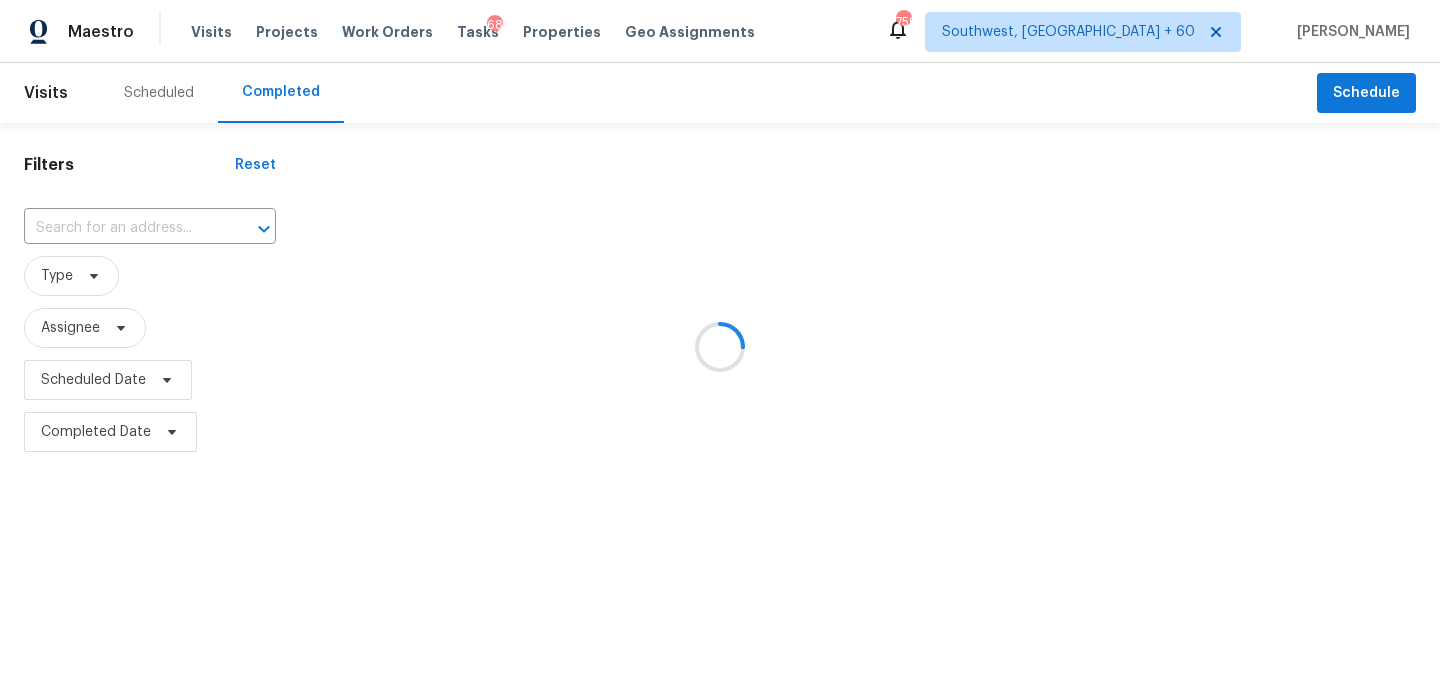click at bounding box center (720, 346) 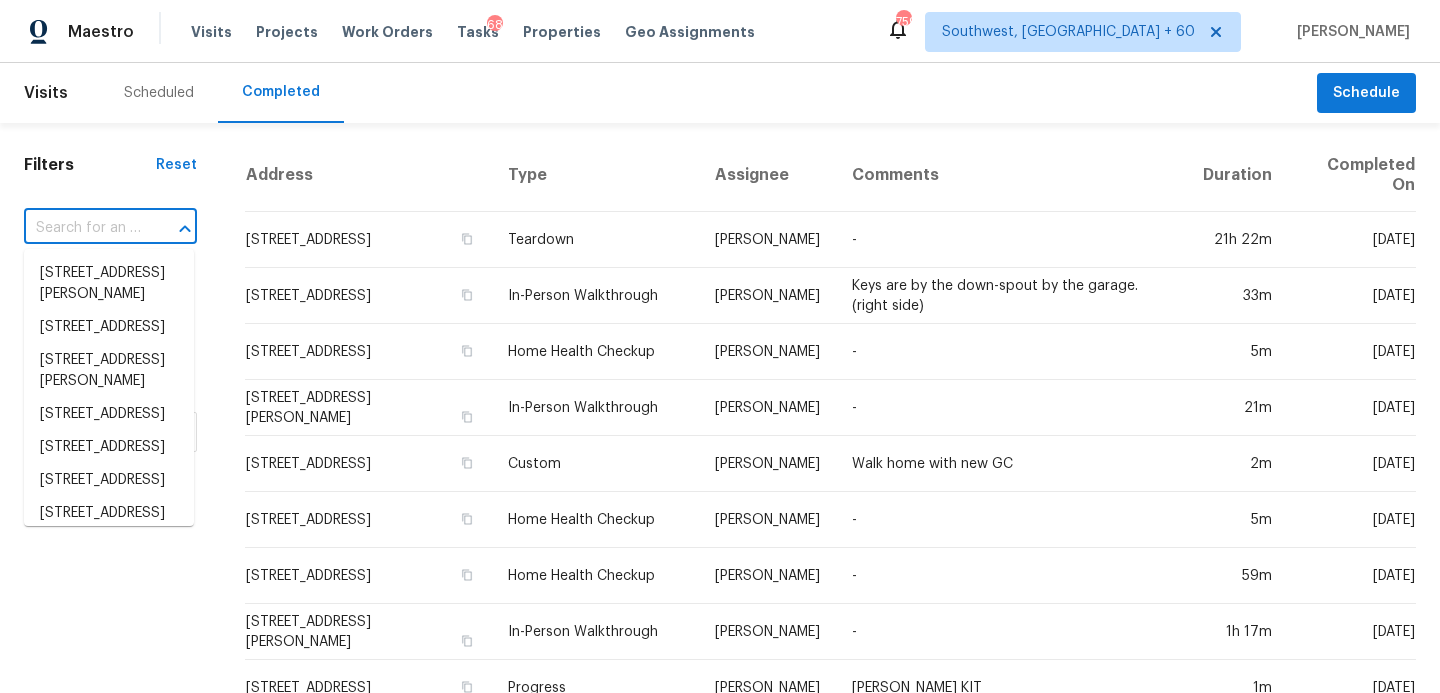 click at bounding box center (82, 228) 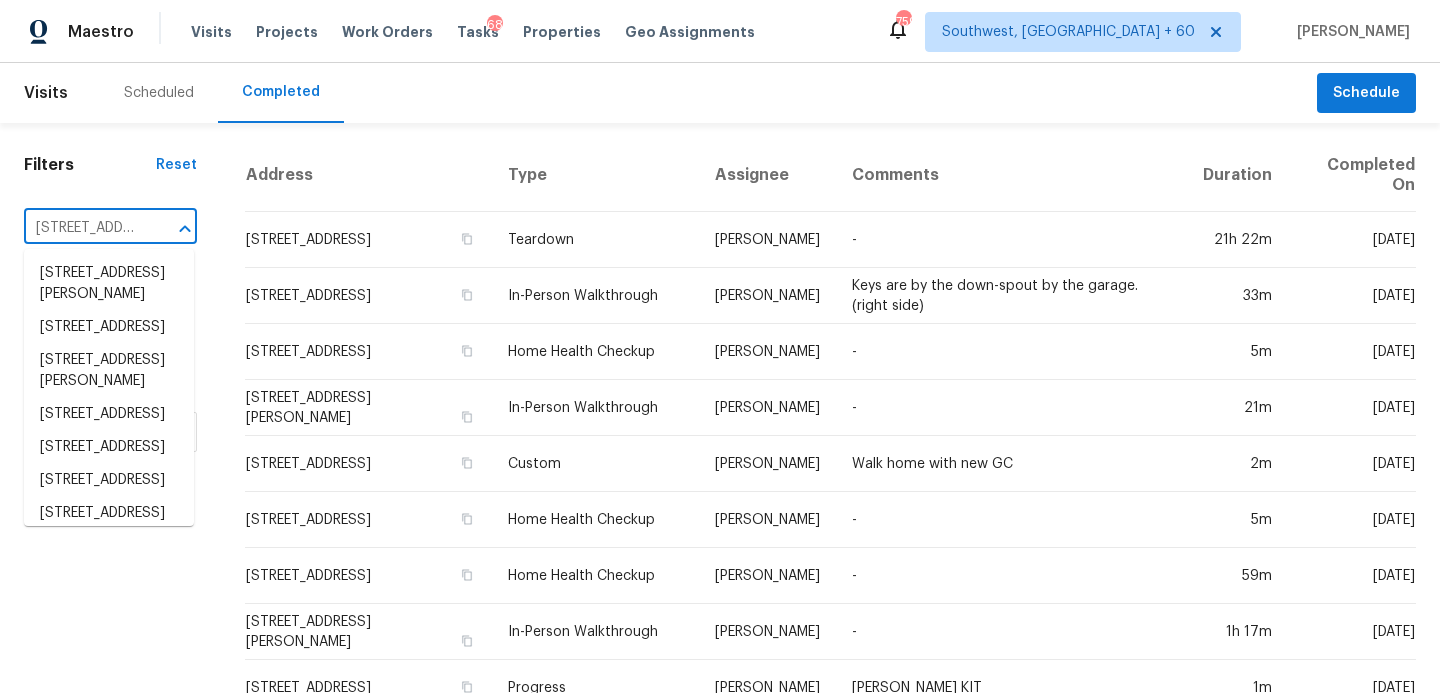 scroll, scrollTop: 0, scrollLeft: 145, axis: horizontal 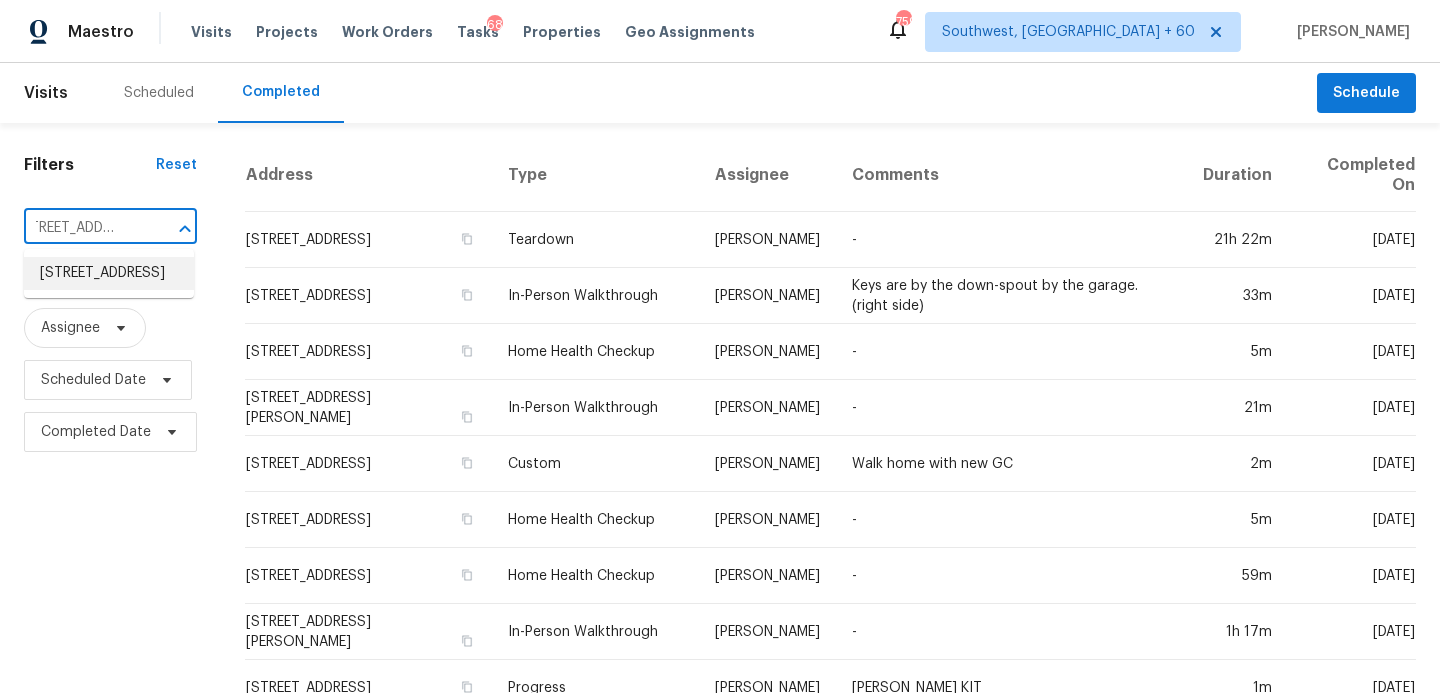 click on "[STREET_ADDRESS]" at bounding box center [109, 273] 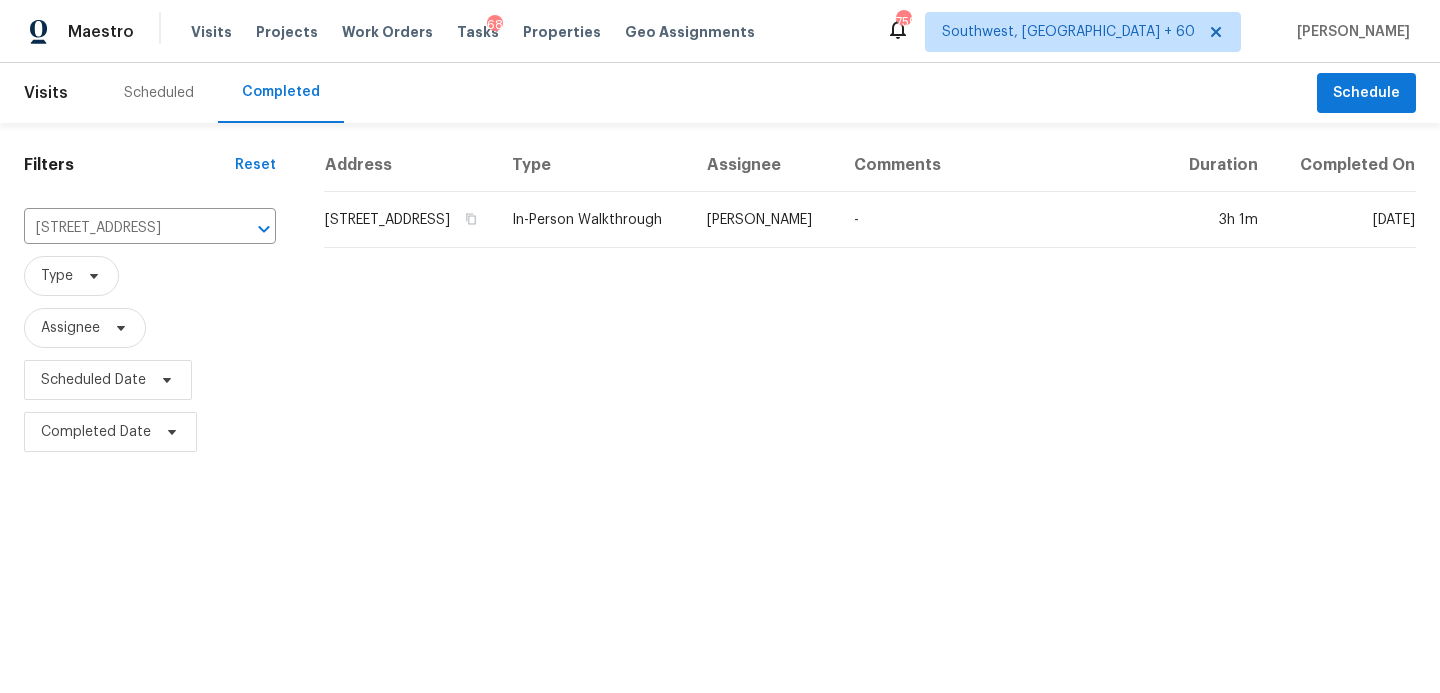 click on "[PERSON_NAME]" at bounding box center (764, 220) 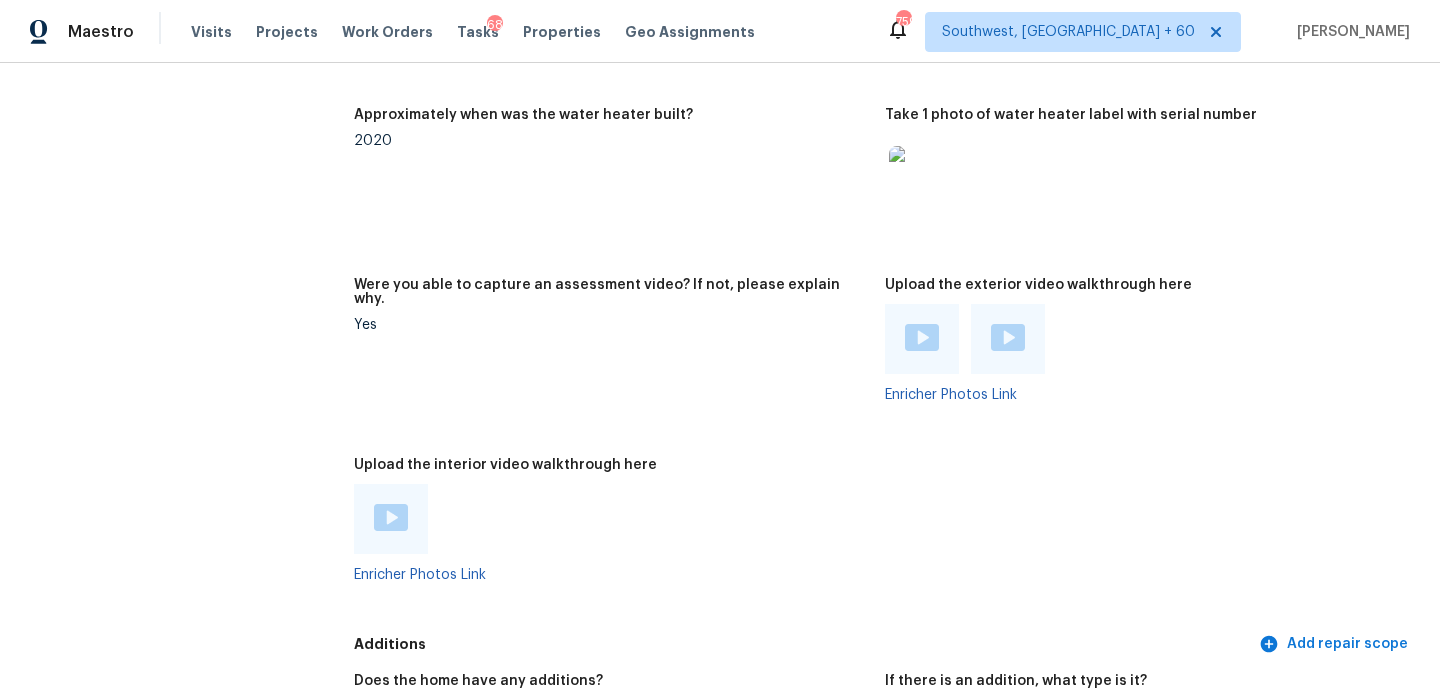scroll, scrollTop: 4043, scrollLeft: 0, axis: vertical 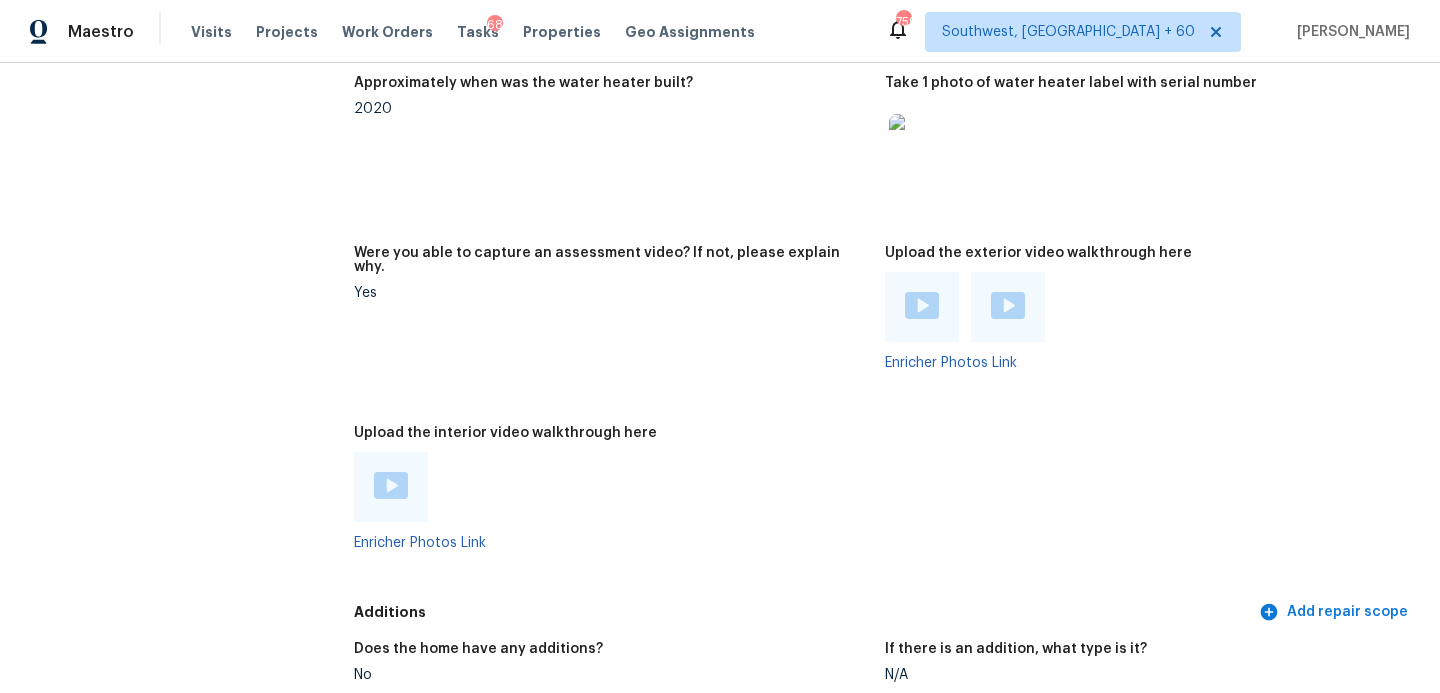 click at bounding box center [391, 487] 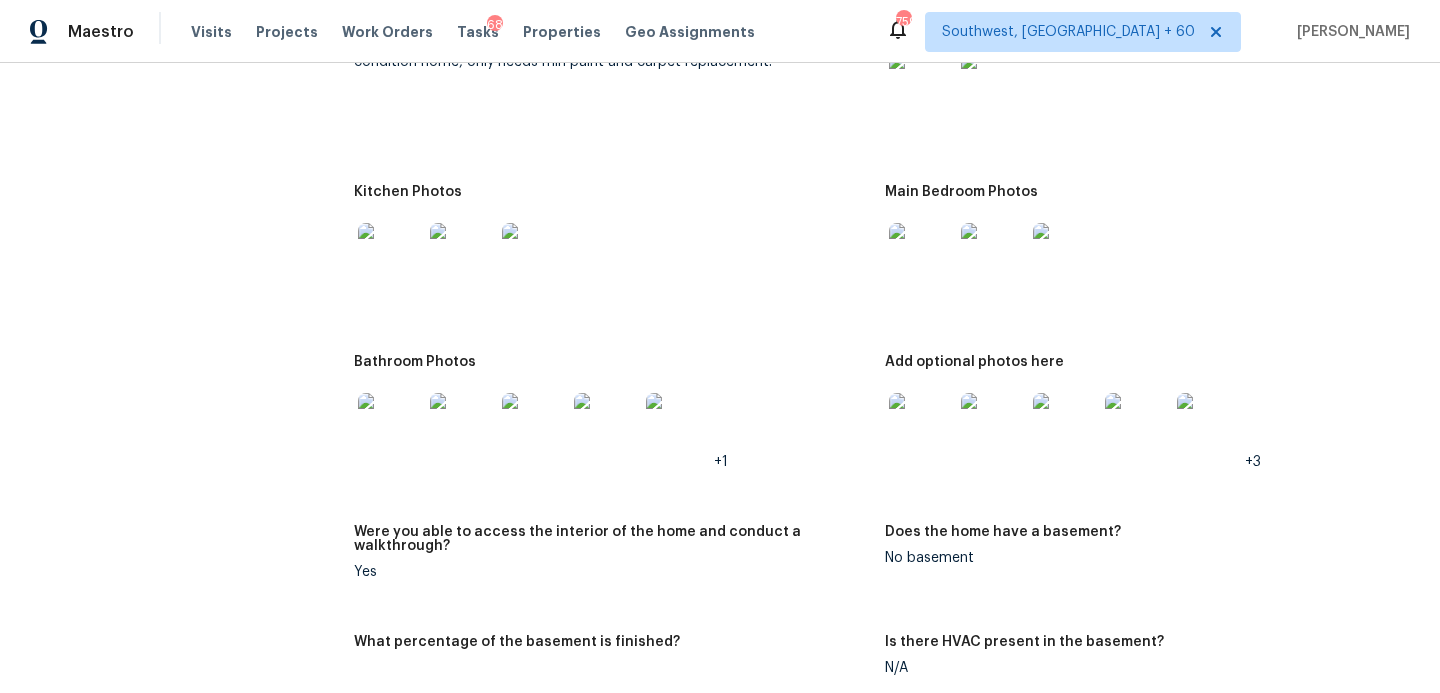 scroll, scrollTop: 2626, scrollLeft: 0, axis: vertical 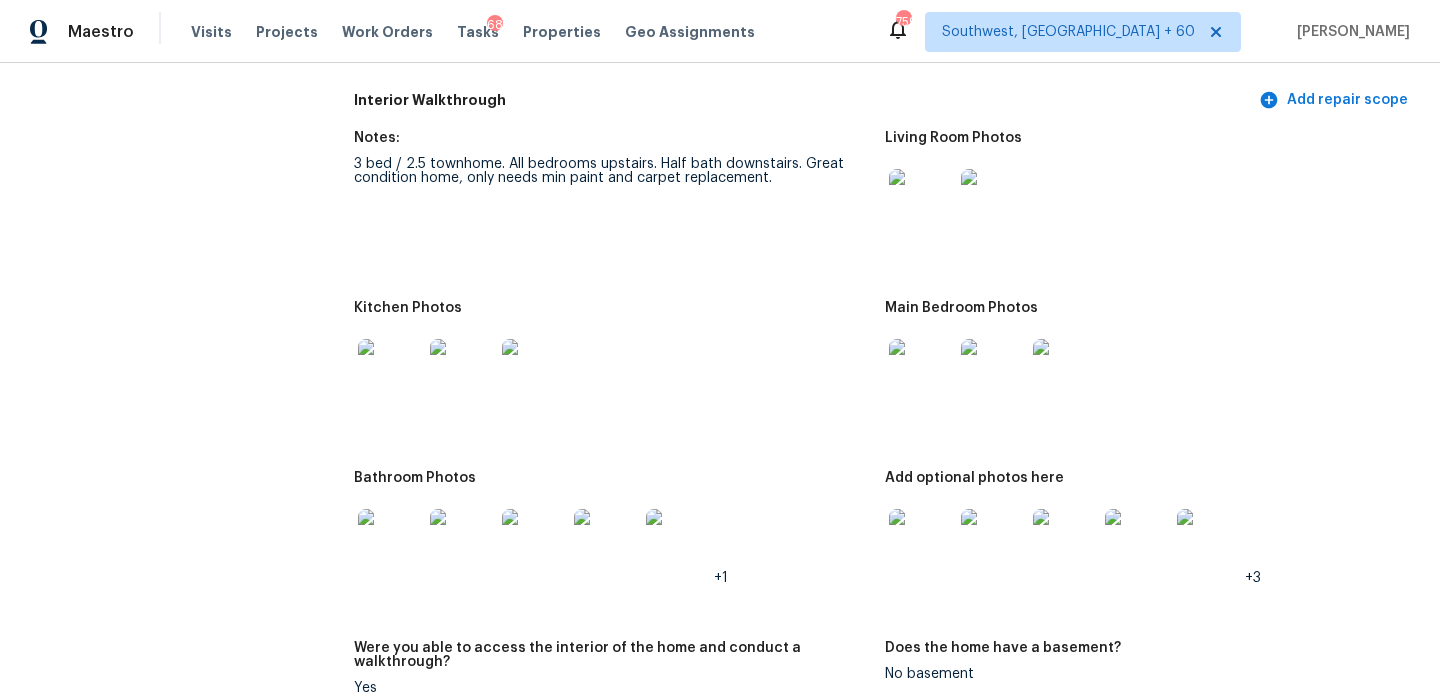 click at bounding box center [921, 201] 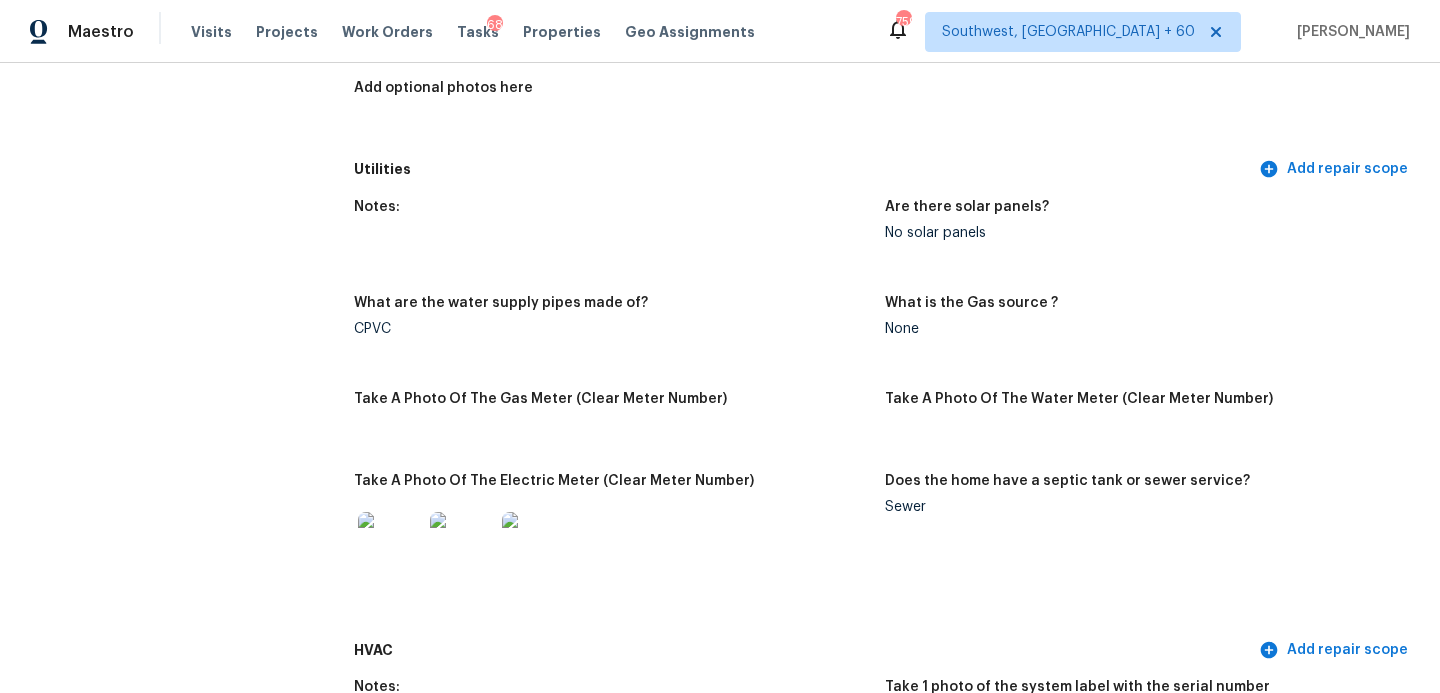 scroll, scrollTop: 1112, scrollLeft: 0, axis: vertical 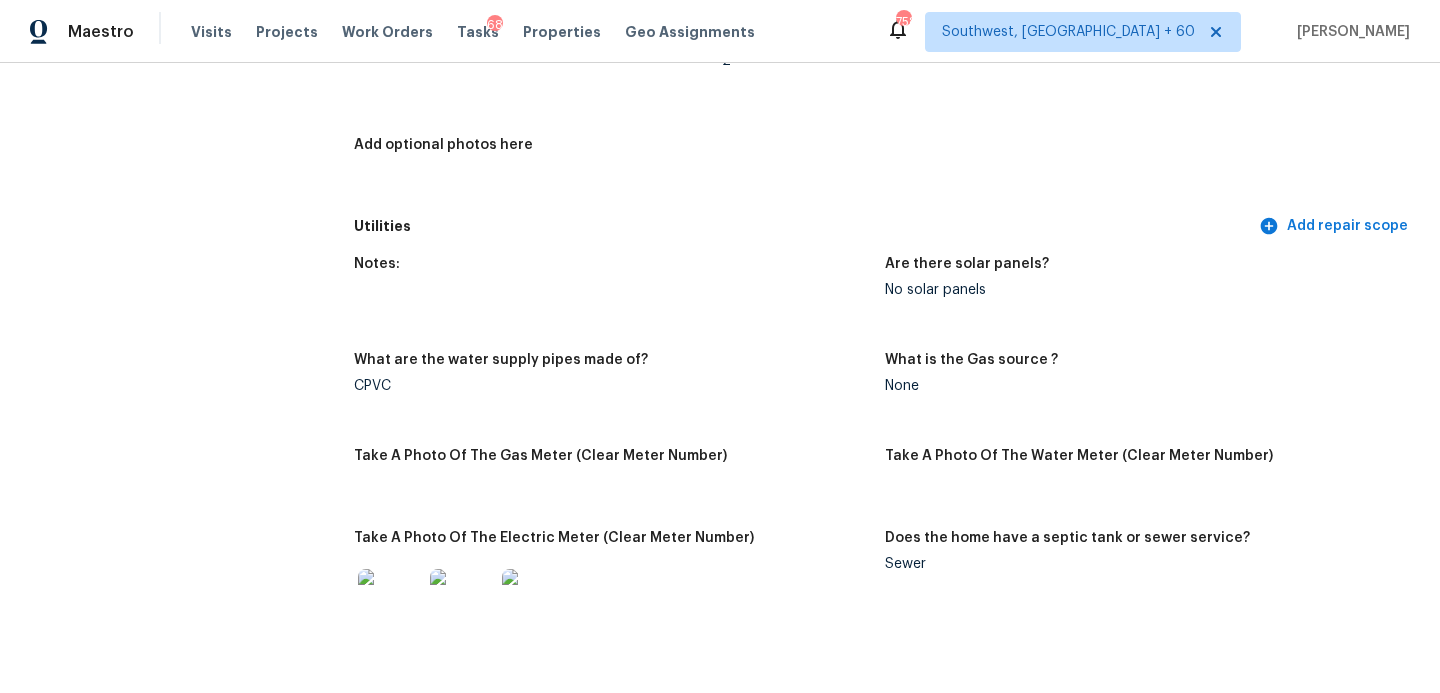 click on "Add optional photos here" at bounding box center (619, 167) 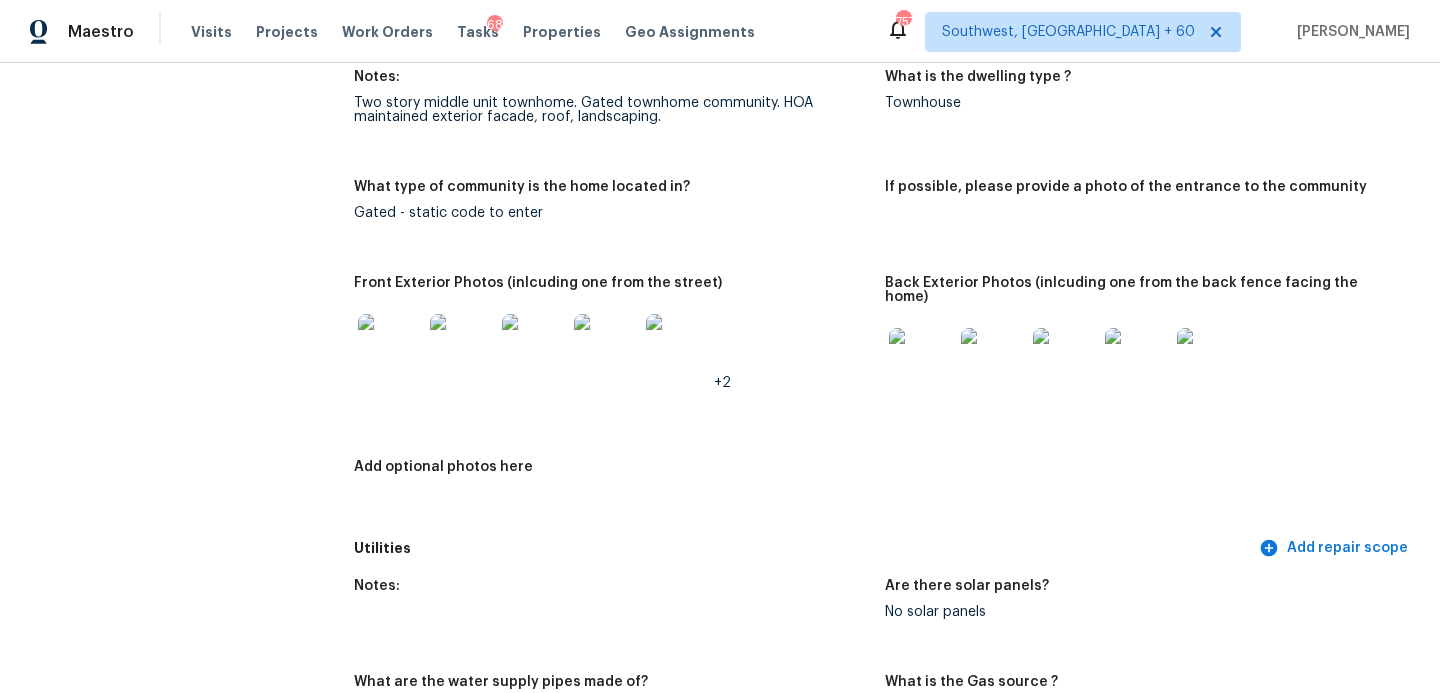 scroll, scrollTop: 786, scrollLeft: 0, axis: vertical 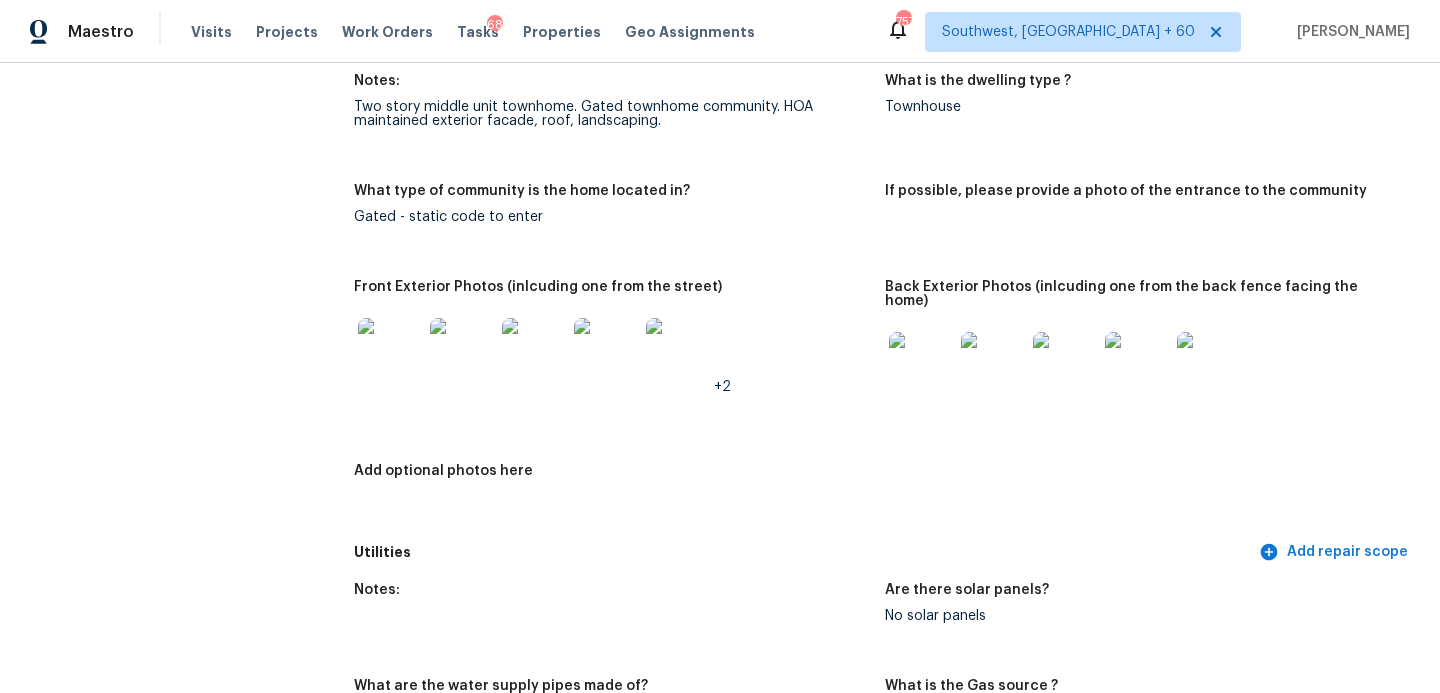click at bounding box center [534, 350] 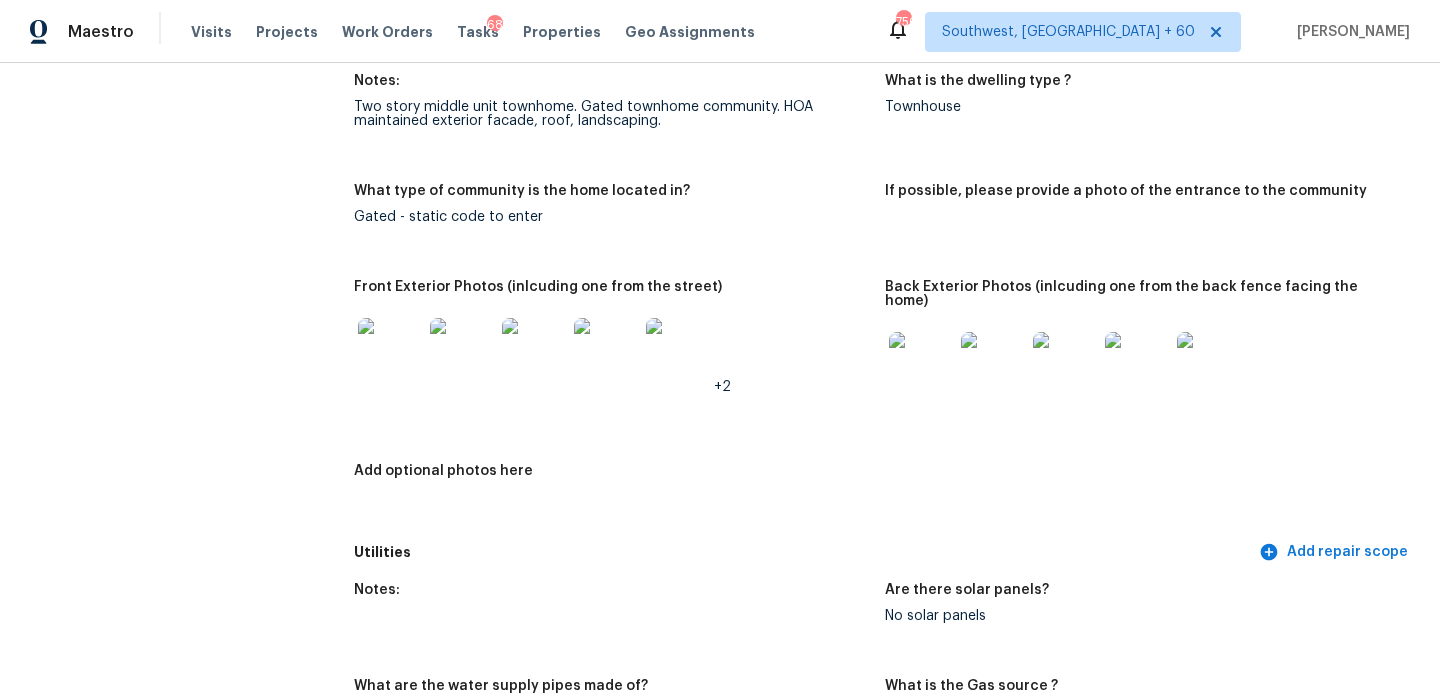 scroll, scrollTop: 0, scrollLeft: 0, axis: both 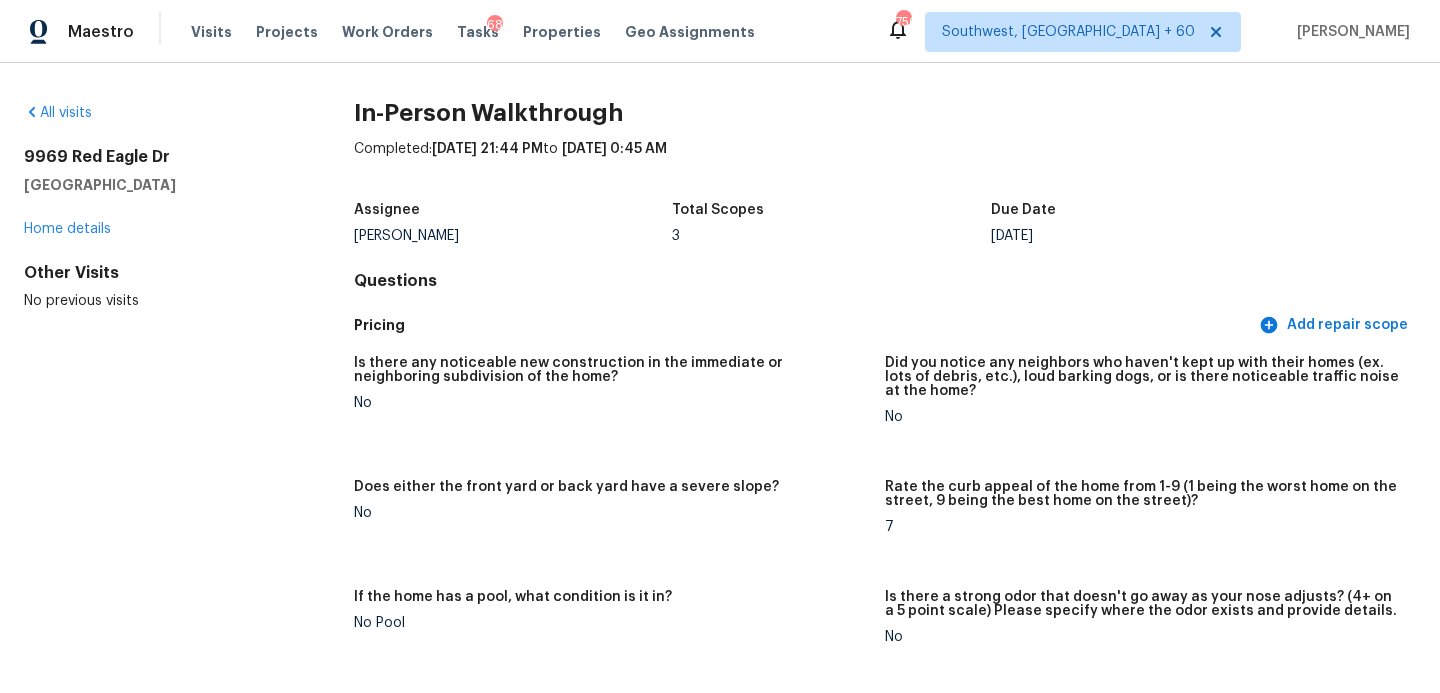 click on "All visits" at bounding box center (157, 113) 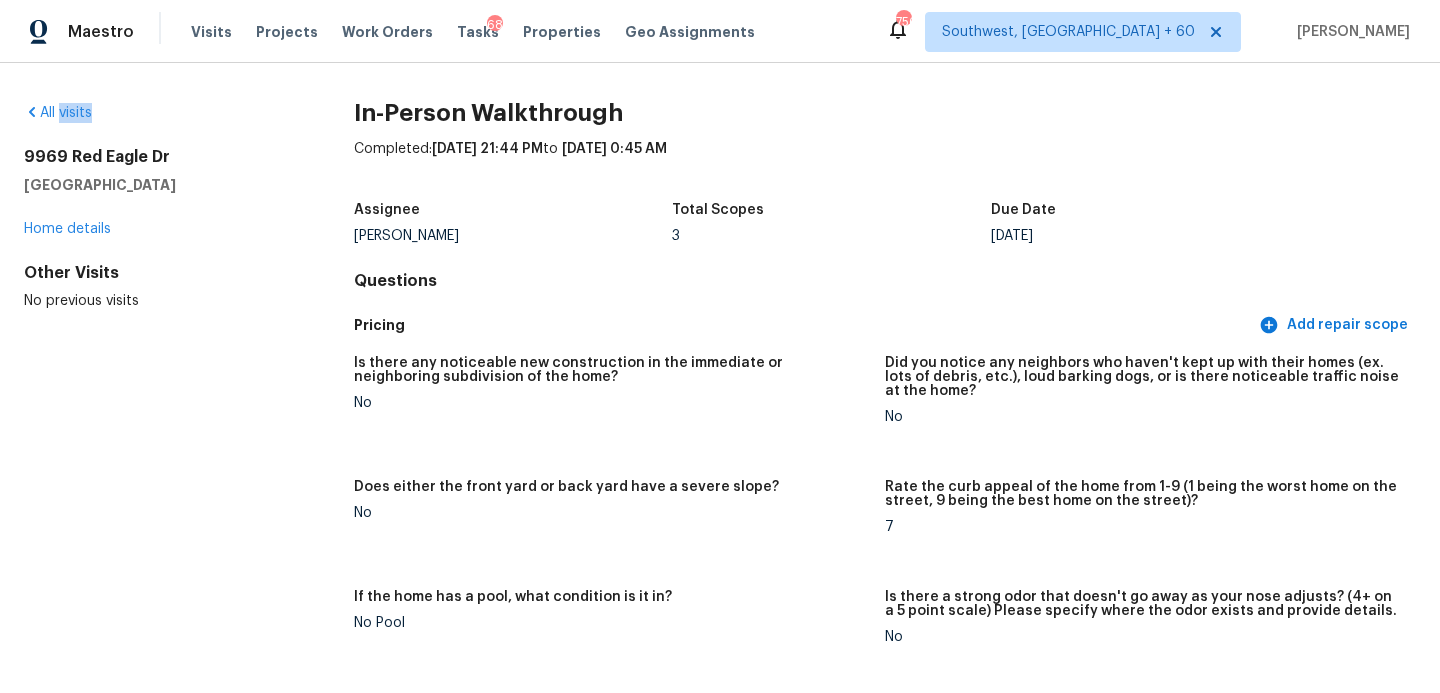 click on "All visits" at bounding box center (157, 113) 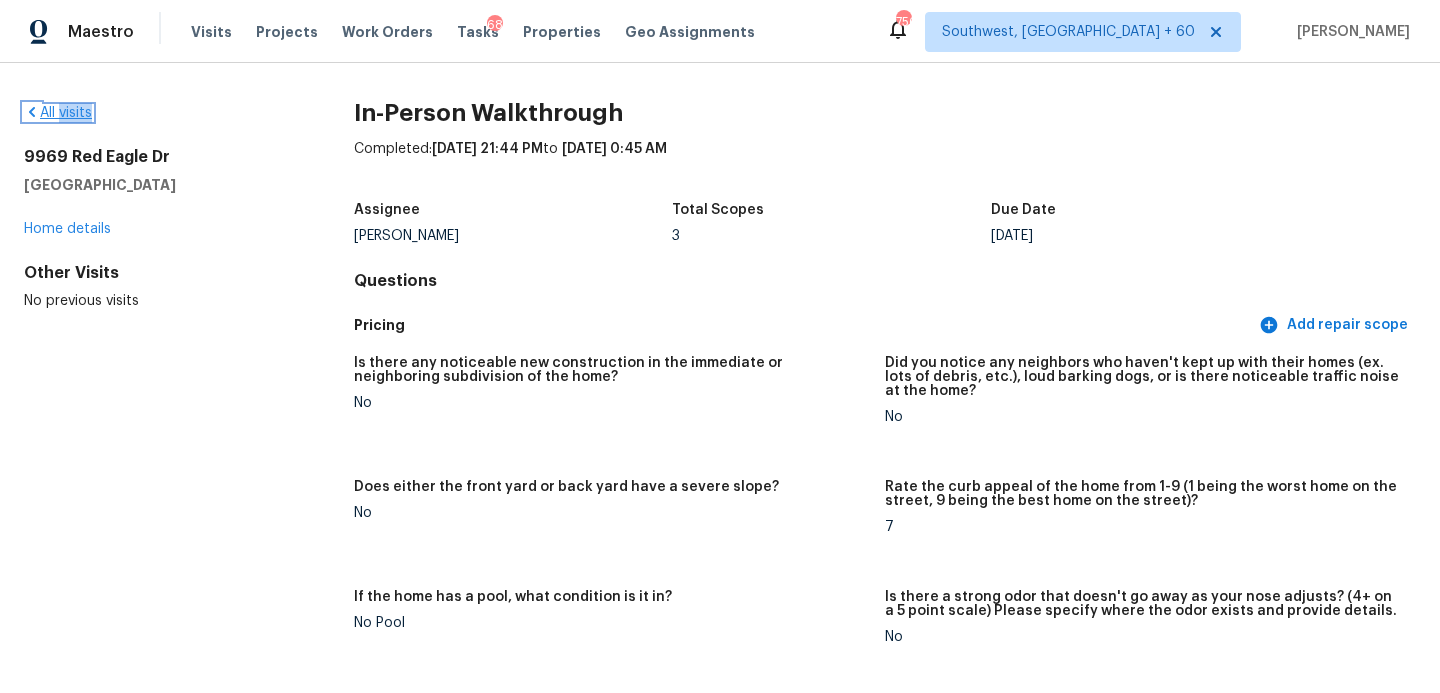 click on "All visits" at bounding box center (58, 113) 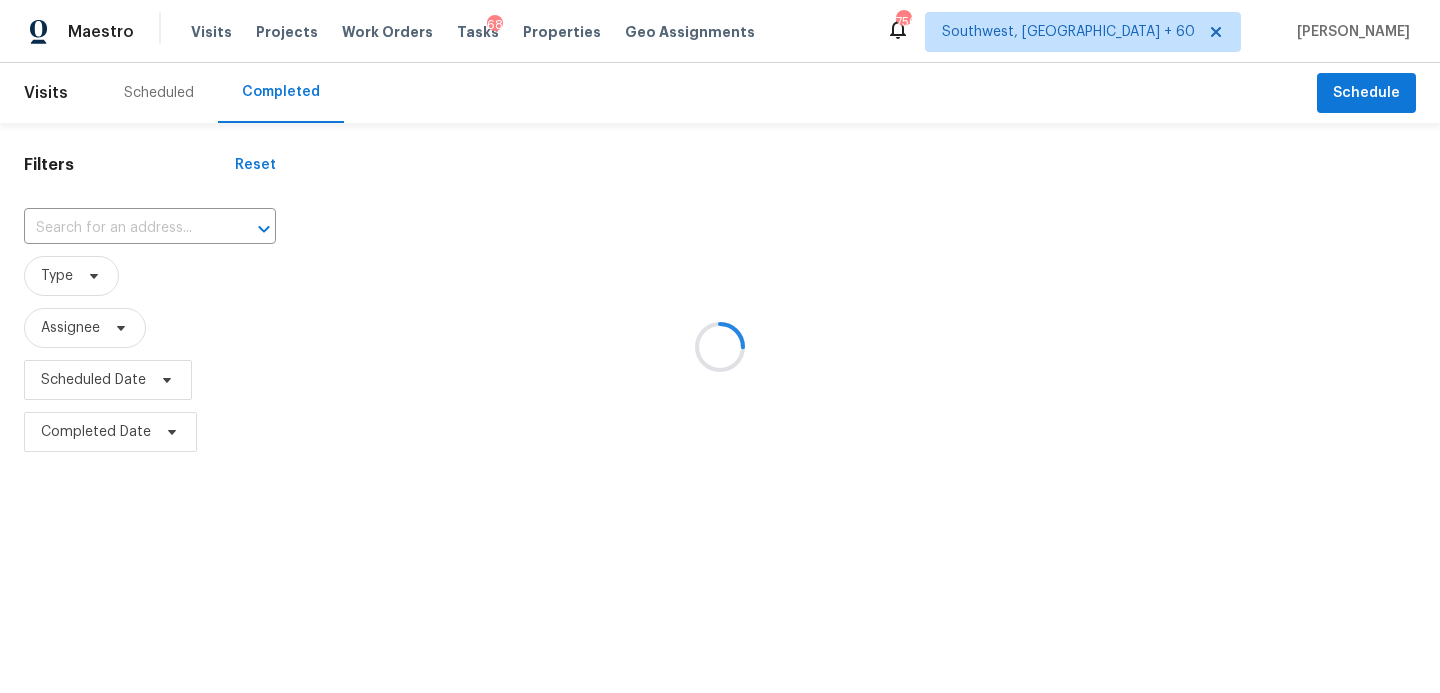 click at bounding box center (720, 346) 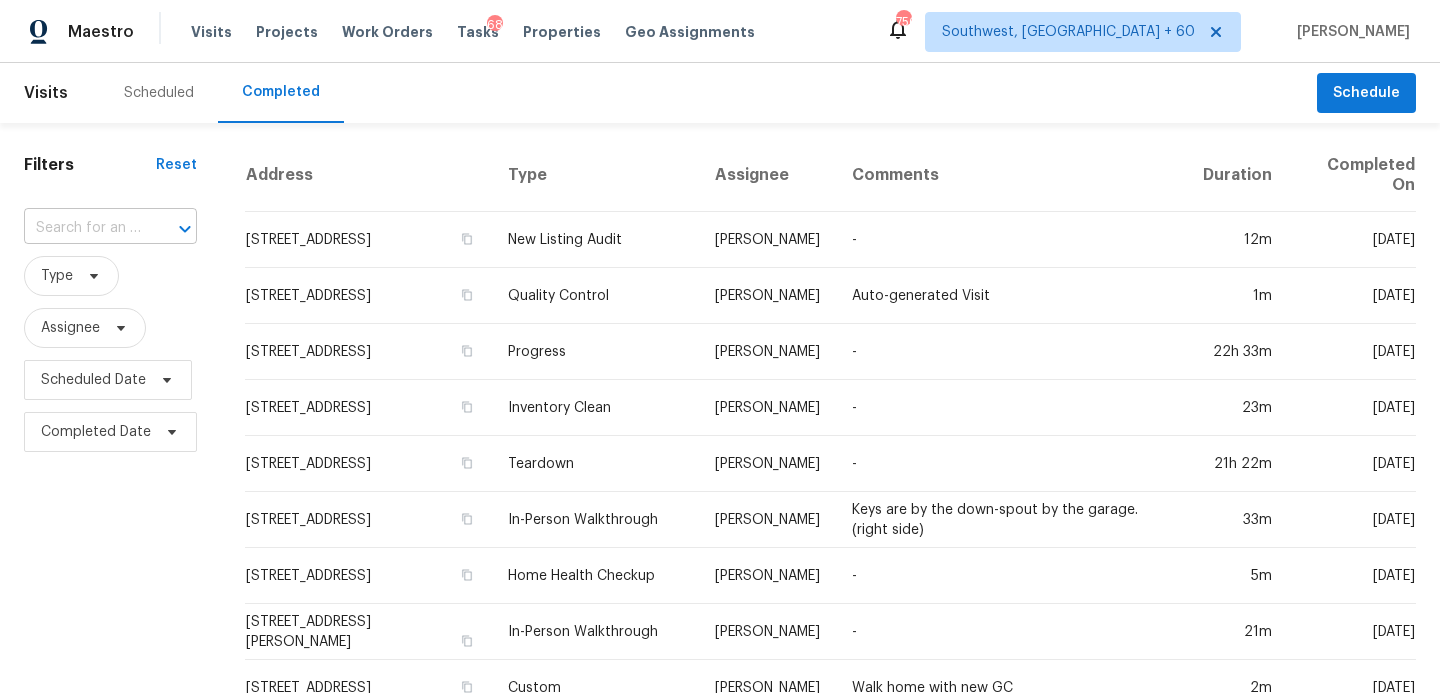 click 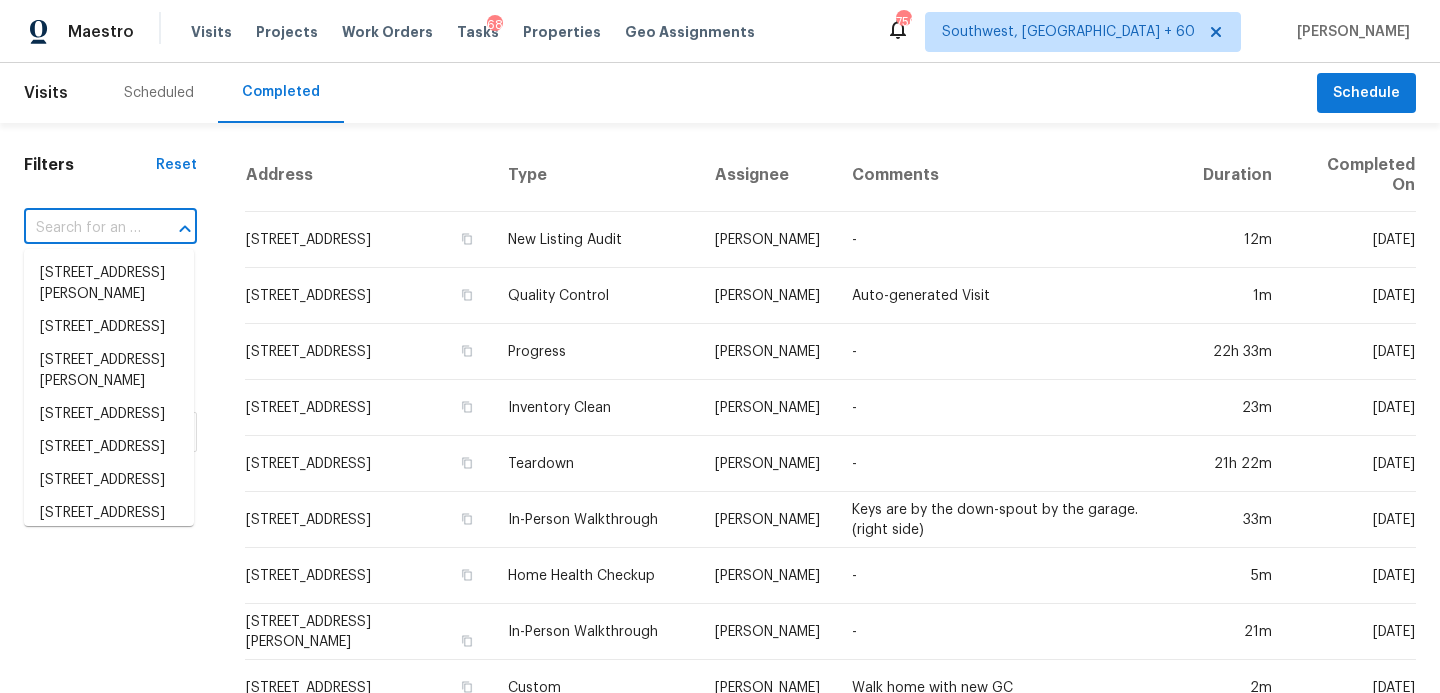 paste on "[STREET_ADDRESS]" 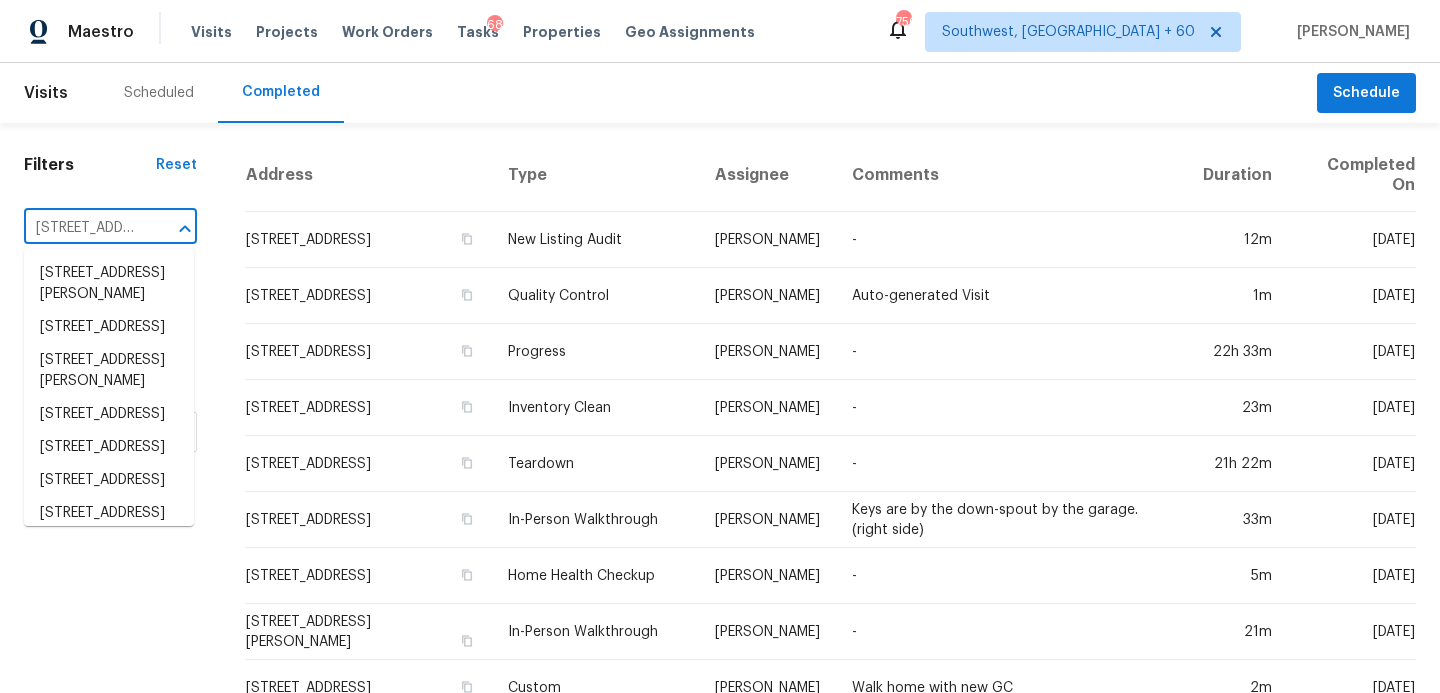 scroll, scrollTop: 0, scrollLeft: 174, axis: horizontal 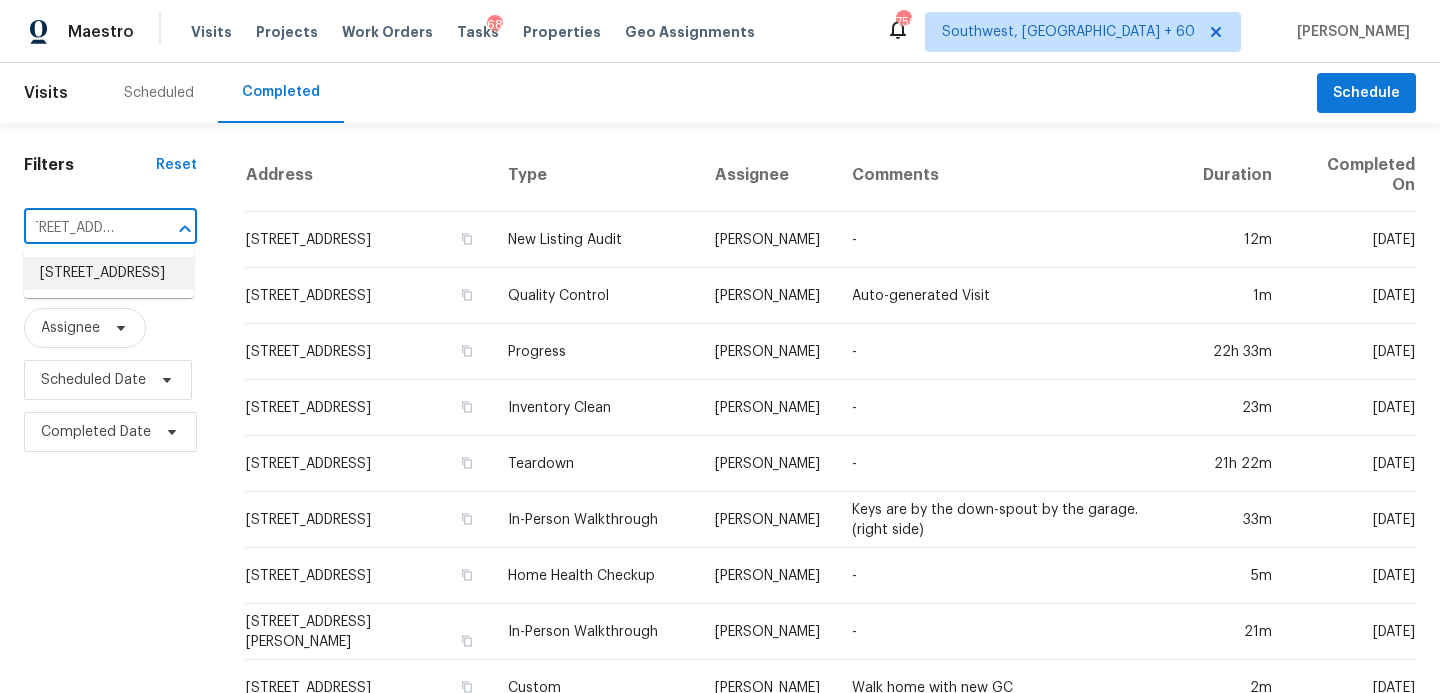 click on "[STREET_ADDRESS]" at bounding box center (109, 273) 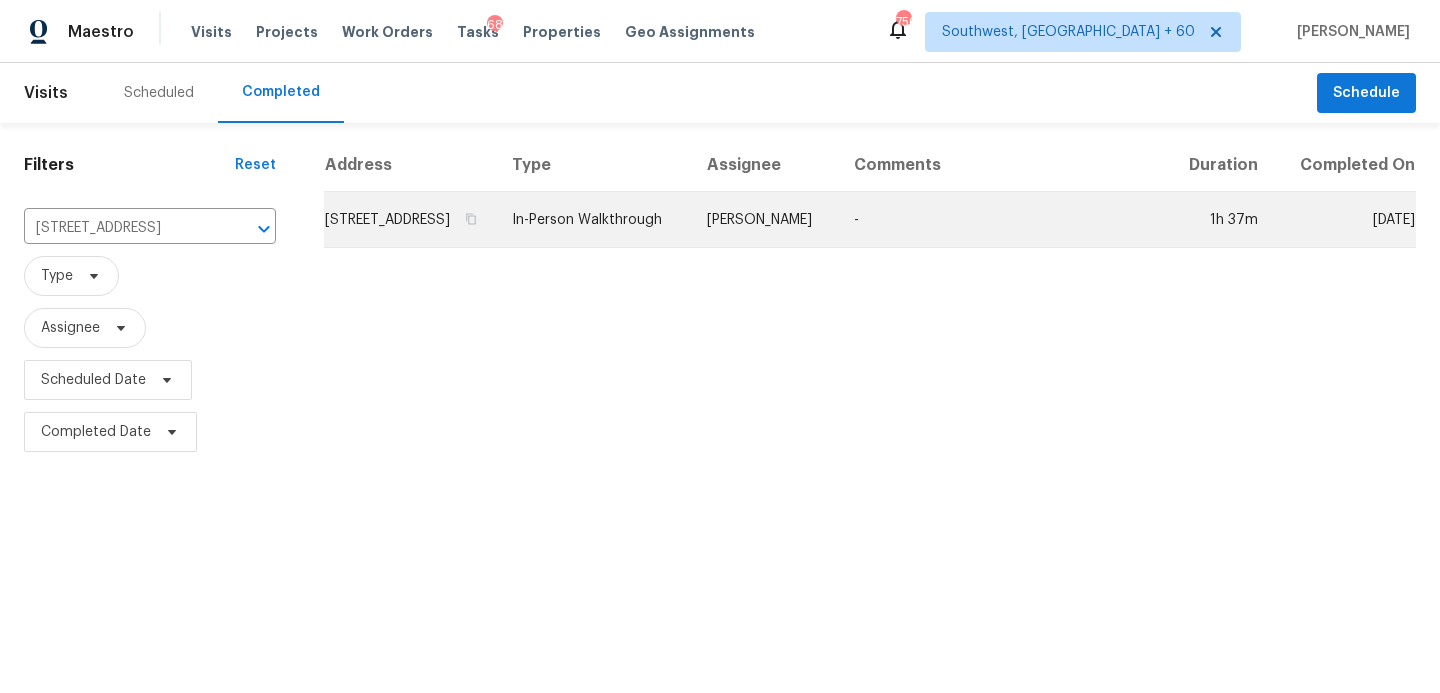 click on "[PERSON_NAME]" at bounding box center [764, 220] 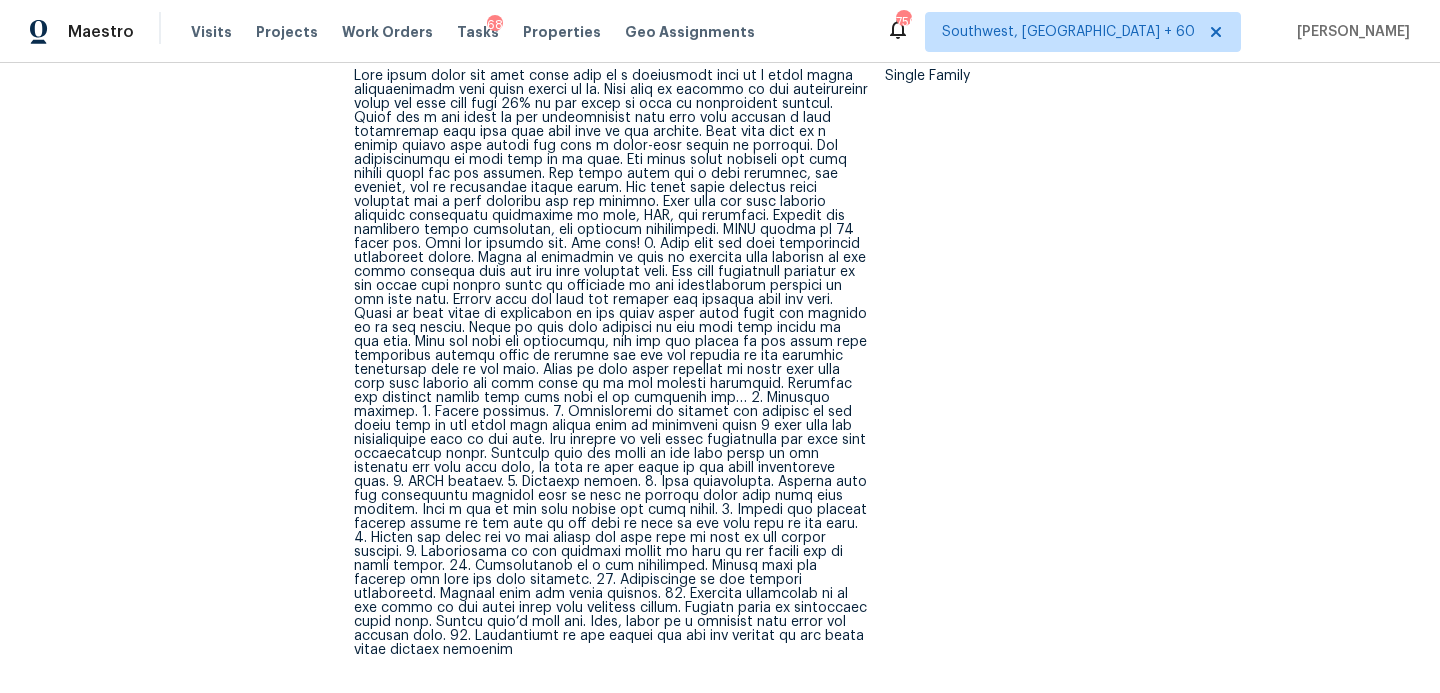 scroll, scrollTop: 786, scrollLeft: 0, axis: vertical 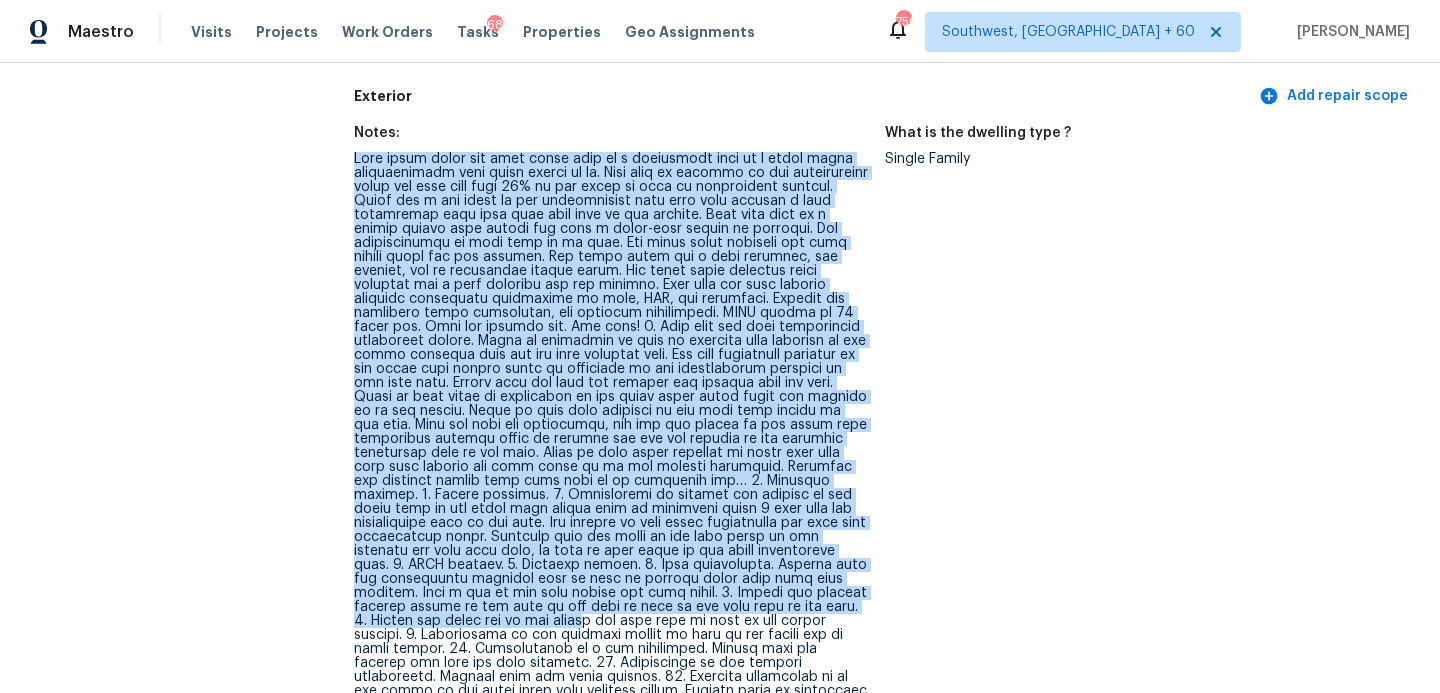 drag, startPoint x: 354, startPoint y: 156, endPoint x: 806, endPoint y: 594, distance: 629.4029 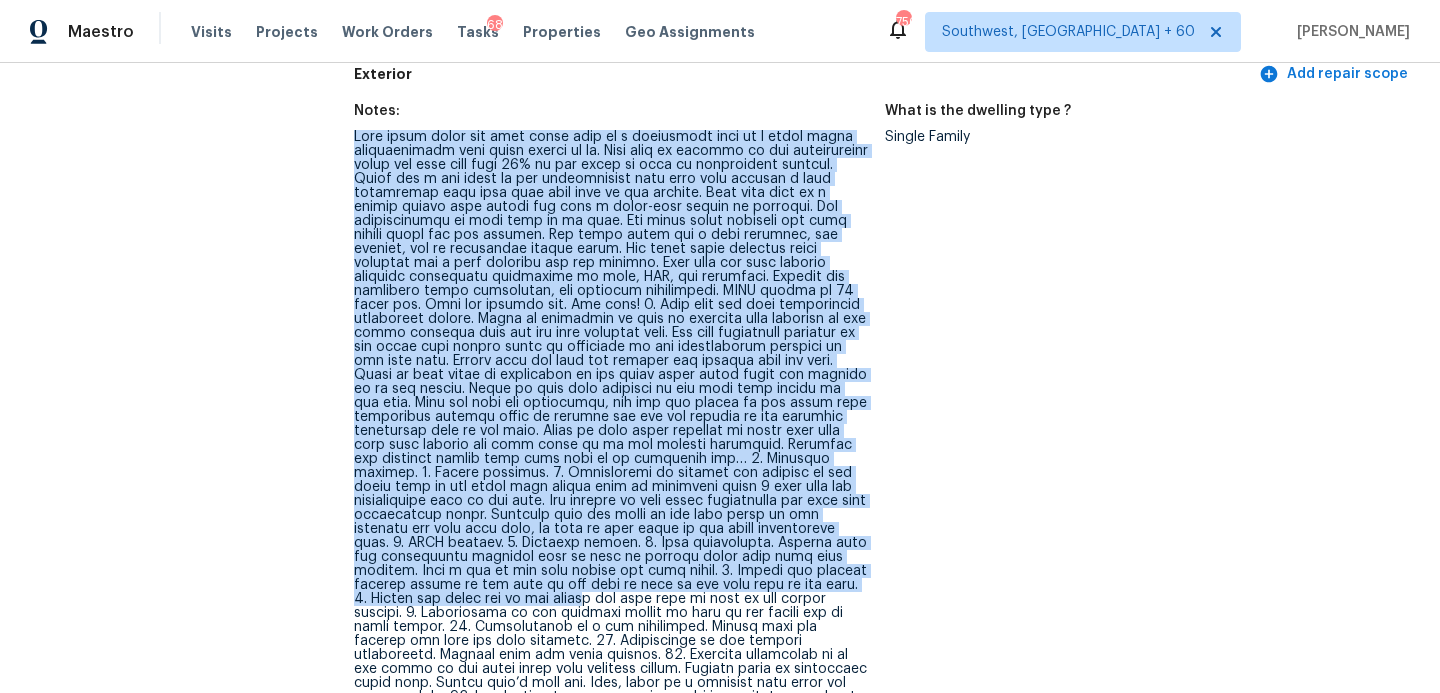 scroll, scrollTop: 1039, scrollLeft: 0, axis: vertical 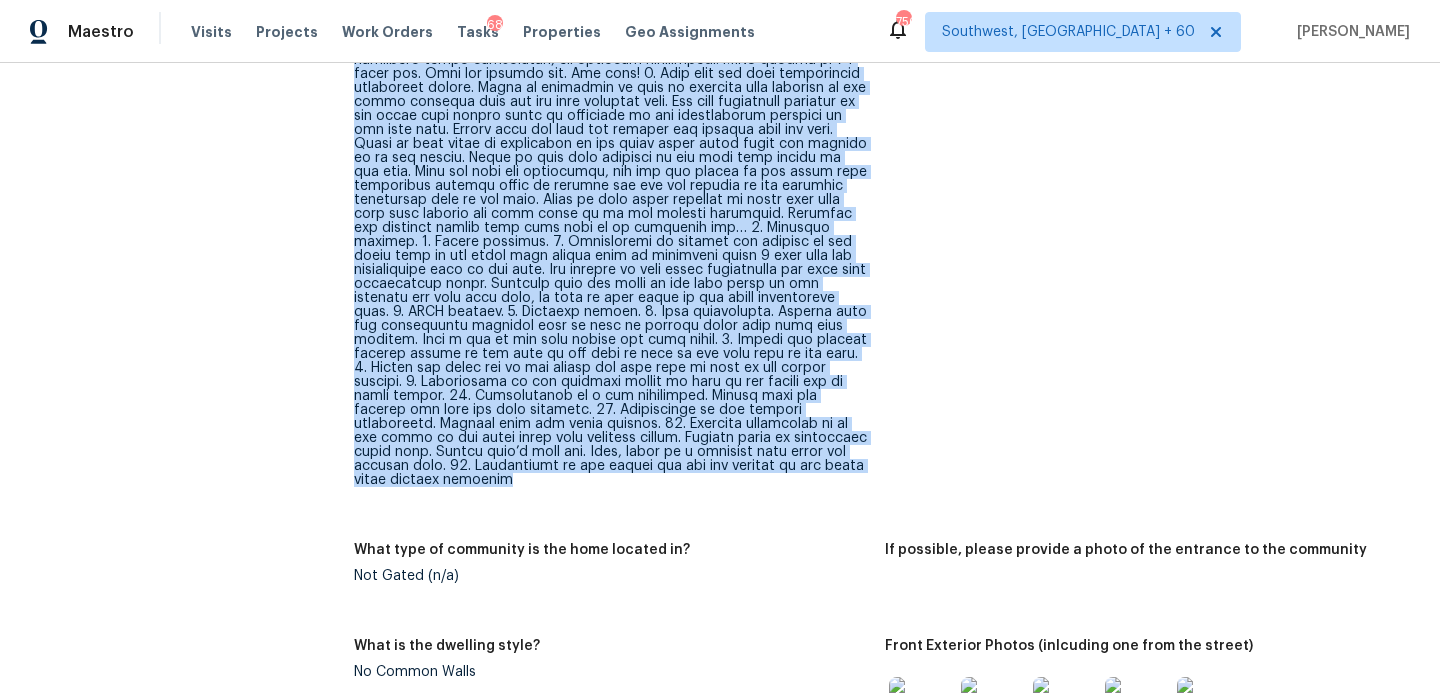 click at bounding box center [611, 193] 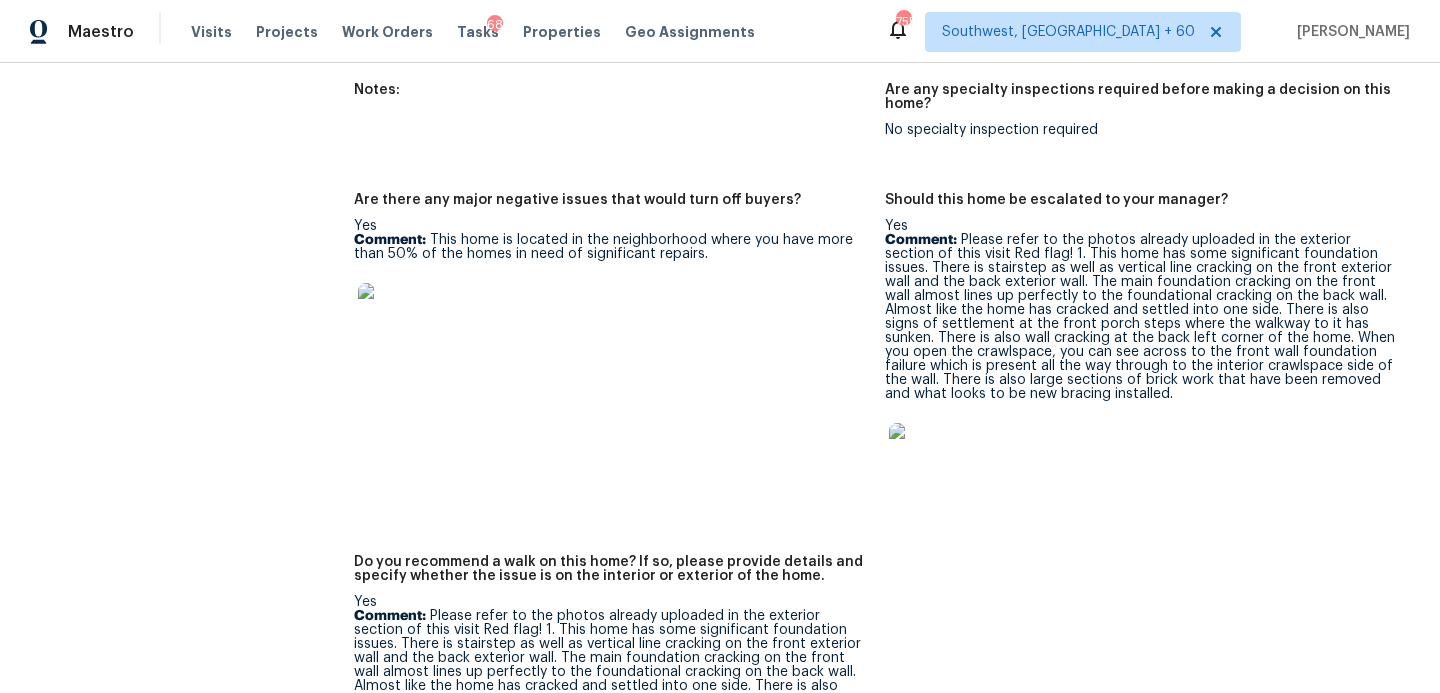 scroll, scrollTop: 5252, scrollLeft: 0, axis: vertical 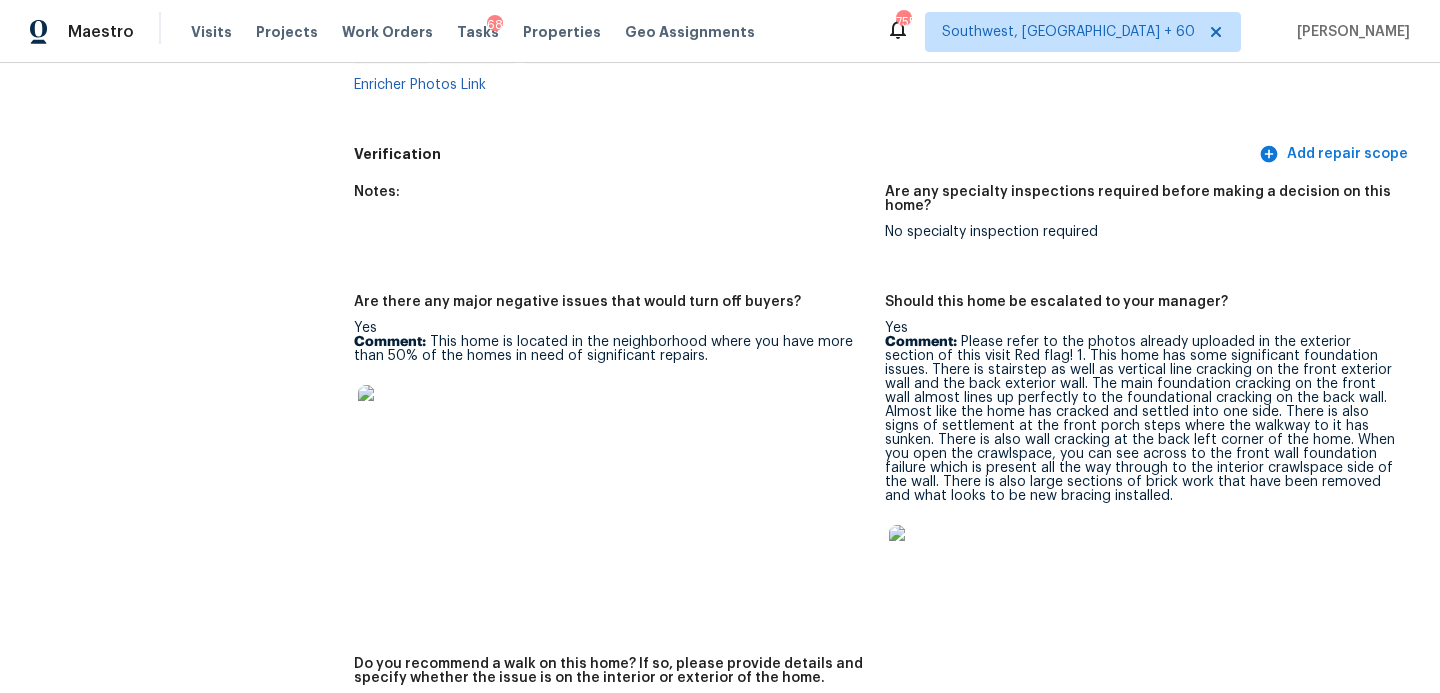 click on "Comment:   Please refer to the photos already uploaded in the exterior section of this visit
Red flag!
1. This home has some significant foundation issues. There is stairstep as well as vertical line cracking on the front exterior wall and the back exterior wall. The main foundation cracking on the front wall almost lines up perfectly to the foundational cracking on the back wall. Almost like the home has cracked and settled into one side. There is also signs of settlement at the front porch steps where the walkway to it has sunken. There is also wall cracking at the back left corner of the home. When you open the crawlspace, you can see across to the front wall foundation failure which is present all the way through to the interior crawlspace side of the wall. There is also large sections of brick work that have been removed and what looks to be new bracing installed." at bounding box center (1142, 419) 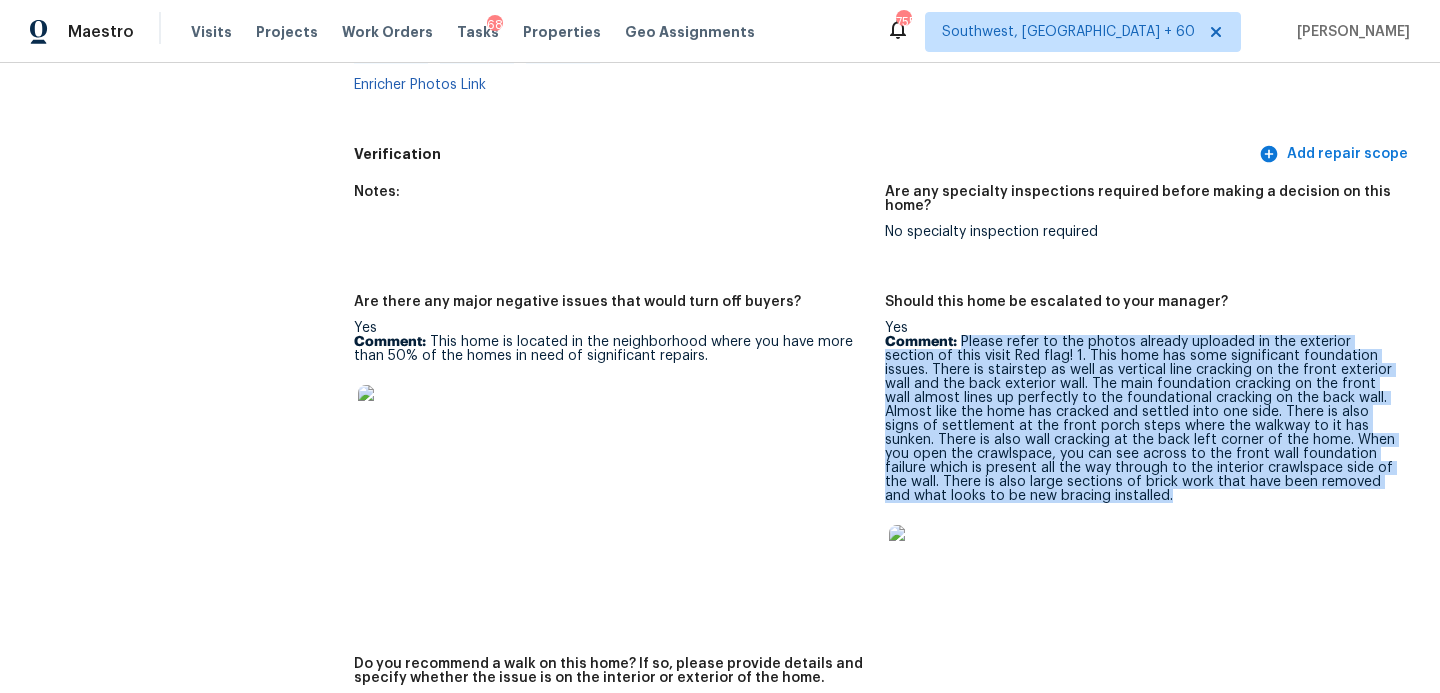 drag, startPoint x: 963, startPoint y: 298, endPoint x: 1046, endPoint y: 462, distance: 183.80696 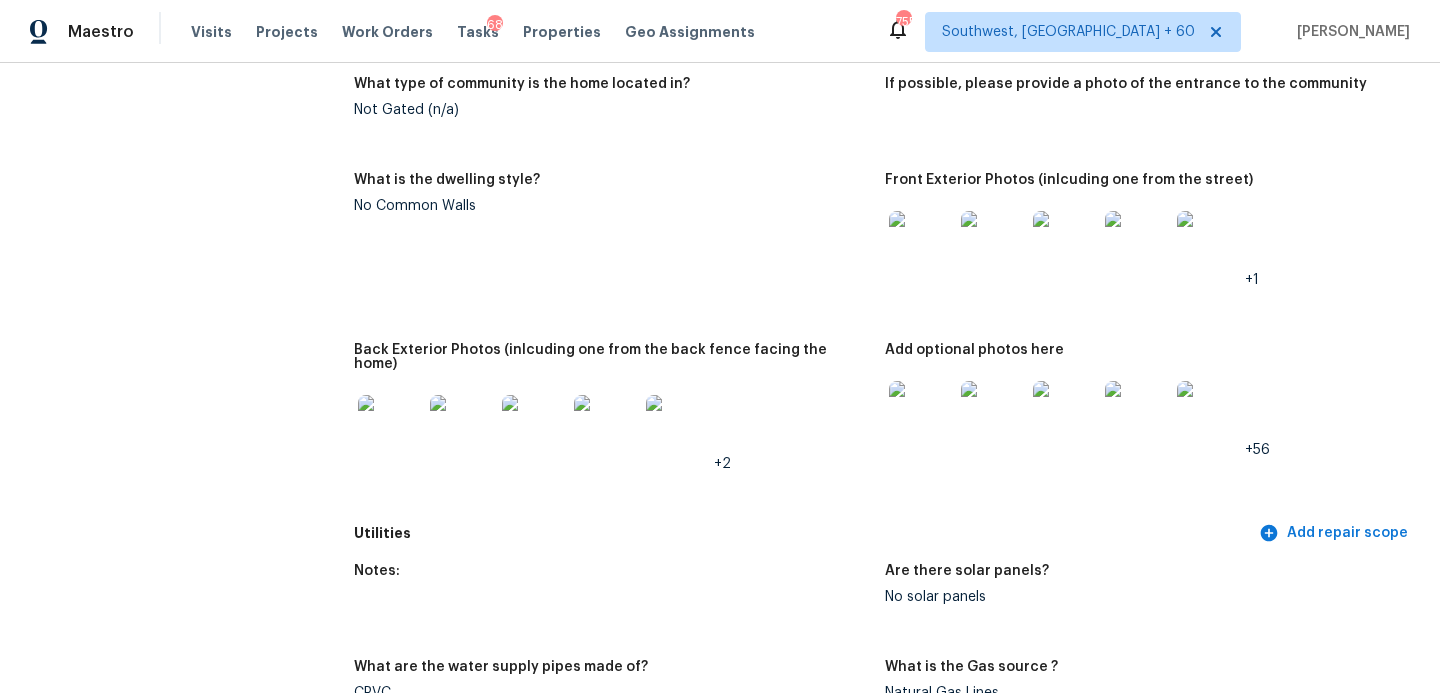 scroll, scrollTop: 1625, scrollLeft: 0, axis: vertical 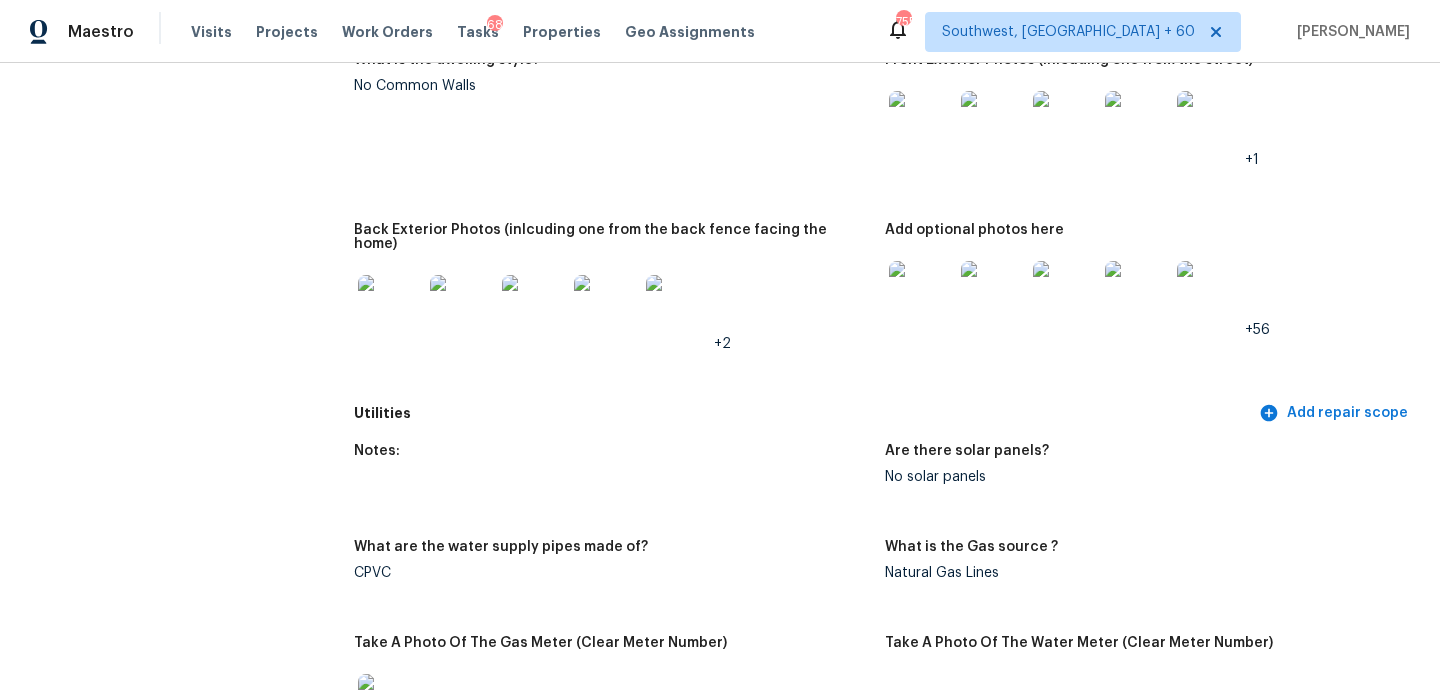 click at bounding box center [921, 293] 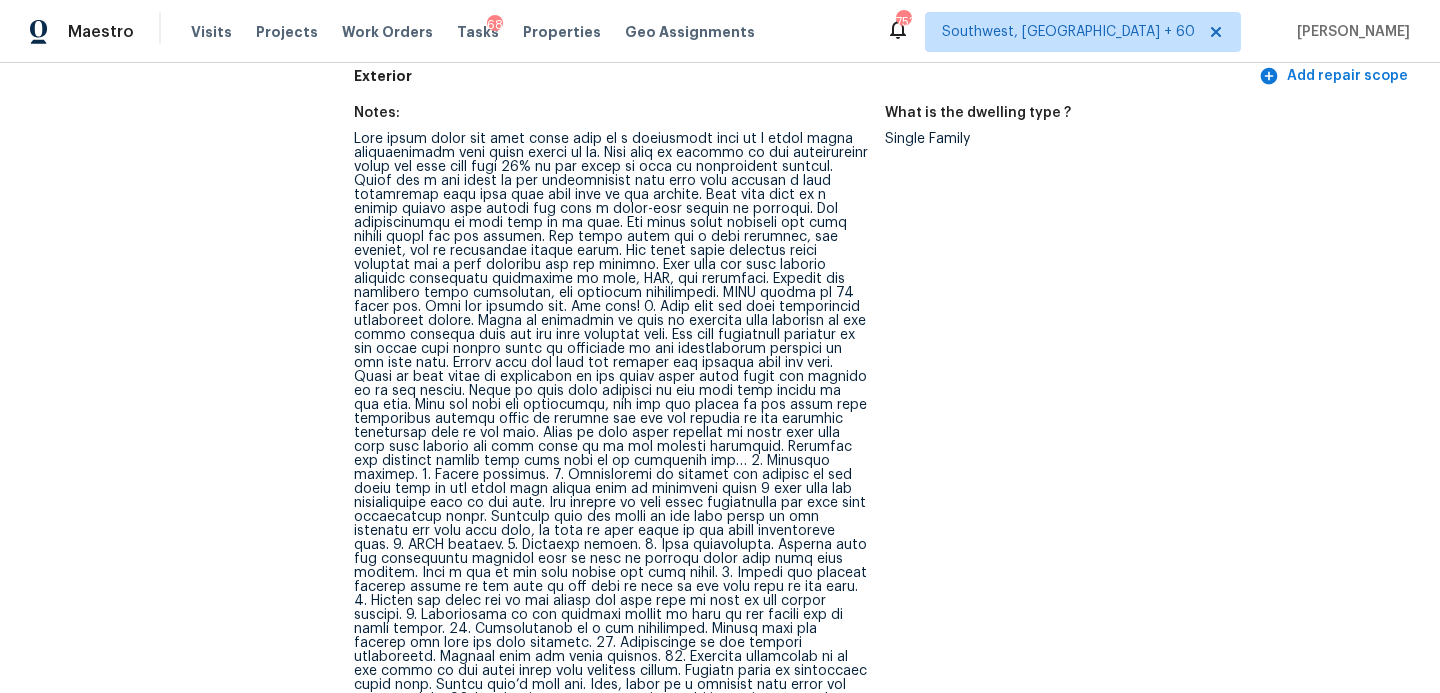 scroll, scrollTop: 805, scrollLeft: 0, axis: vertical 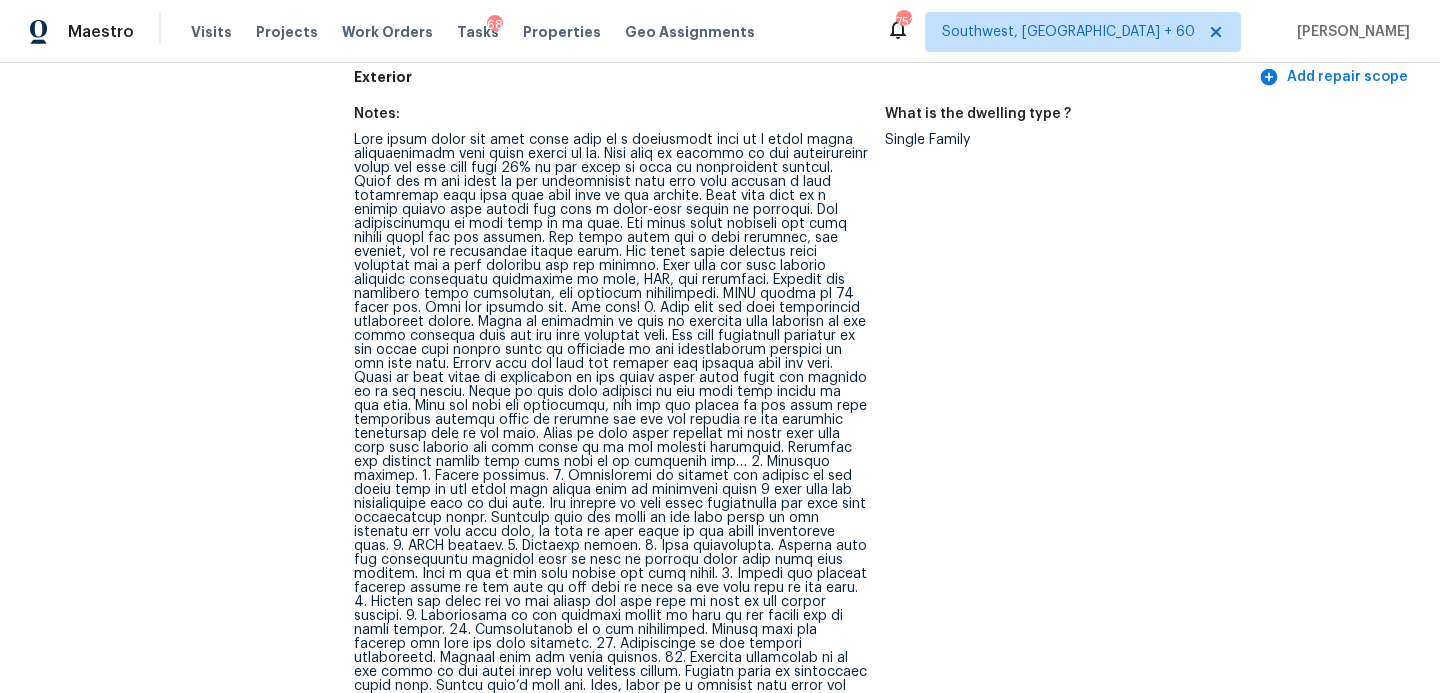 click at bounding box center (611, 427) 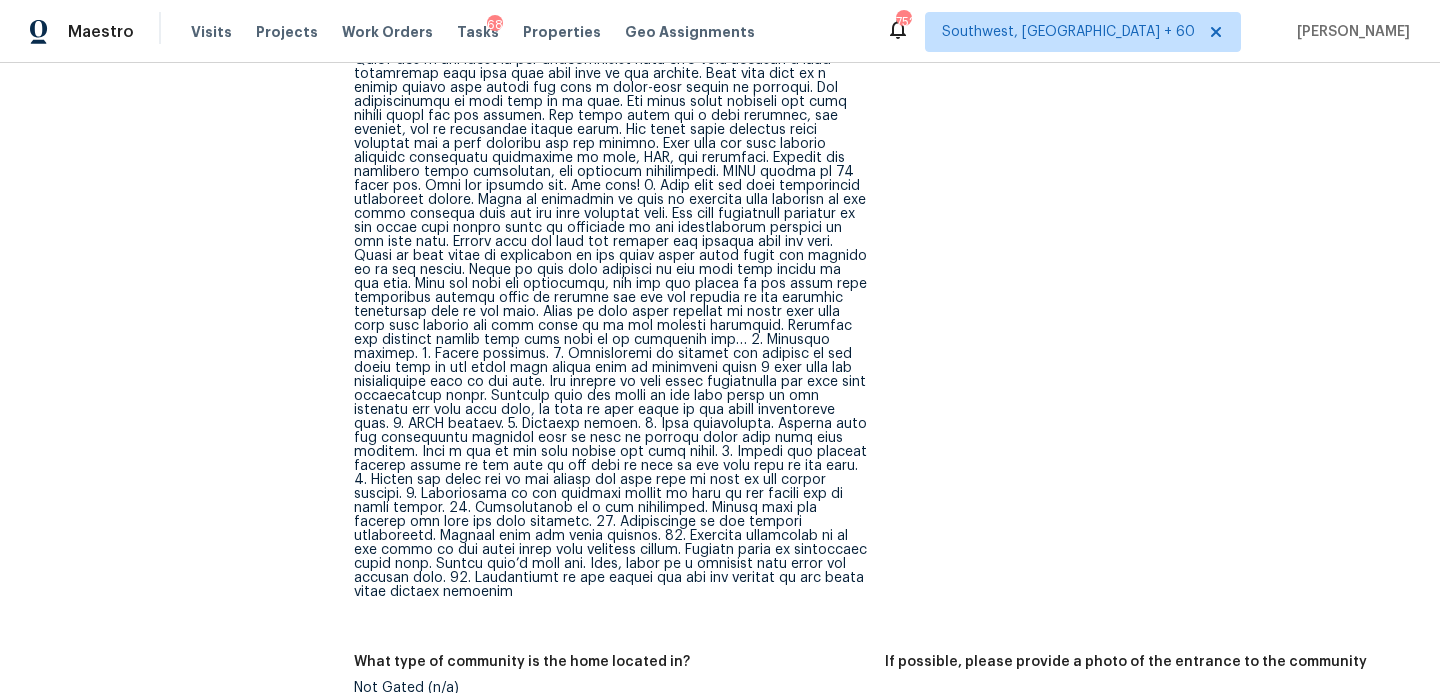 scroll, scrollTop: 891, scrollLeft: 0, axis: vertical 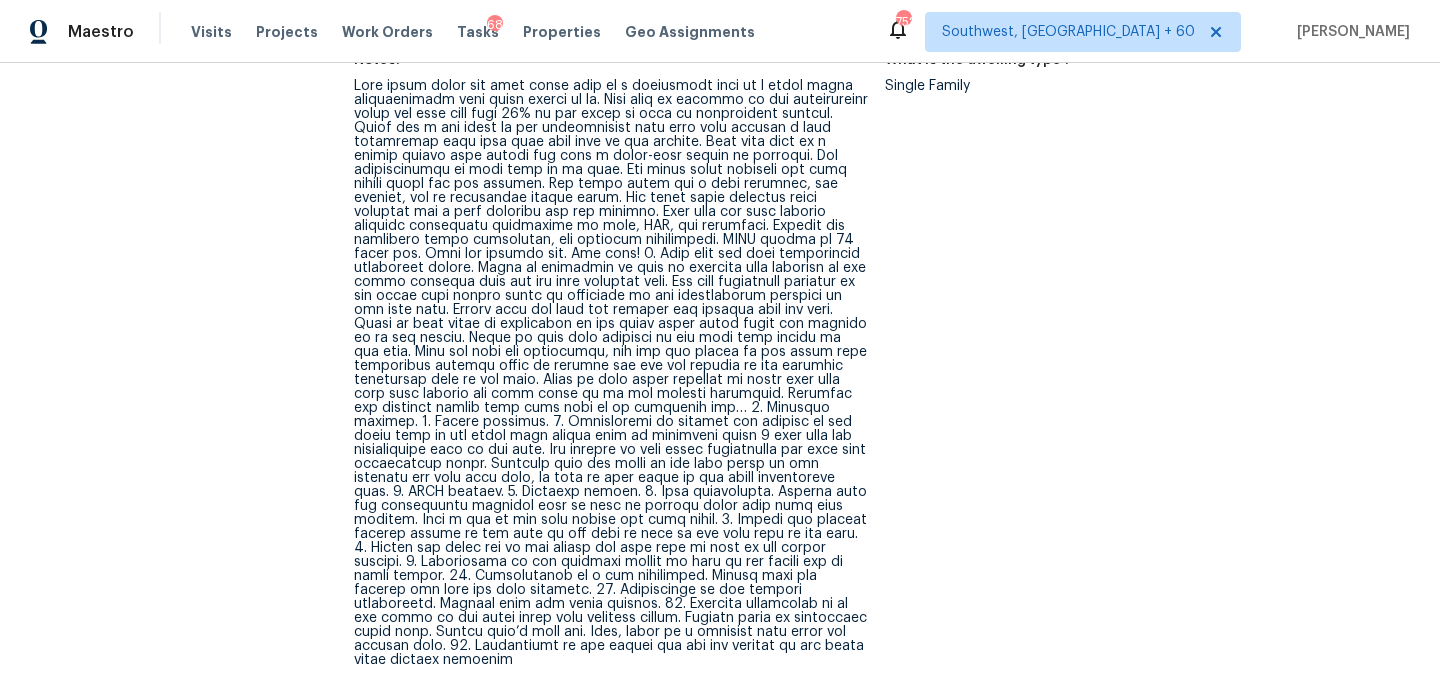click at bounding box center (611, 373) 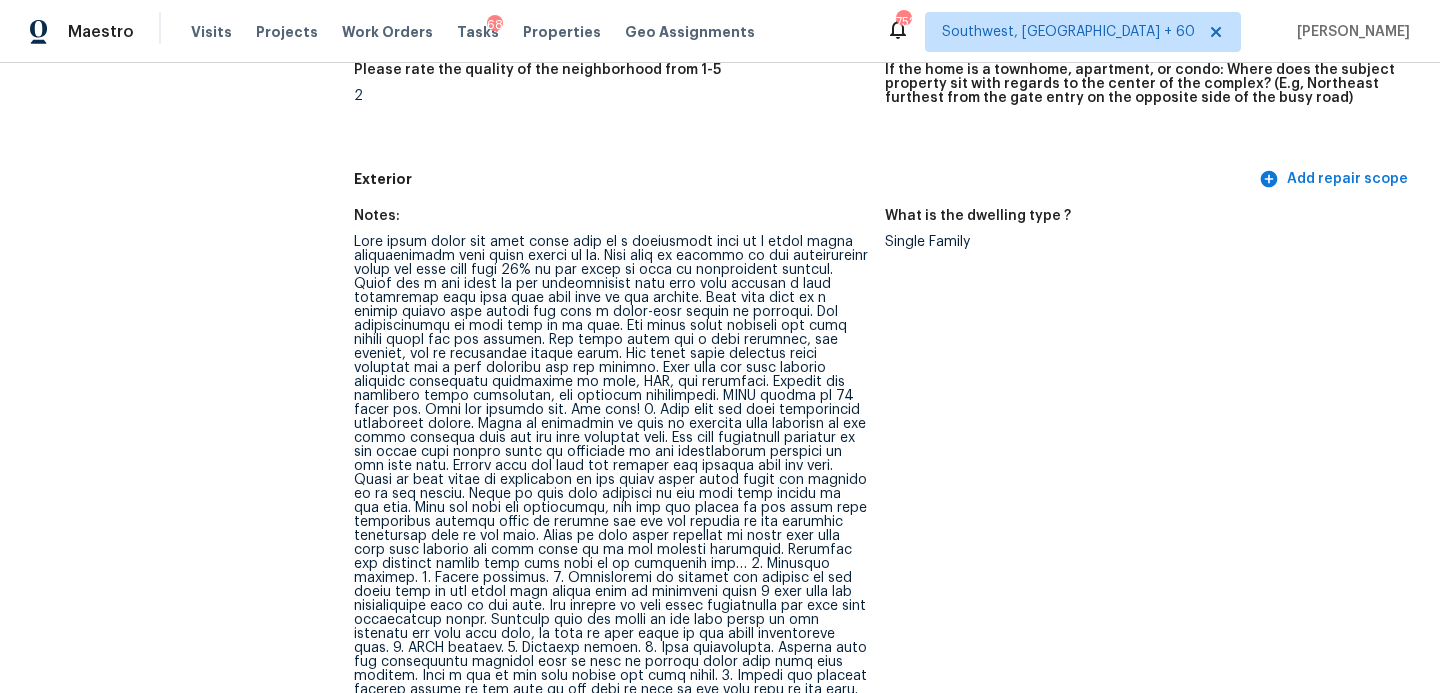 scroll, scrollTop: 557, scrollLeft: 0, axis: vertical 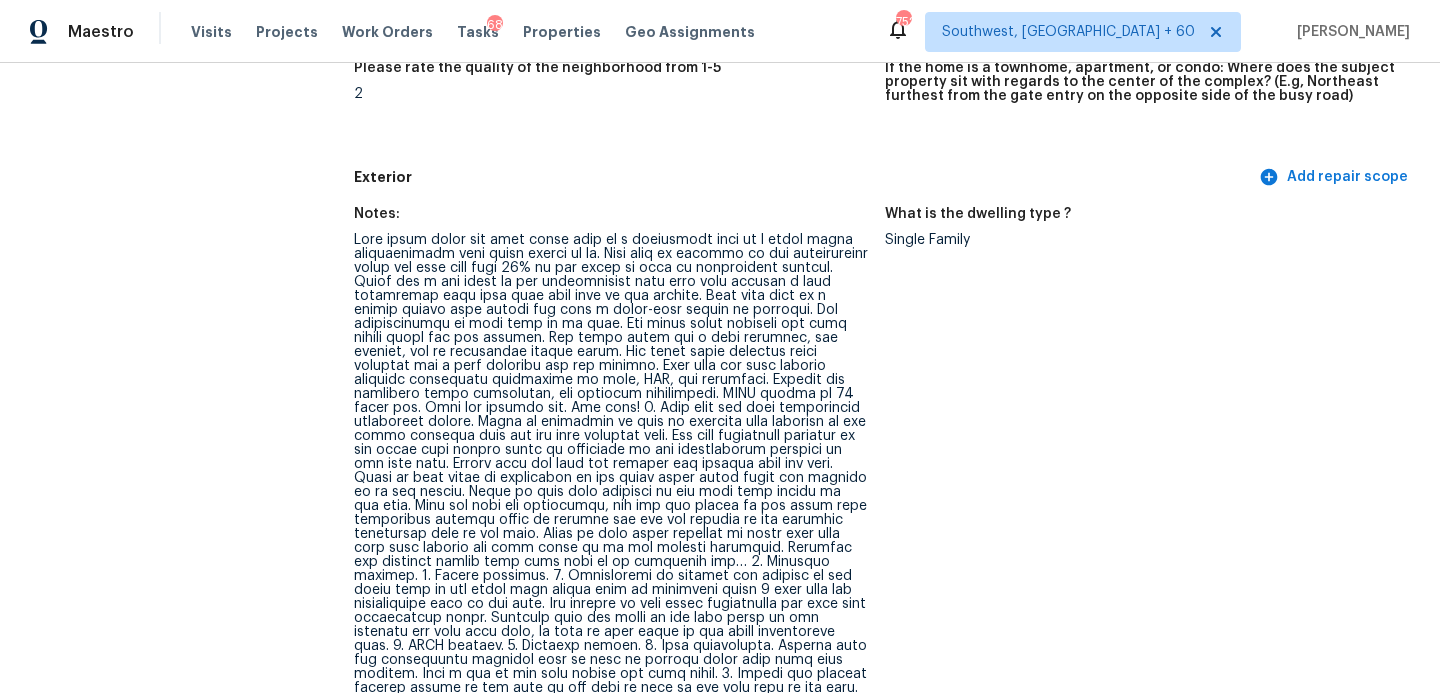 click at bounding box center [611, 527] 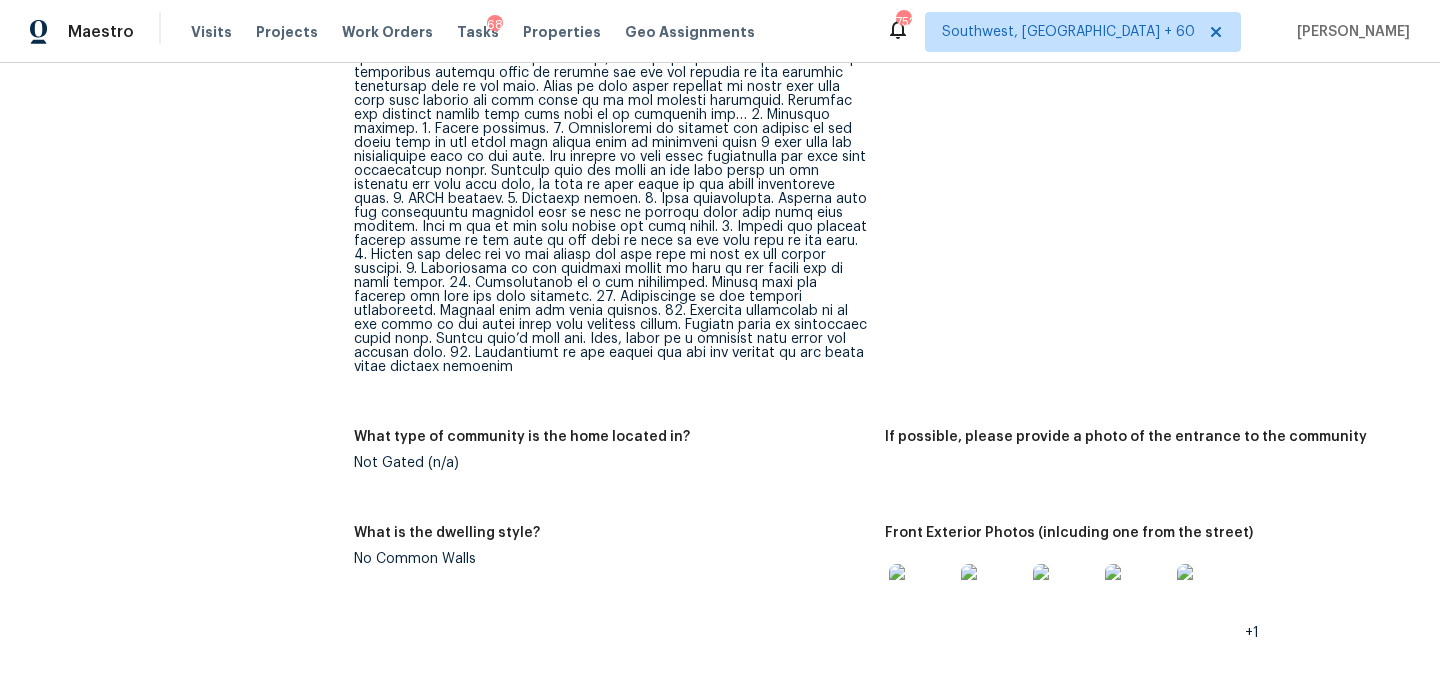 scroll, scrollTop: 1101, scrollLeft: 0, axis: vertical 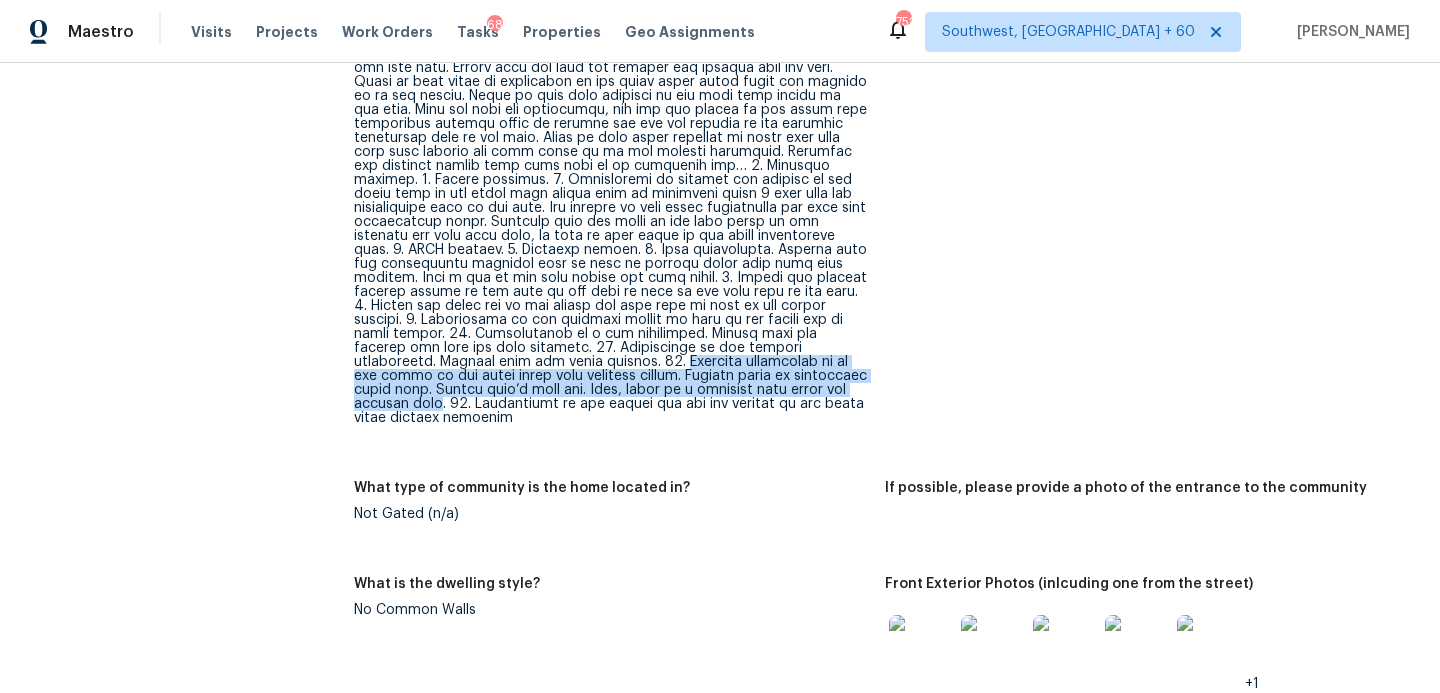 drag, startPoint x: 736, startPoint y: 335, endPoint x: 597, endPoint y: 375, distance: 144.64093 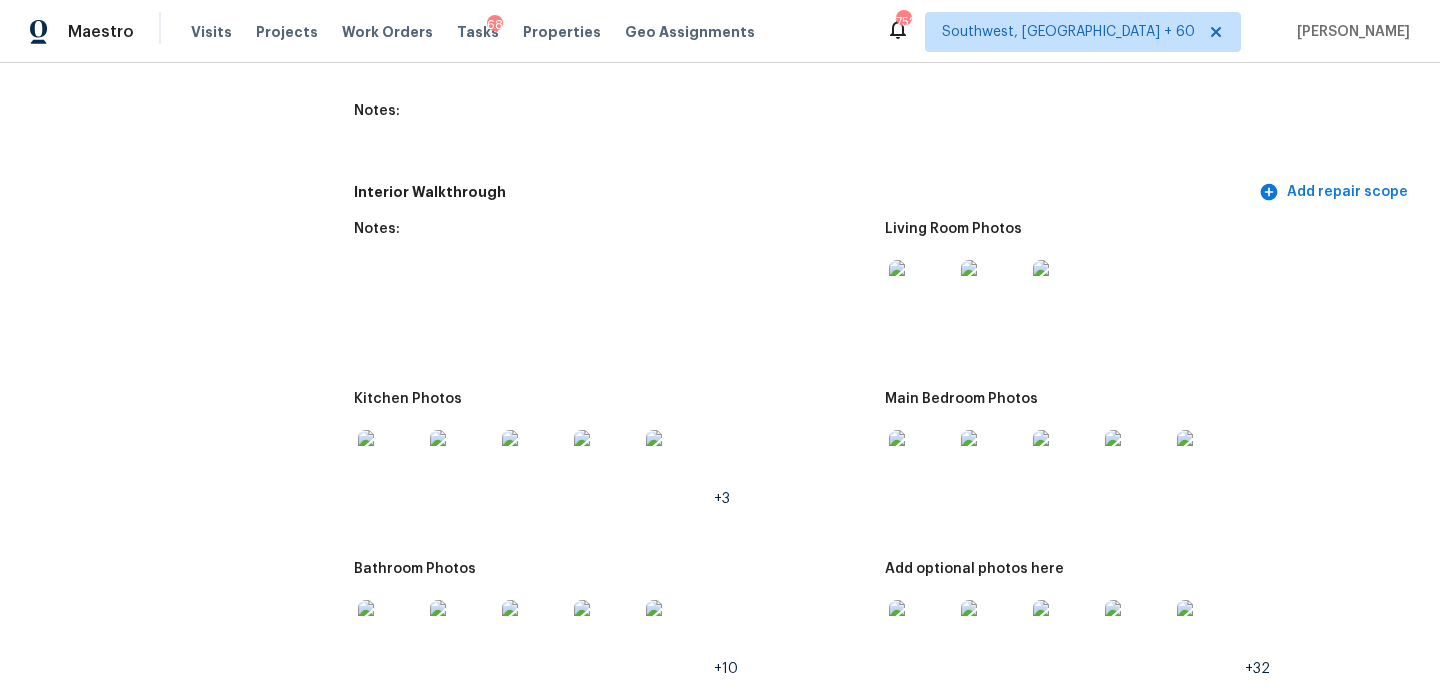 scroll, scrollTop: 3025, scrollLeft: 0, axis: vertical 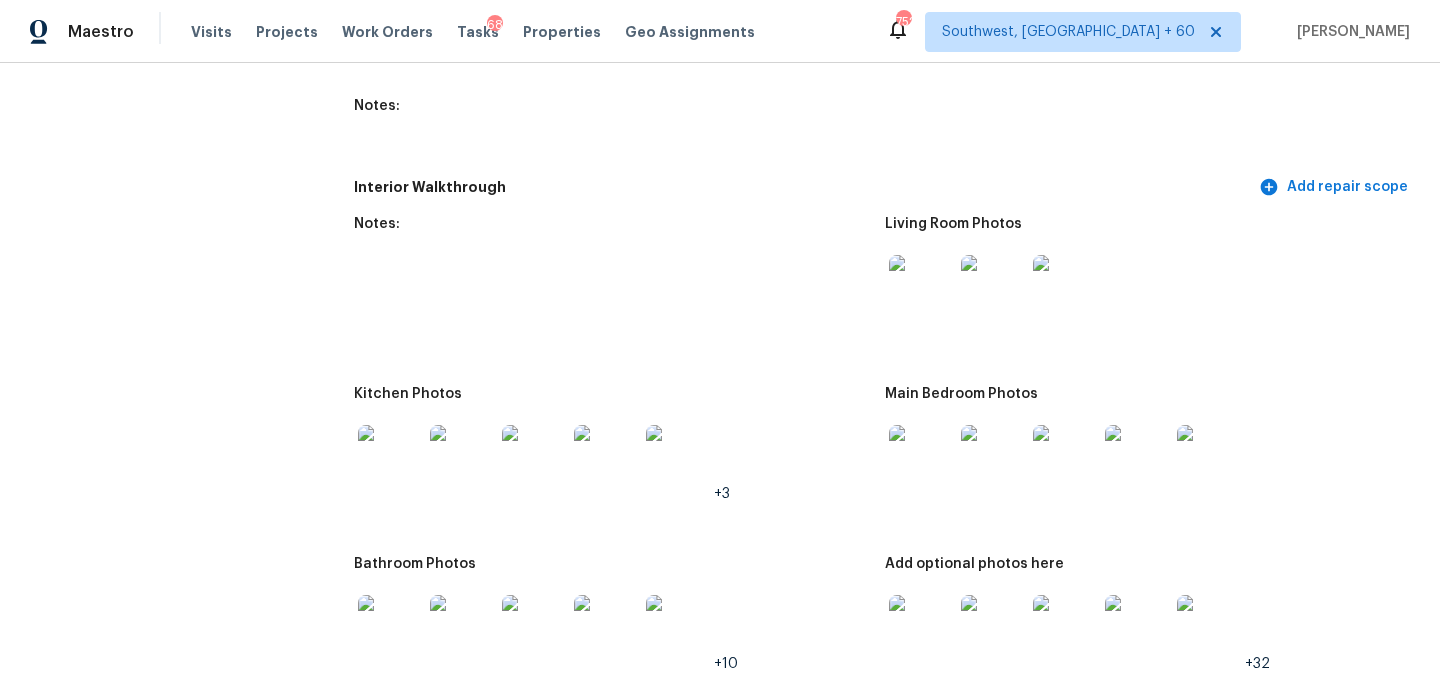 click at bounding box center (921, 287) 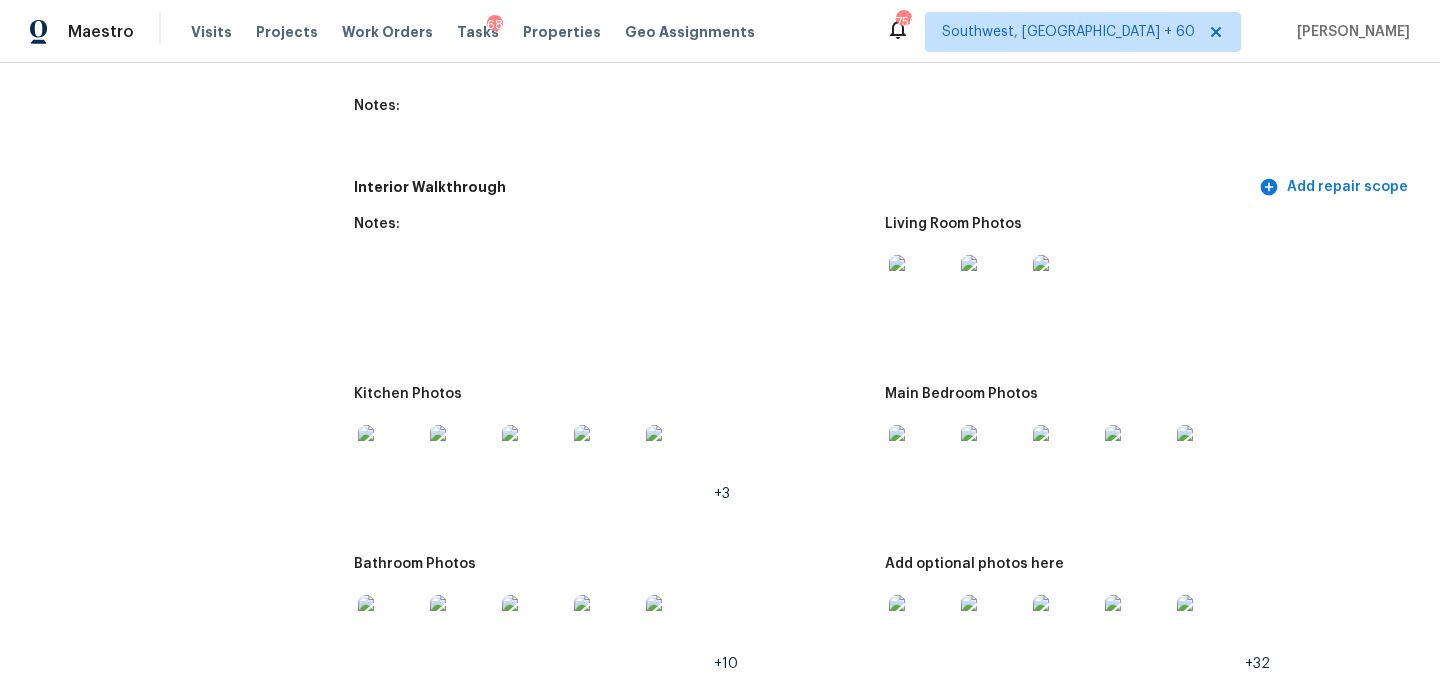 click at bounding box center [390, 627] 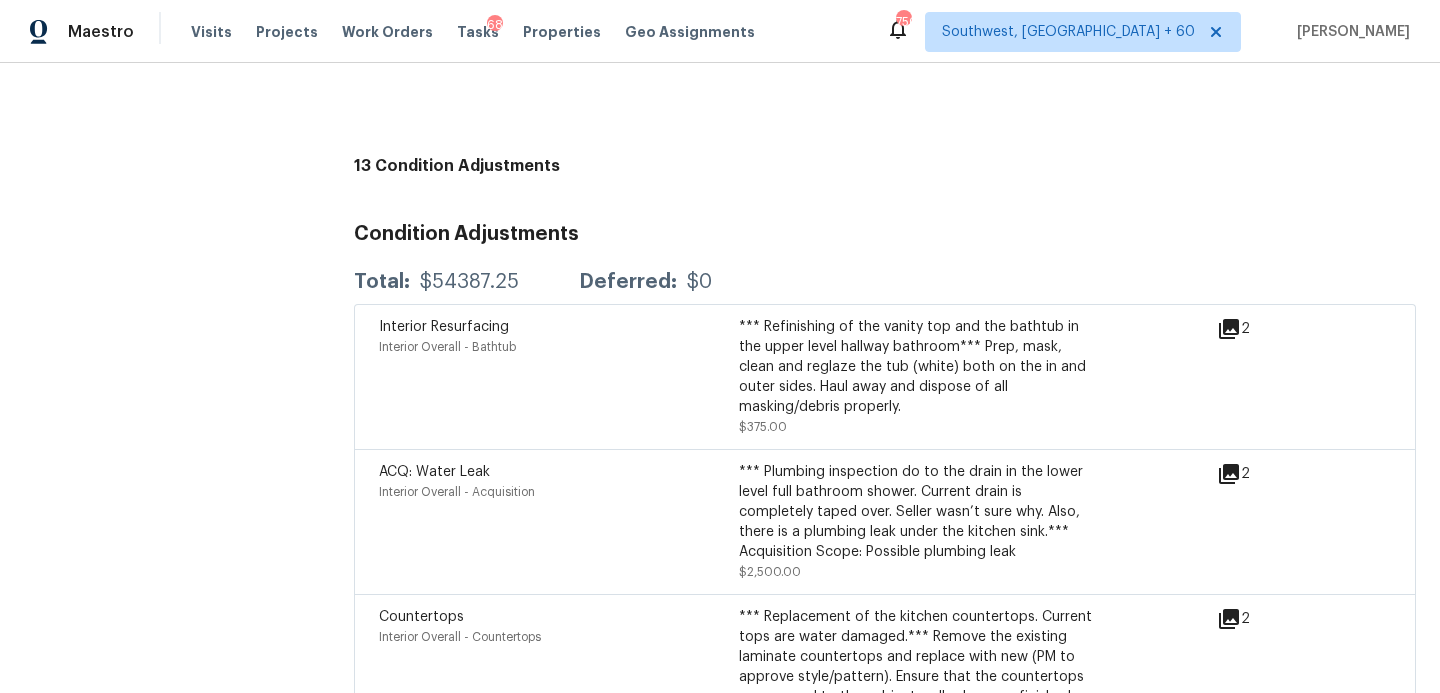 scroll, scrollTop: 6067, scrollLeft: 0, axis: vertical 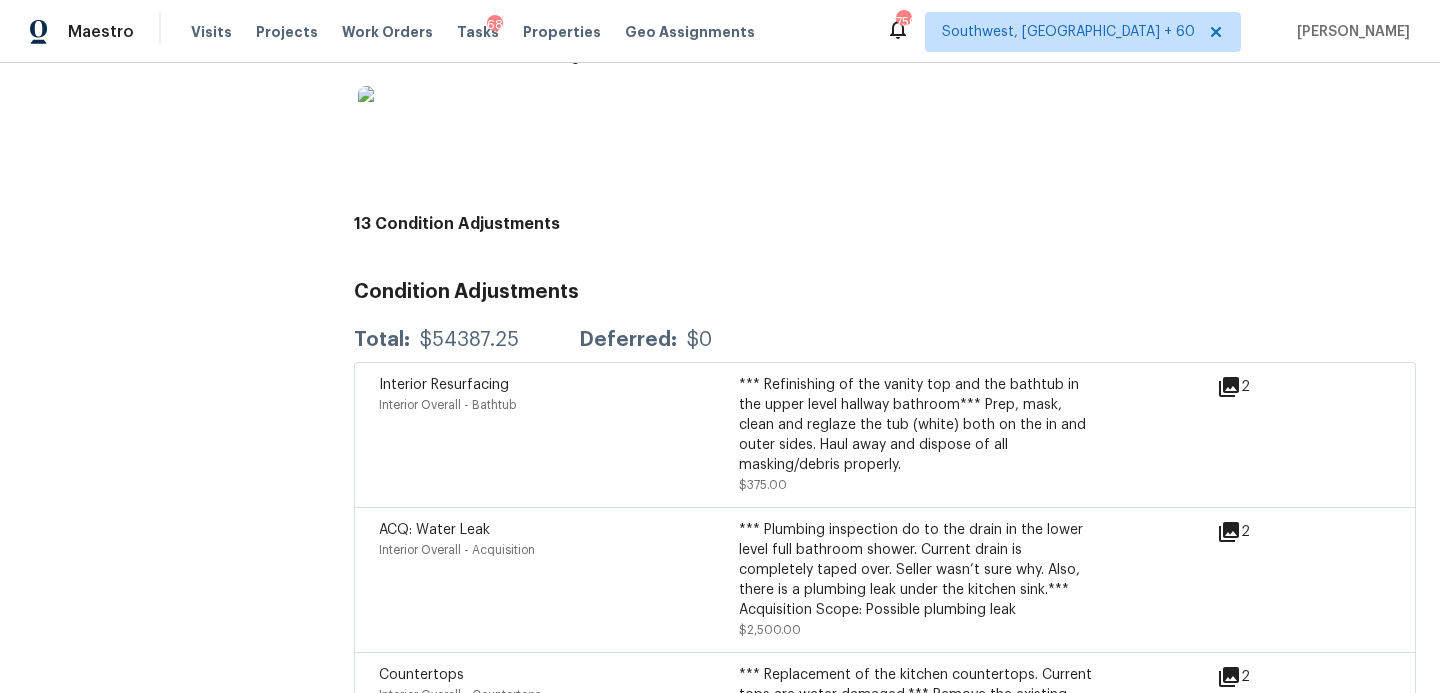 click 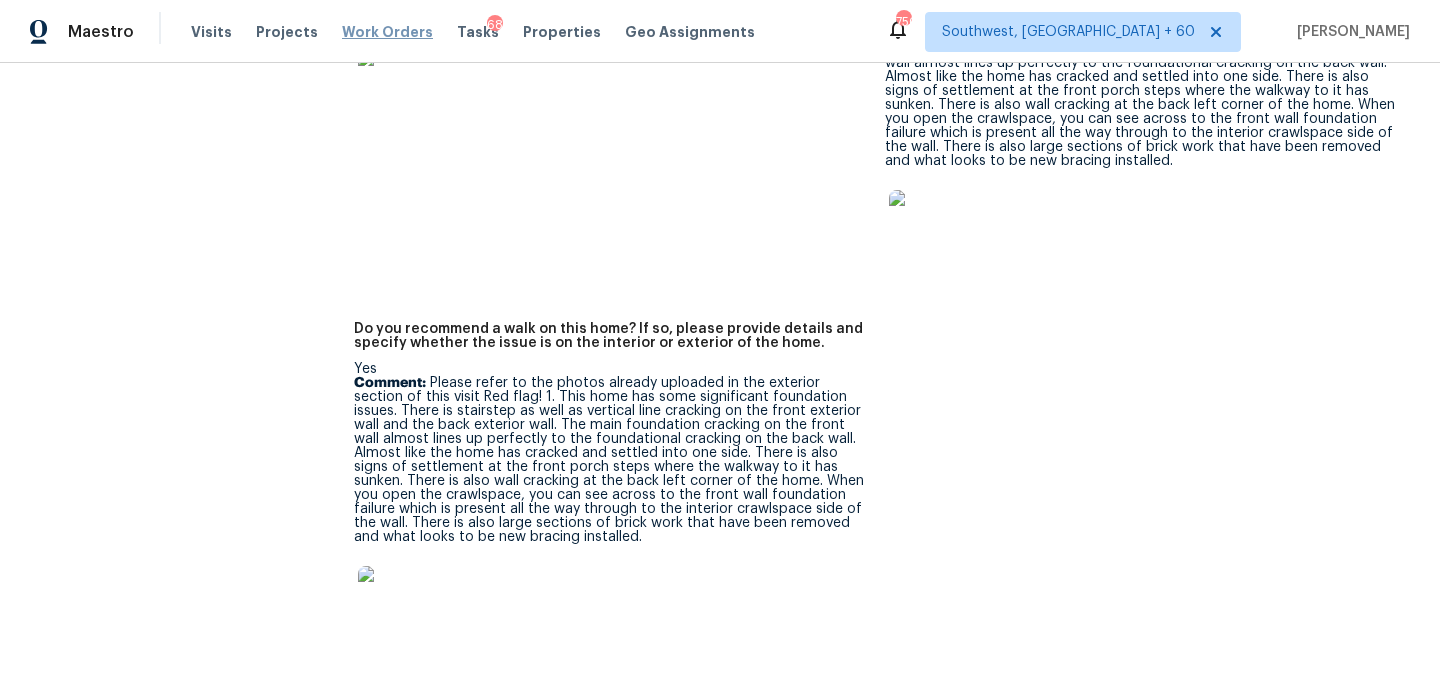 scroll, scrollTop: 5572, scrollLeft: 0, axis: vertical 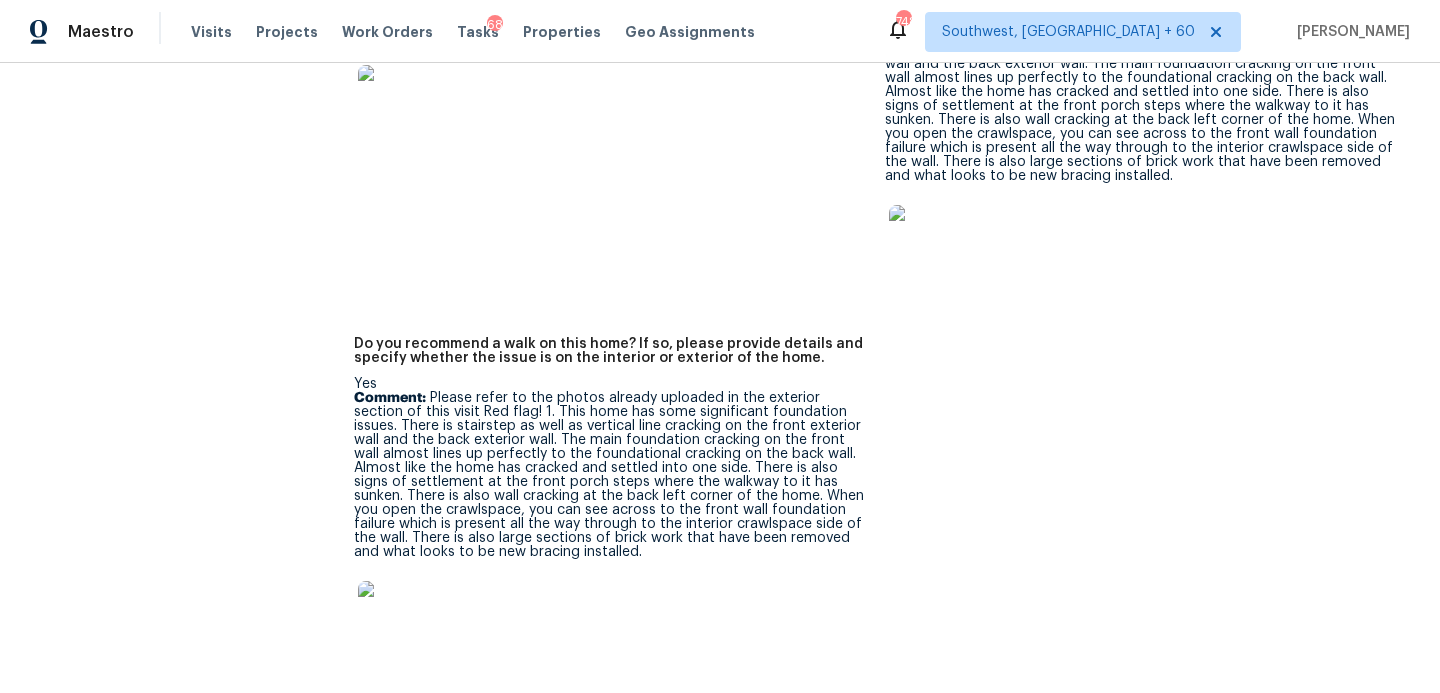 click at bounding box center [611, 97] 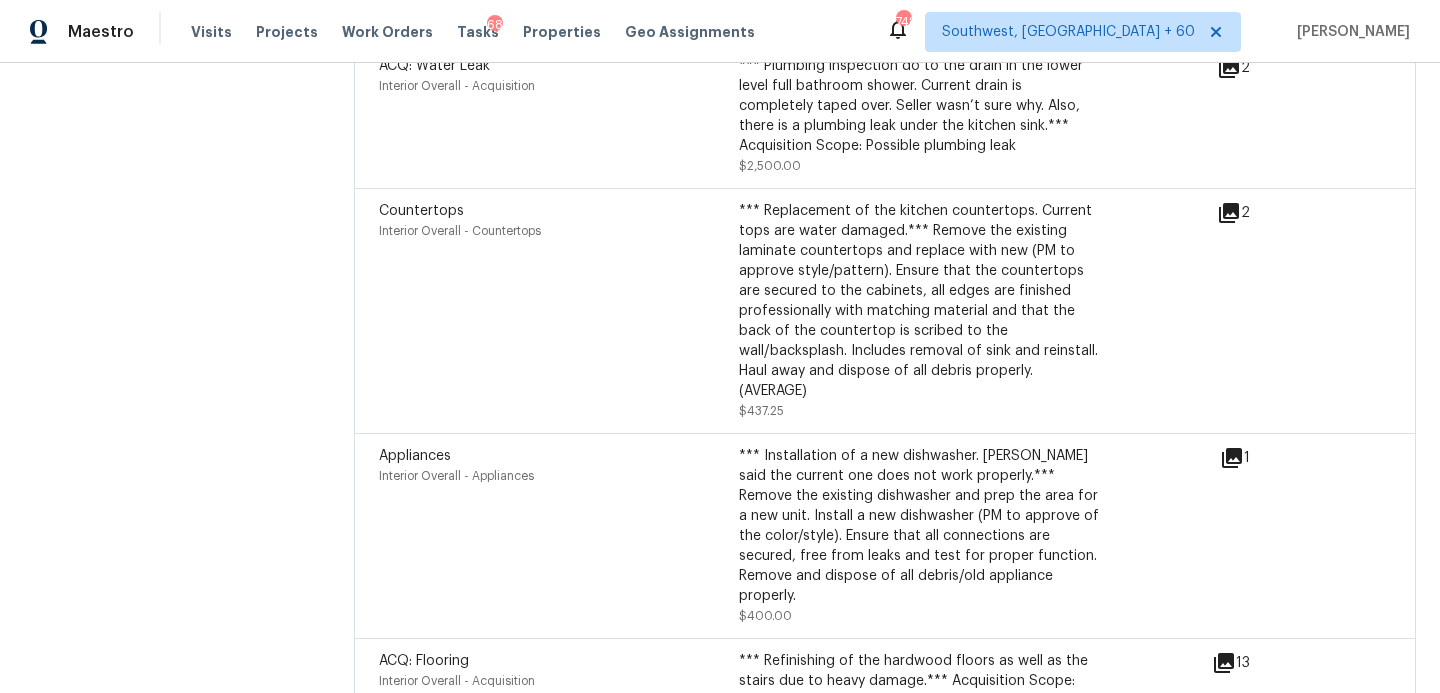scroll, scrollTop: 6510, scrollLeft: 0, axis: vertical 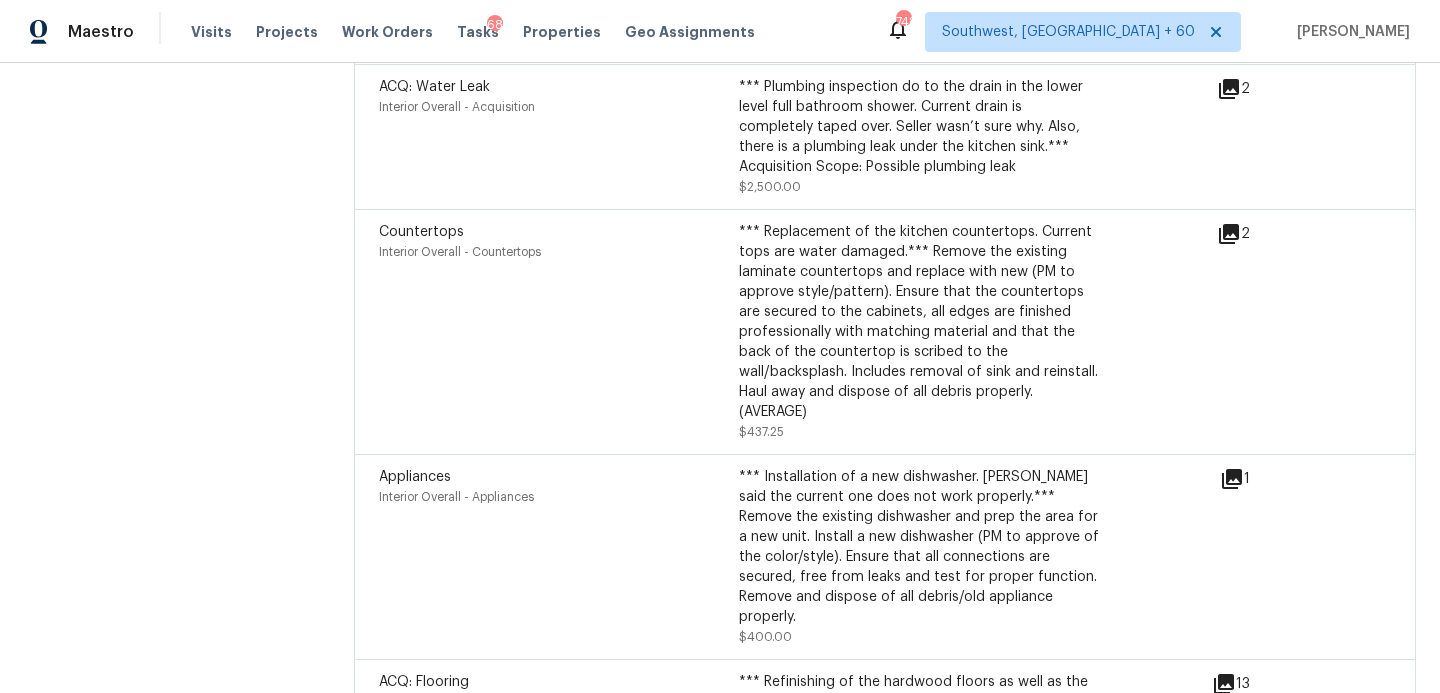 click on "*** Installation of a new dishwasher. [PERSON_NAME] said the current one does not work properly.***
Remove the existing dishwasher and prep the area for a new unit. Install a new dishwasher (PM to approve of the color/style). Ensure that all connections are secured, free from leaks and test for proper function. Remove and dispose of all debris/old appliance properly." at bounding box center [919, 547] 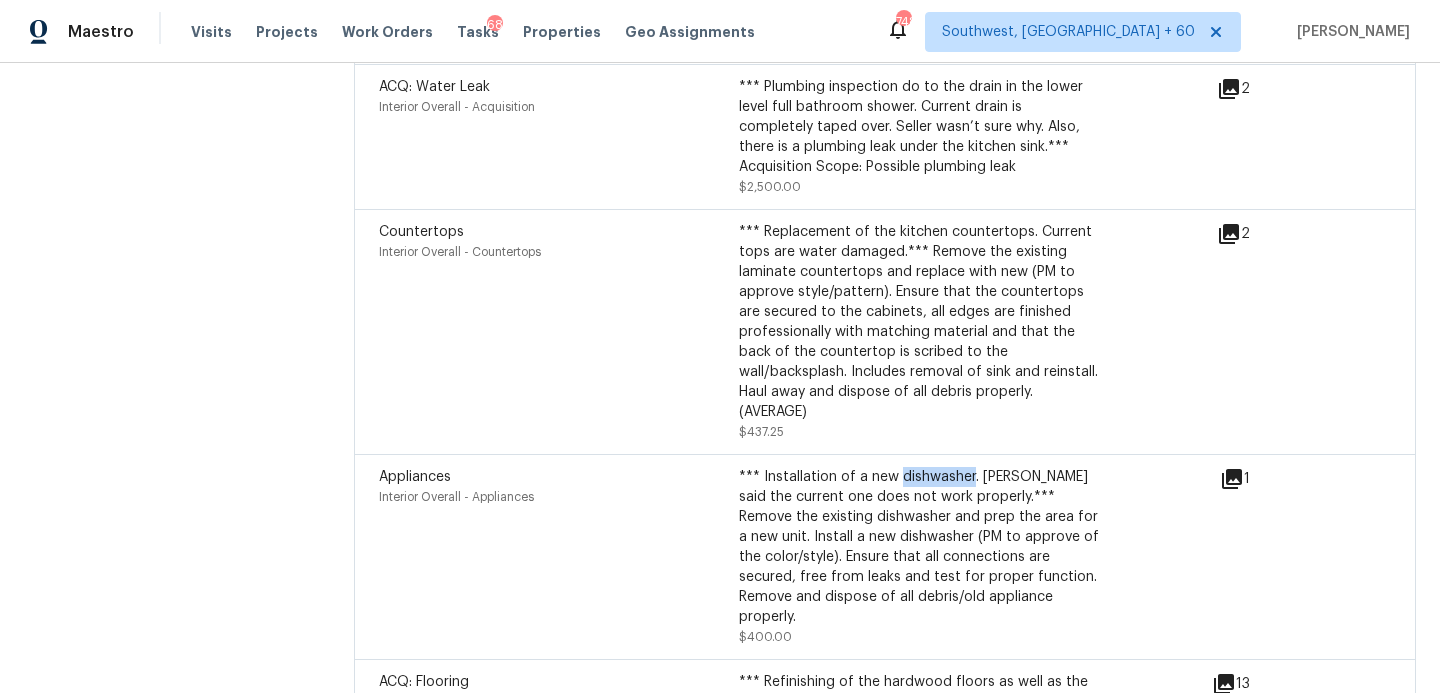 click on "*** Installation of a new dishwasher. [PERSON_NAME] said the current one does not work properly.***
Remove the existing dishwasher and prep the area for a new unit. Install a new dishwasher (PM to approve of the color/style). Ensure that all connections are secured, free from leaks and test for proper function. Remove and dispose of all debris/old appliance properly." at bounding box center [919, 547] 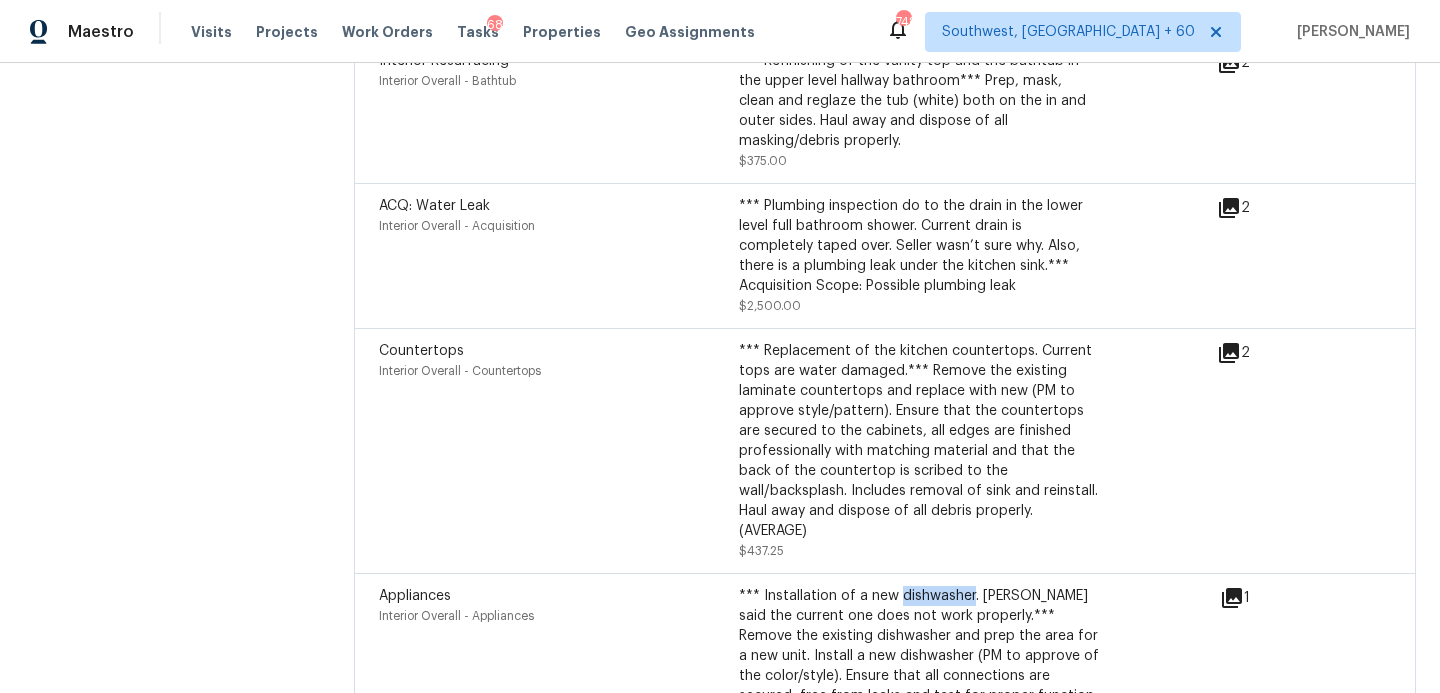 scroll, scrollTop: 6360, scrollLeft: 0, axis: vertical 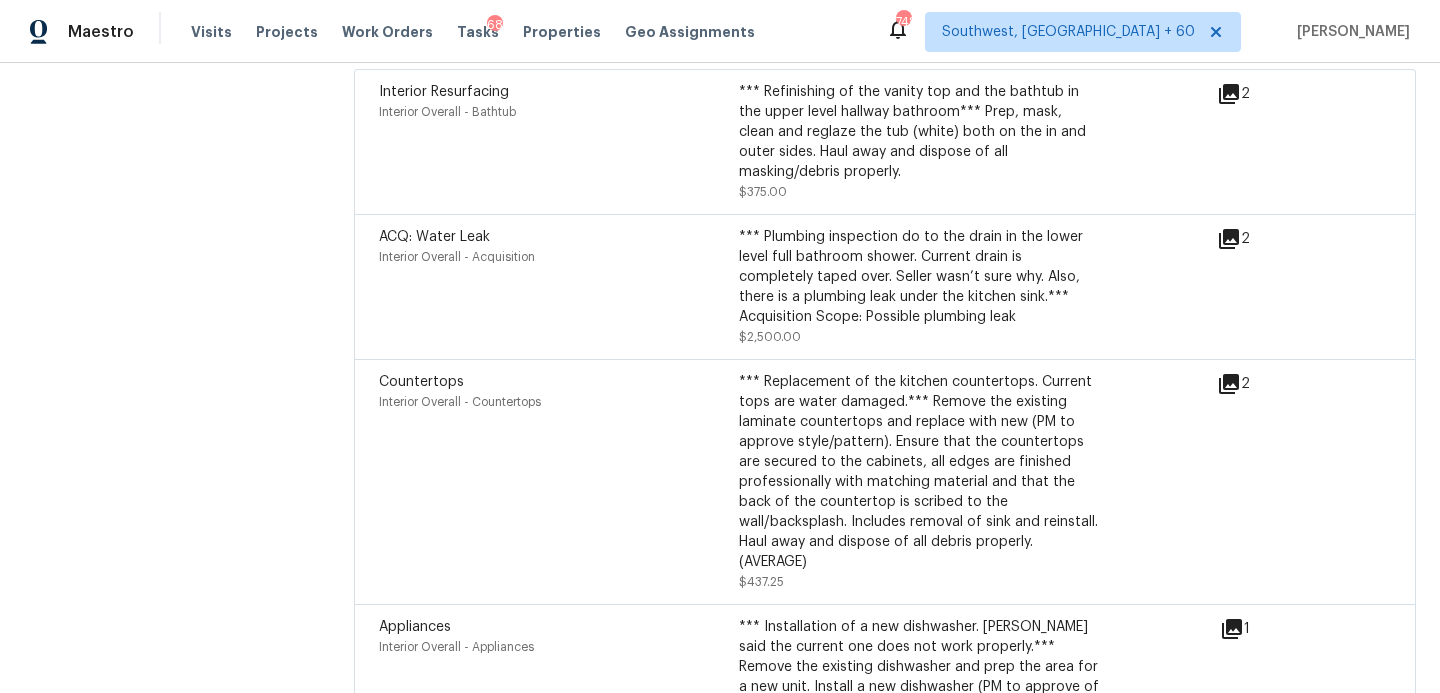 click on "Countertops" at bounding box center [421, 382] 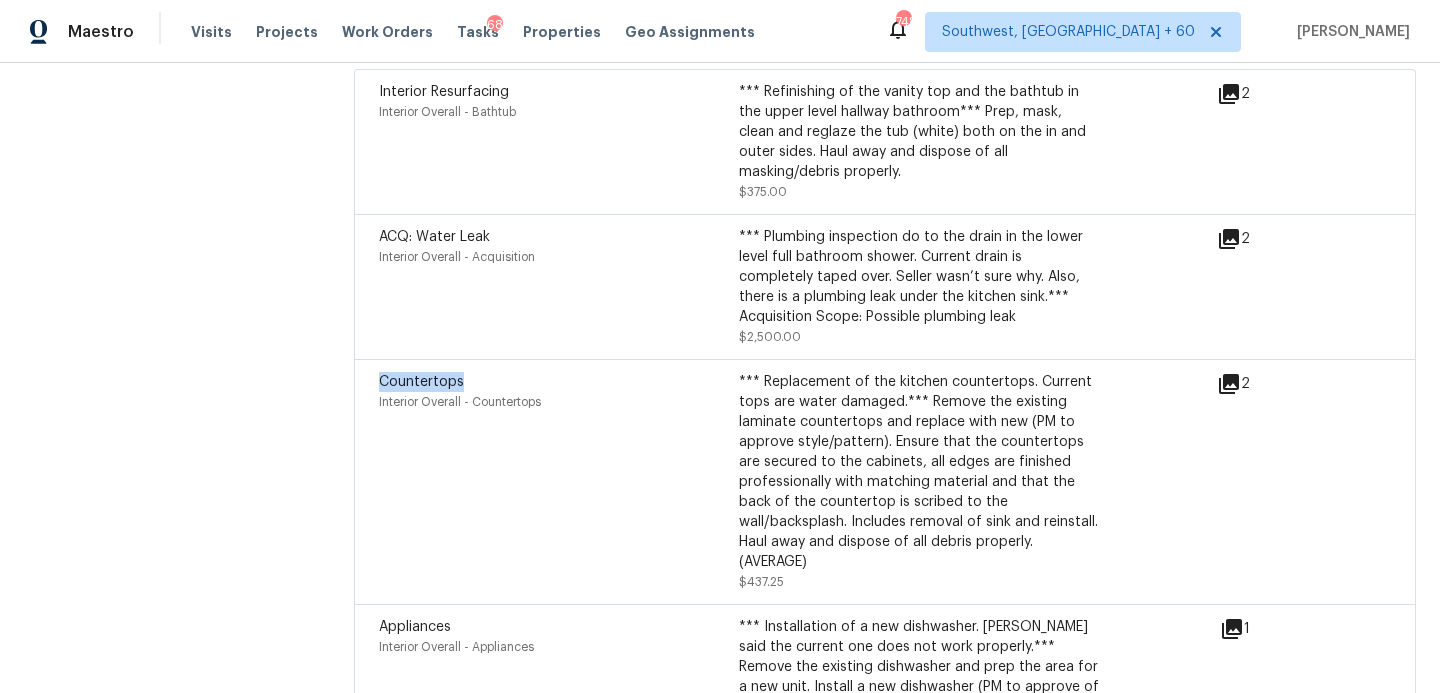 click on "Countertops" at bounding box center (421, 382) 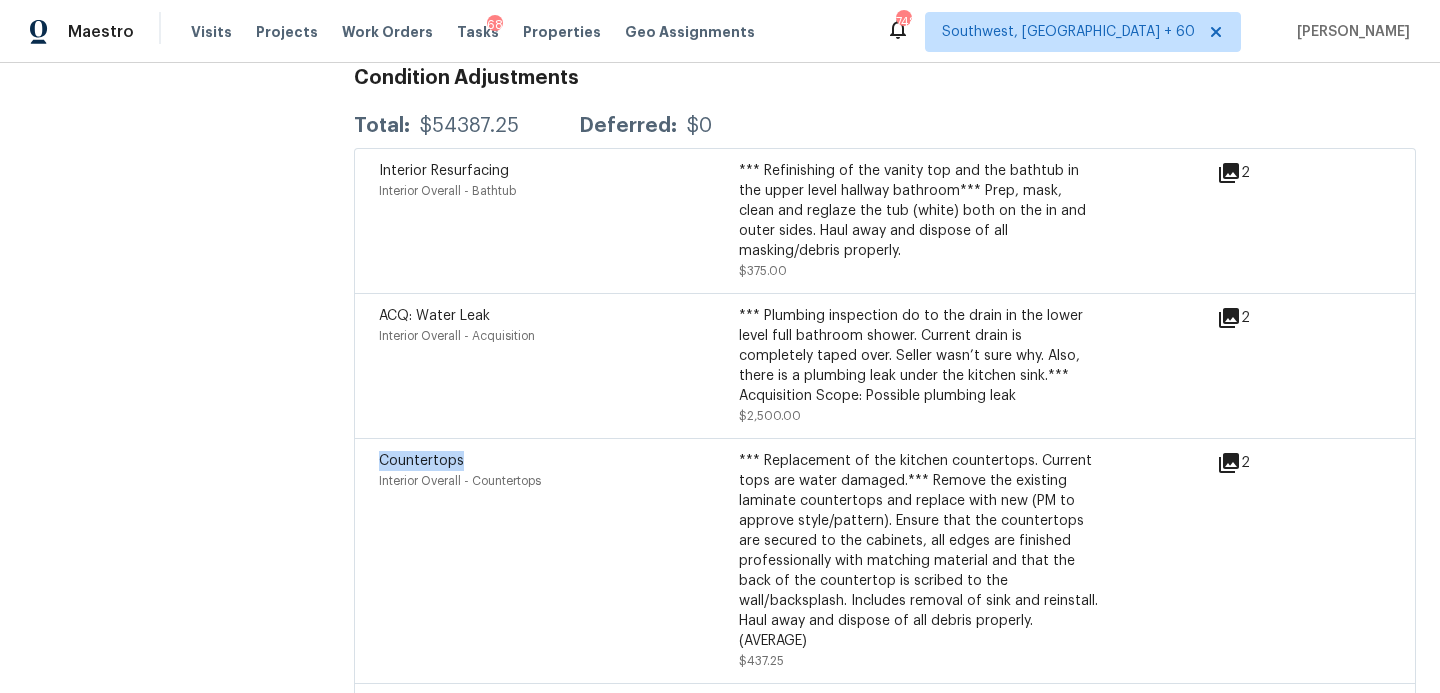 scroll, scrollTop: 6236, scrollLeft: 0, axis: vertical 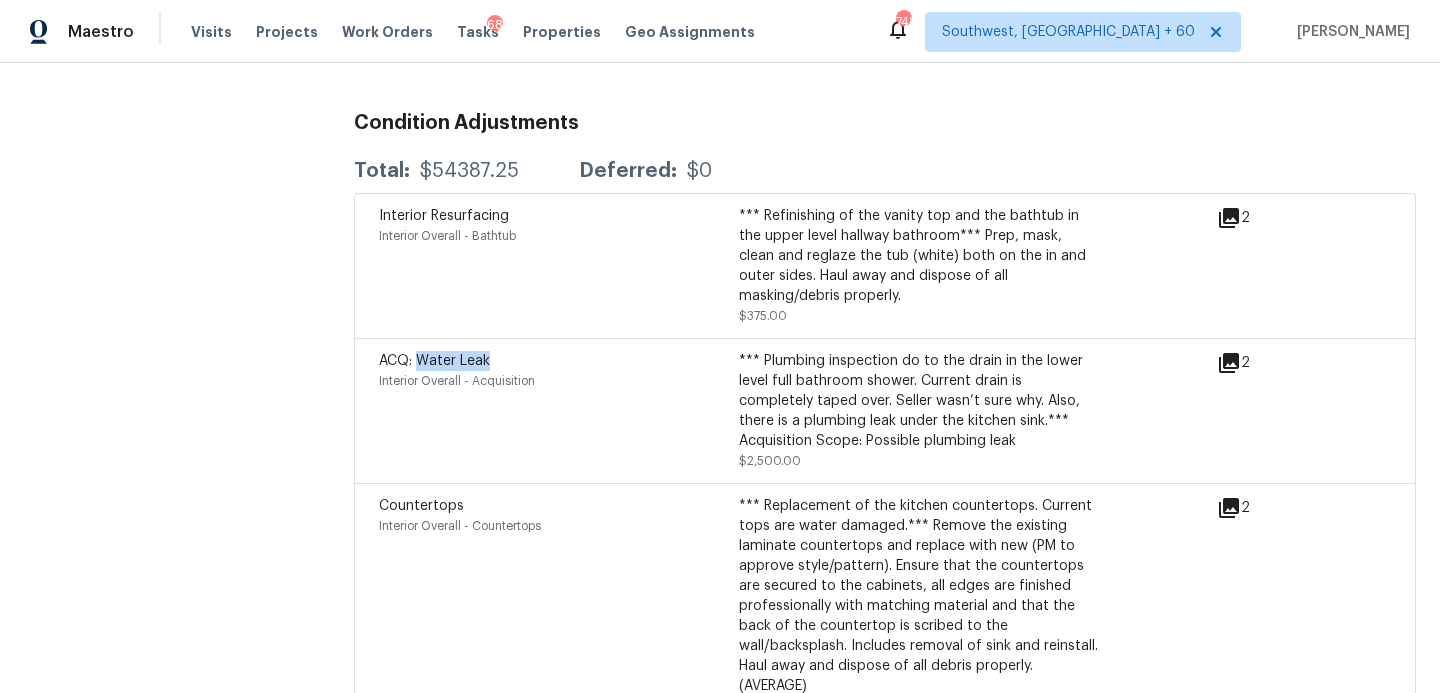 drag, startPoint x: 418, startPoint y: 300, endPoint x: 507, endPoint y: 300, distance: 89 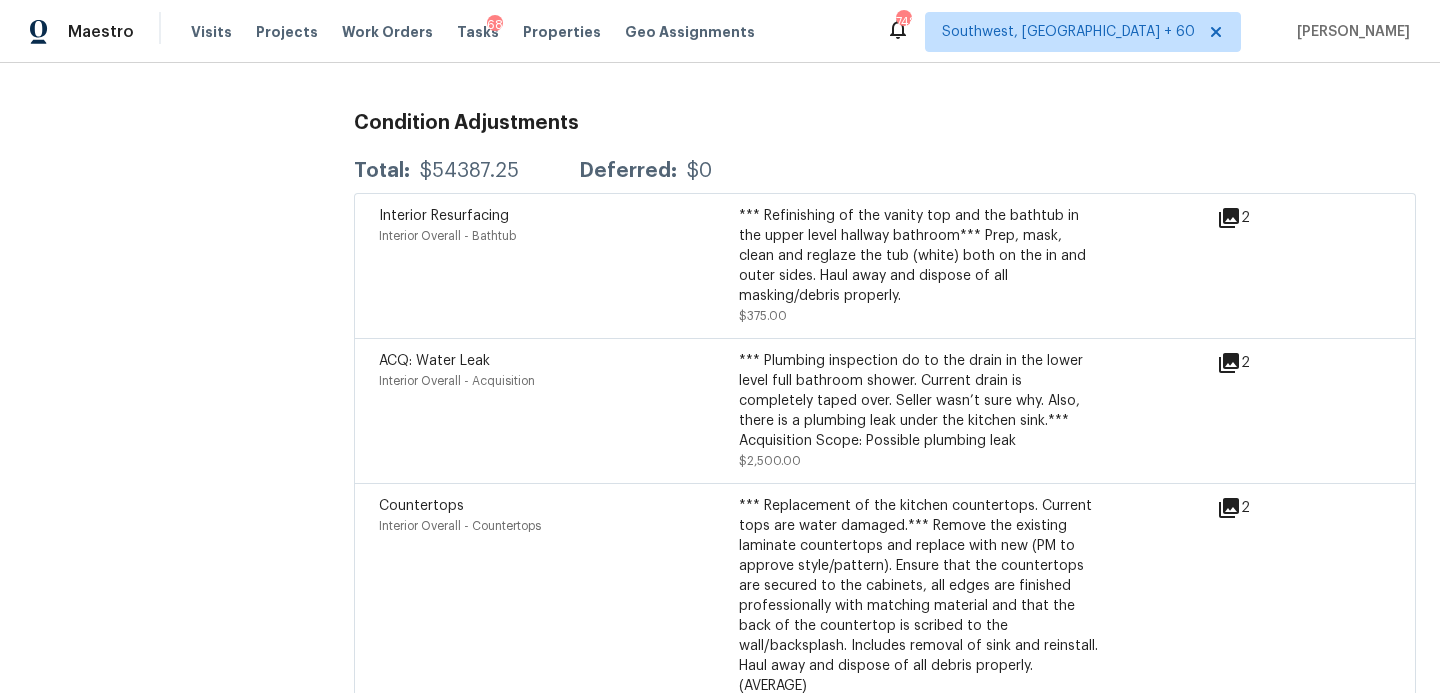 click on "Interior Resurfacing" at bounding box center (444, 216) 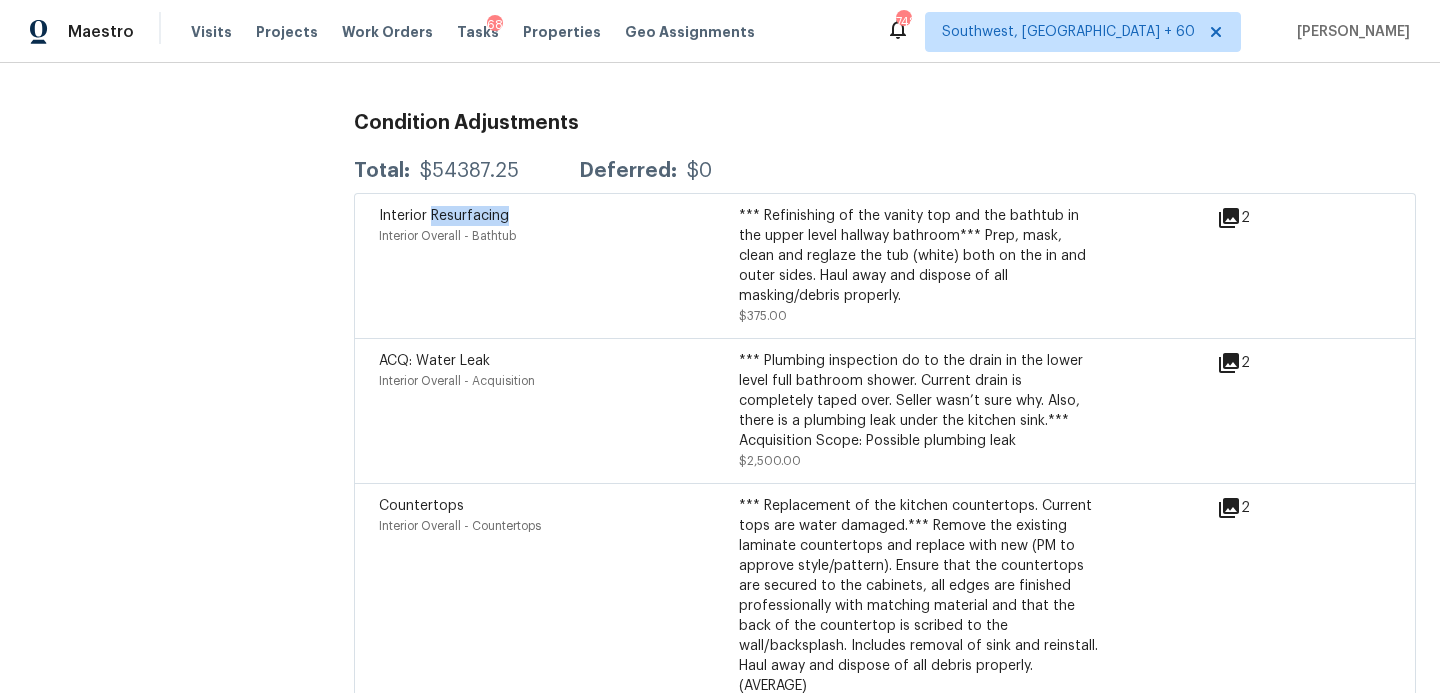 click on "Interior Resurfacing" at bounding box center (444, 216) 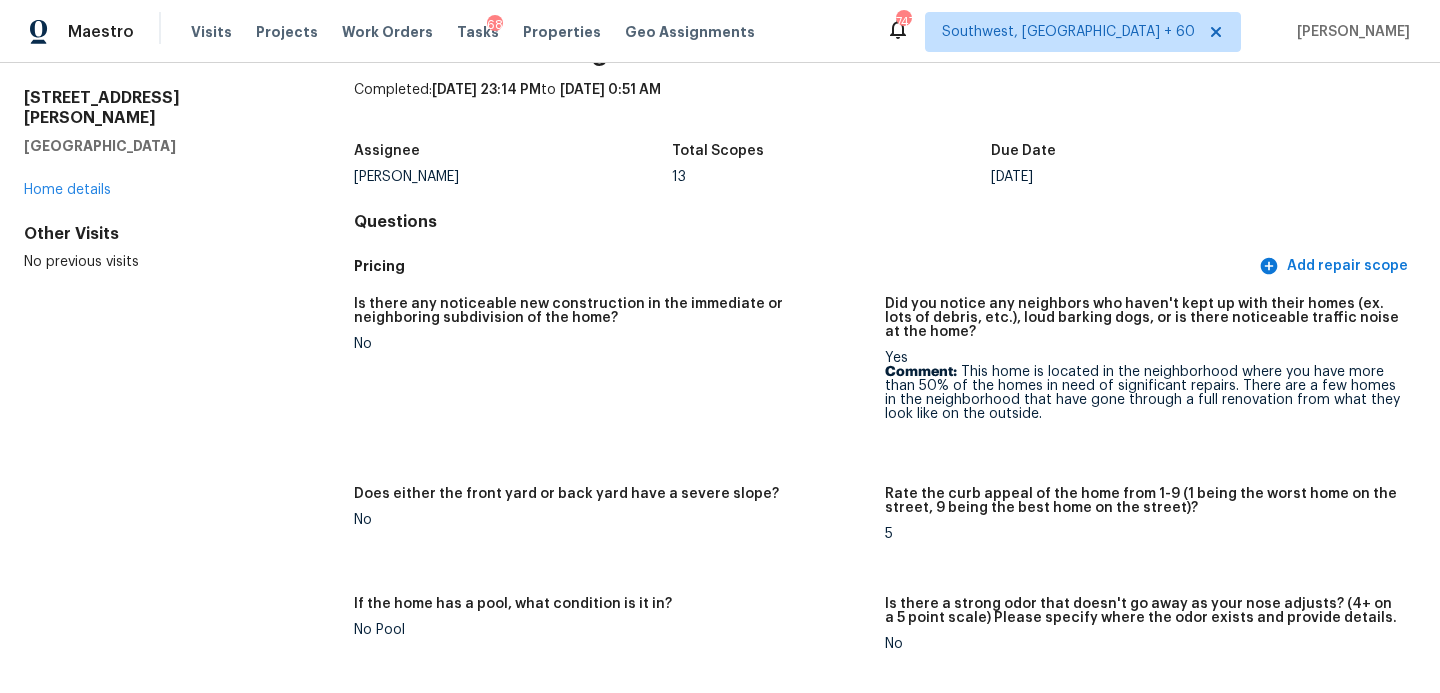 scroll, scrollTop: 0, scrollLeft: 0, axis: both 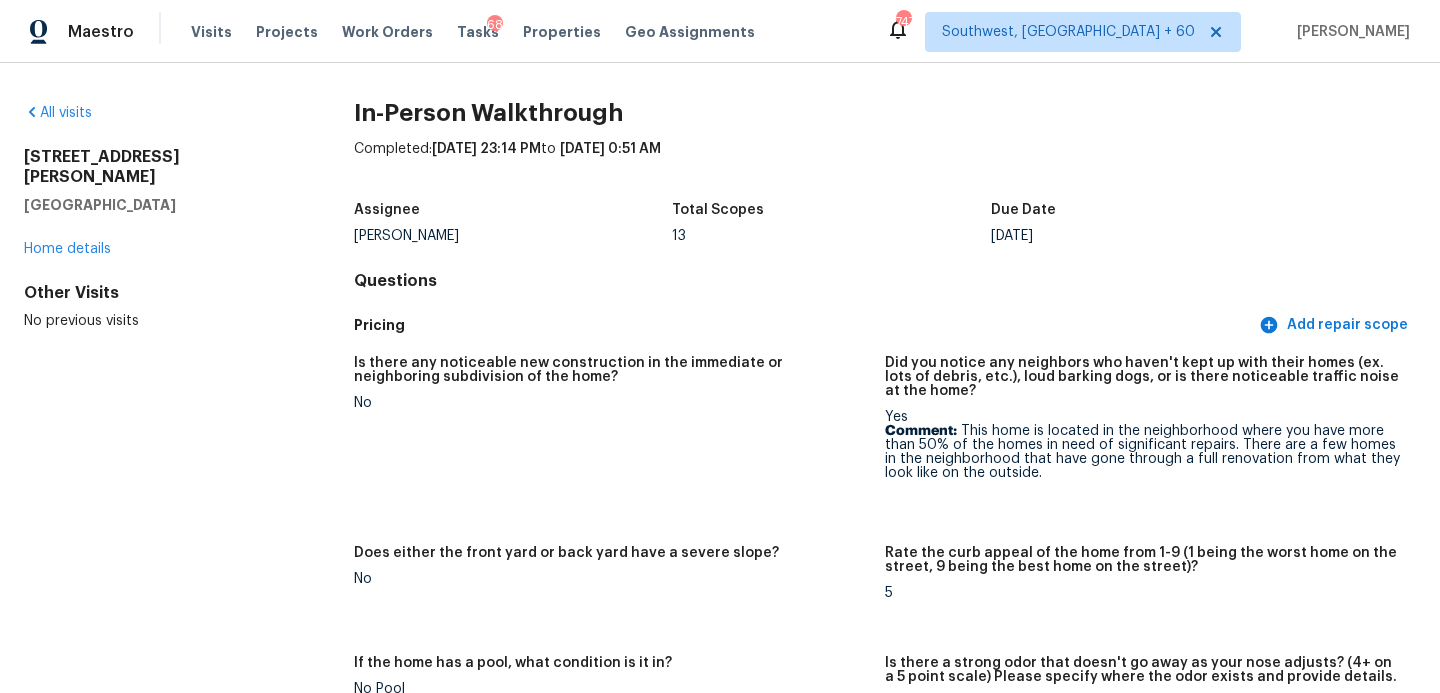 click on "All visits" at bounding box center (157, 113) 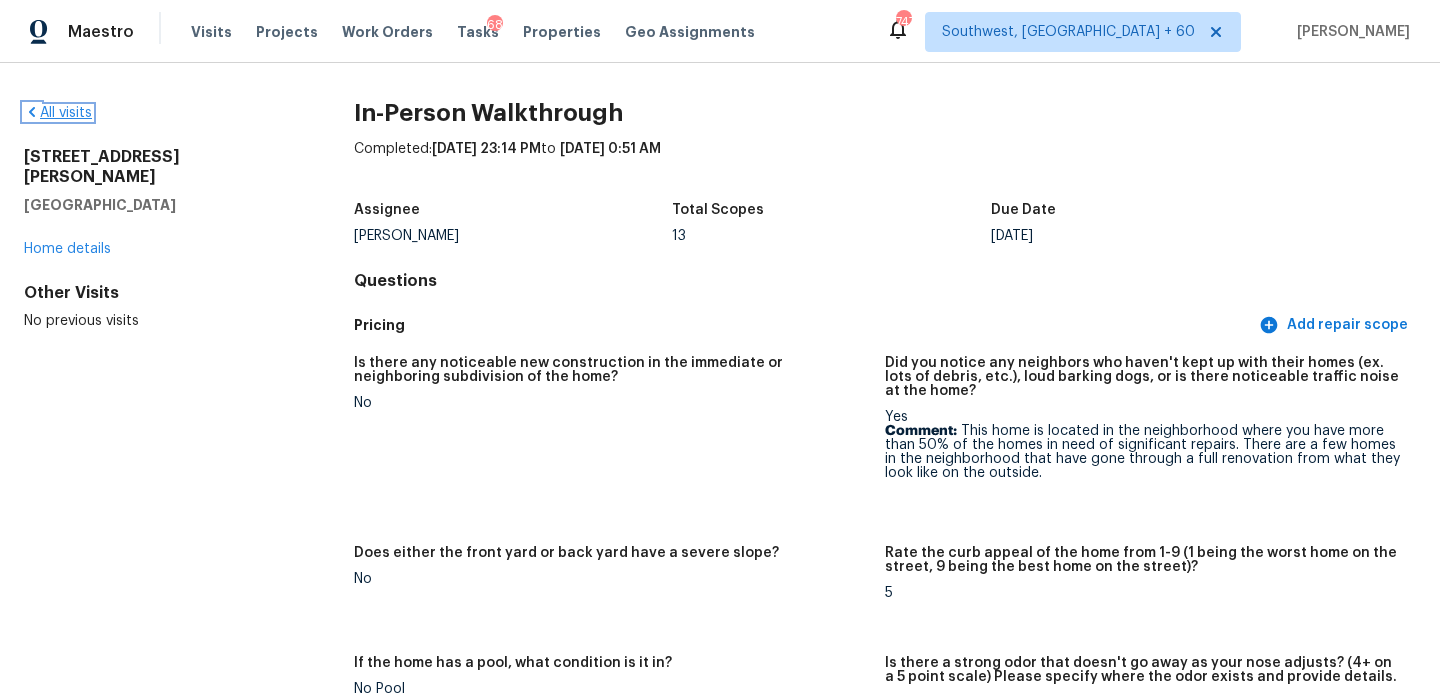 click on "All visits" at bounding box center [58, 113] 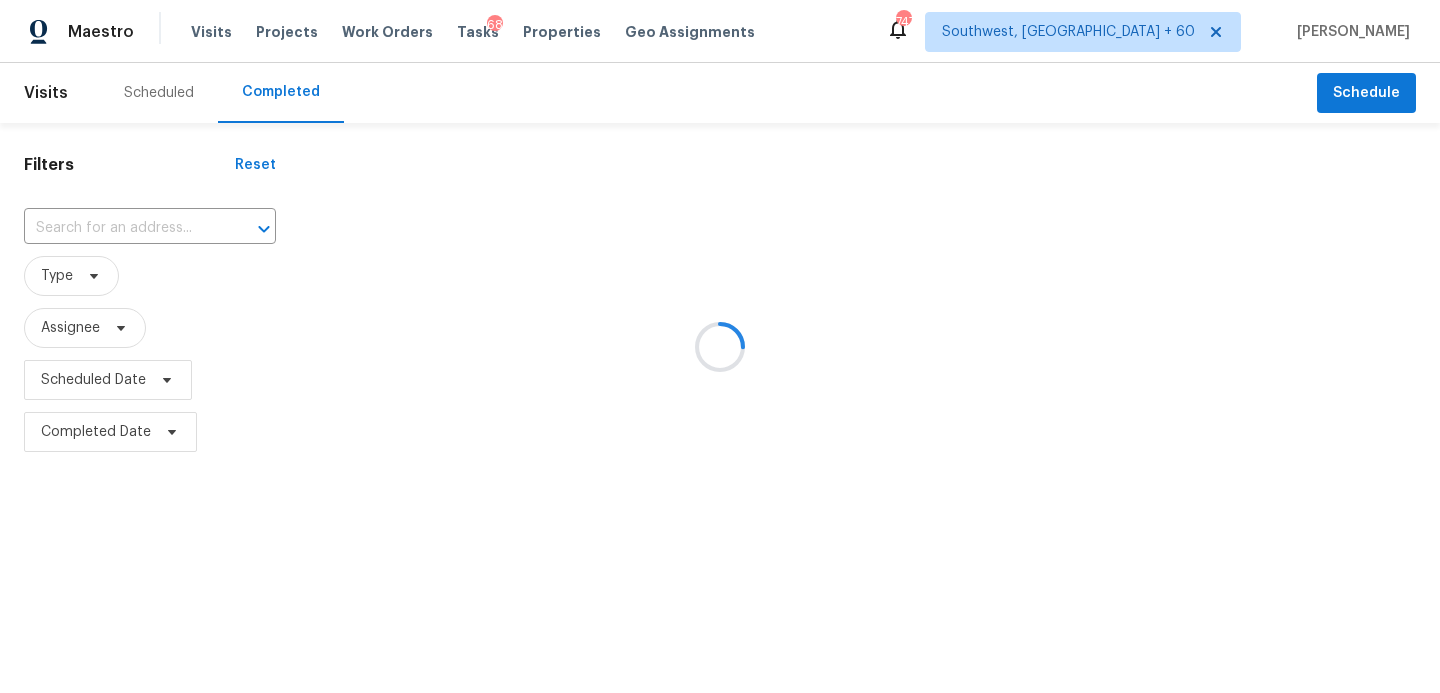 click at bounding box center (720, 346) 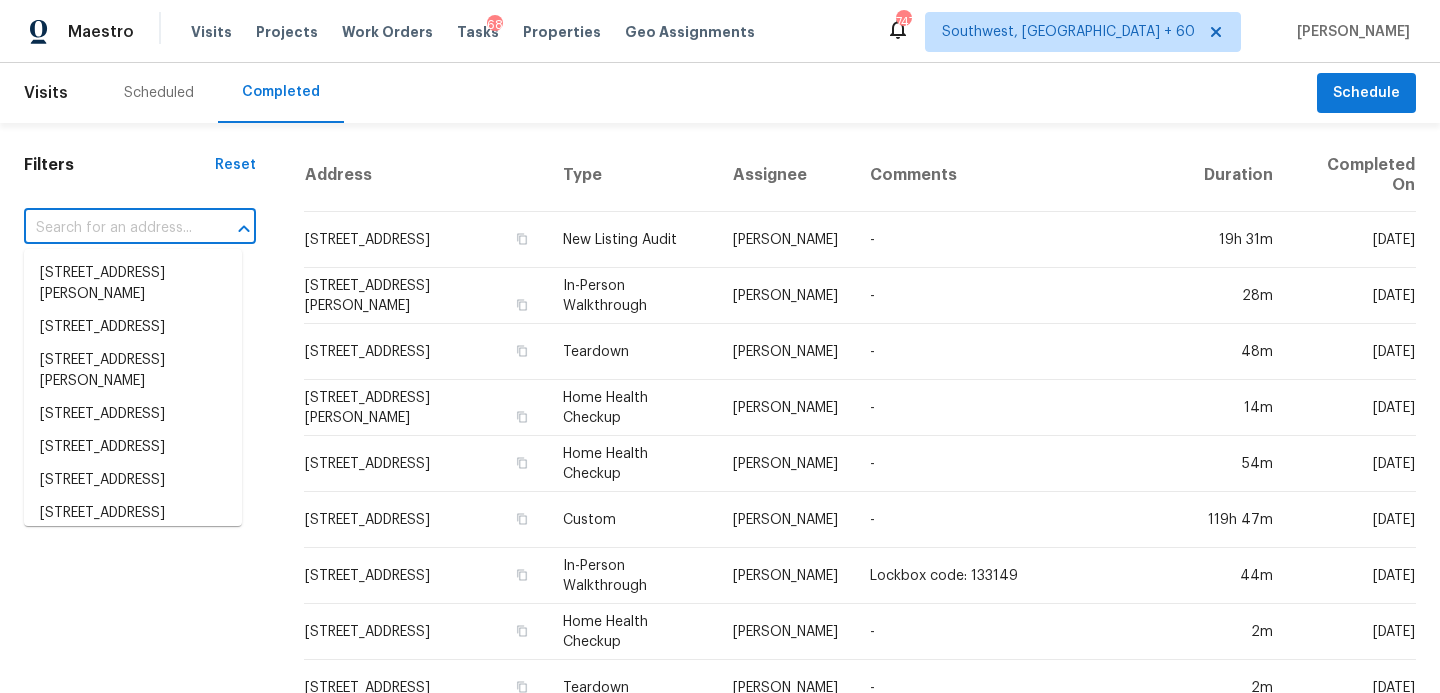 click at bounding box center [112, 228] 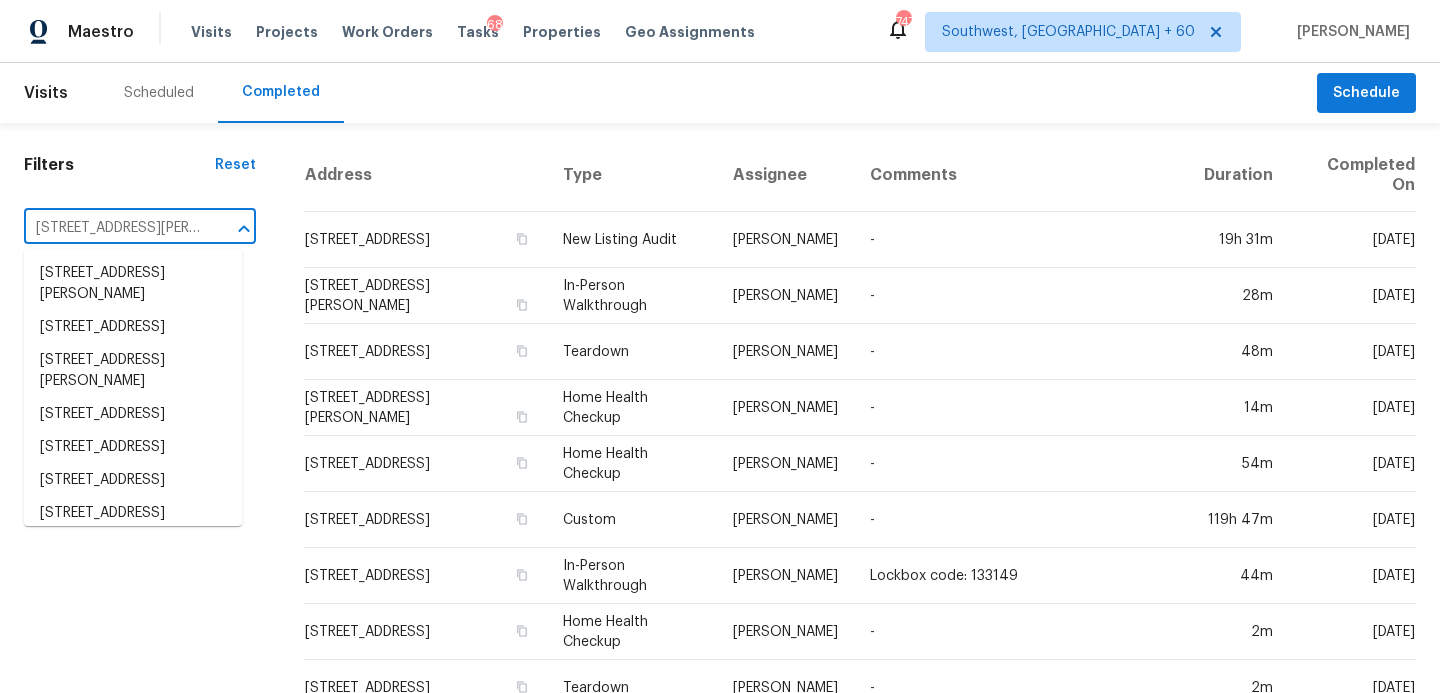 scroll, scrollTop: 0, scrollLeft: 151, axis: horizontal 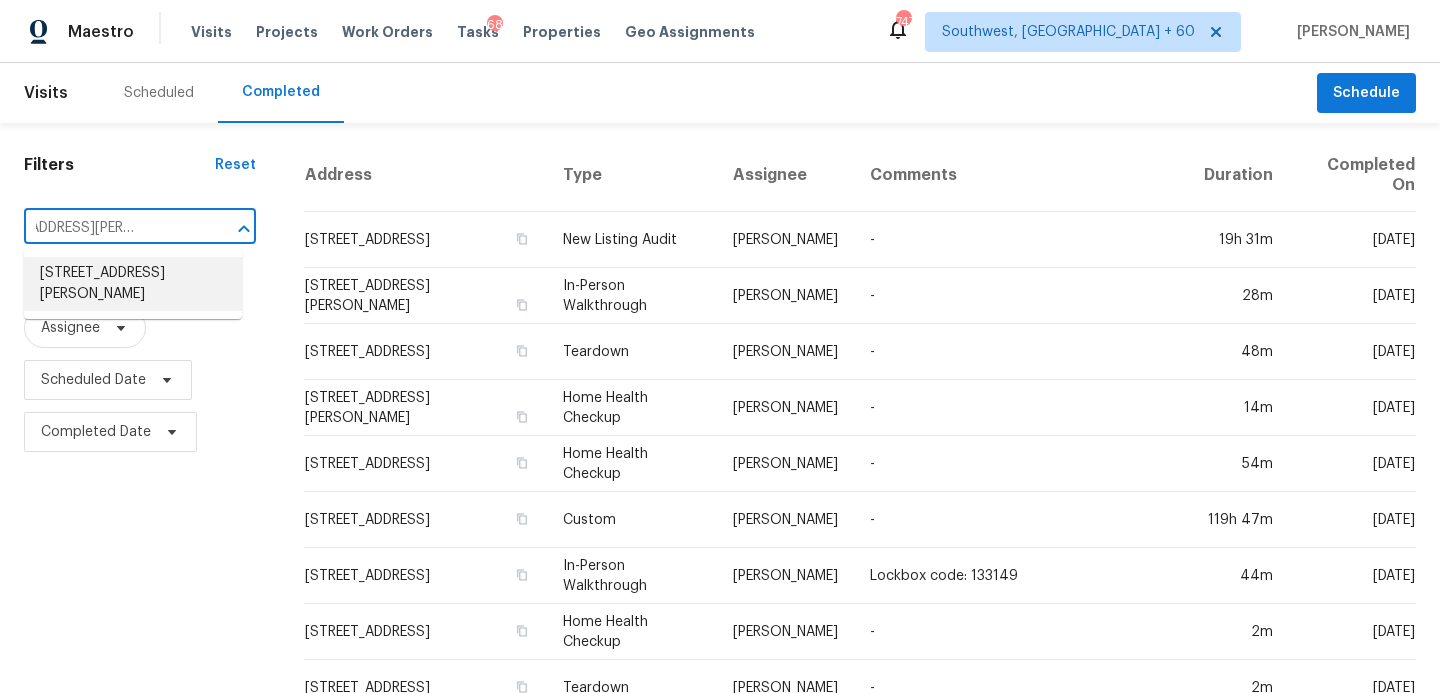 click on "[STREET_ADDRESS][PERSON_NAME]" at bounding box center [133, 284] 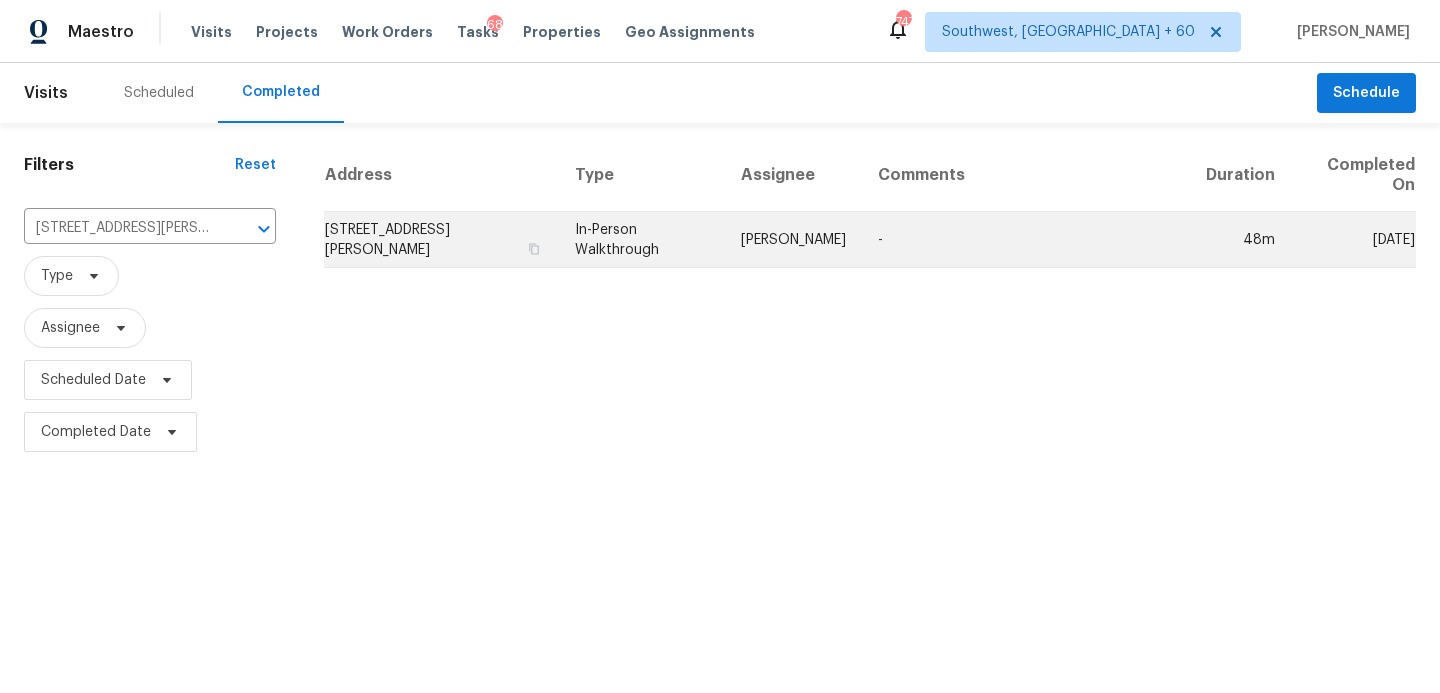 click on "In-Person Walkthrough" at bounding box center [642, 240] 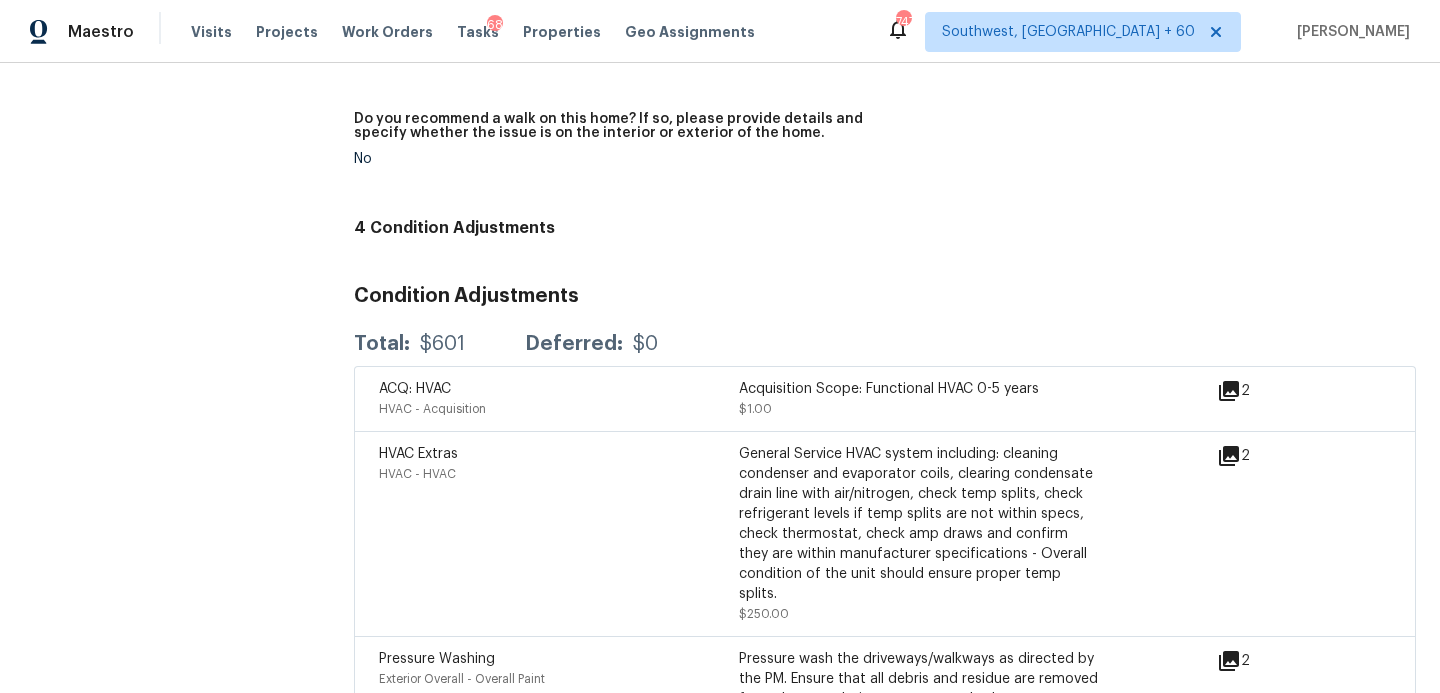 scroll, scrollTop: 5127, scrollLeft: 0, axis: vertical 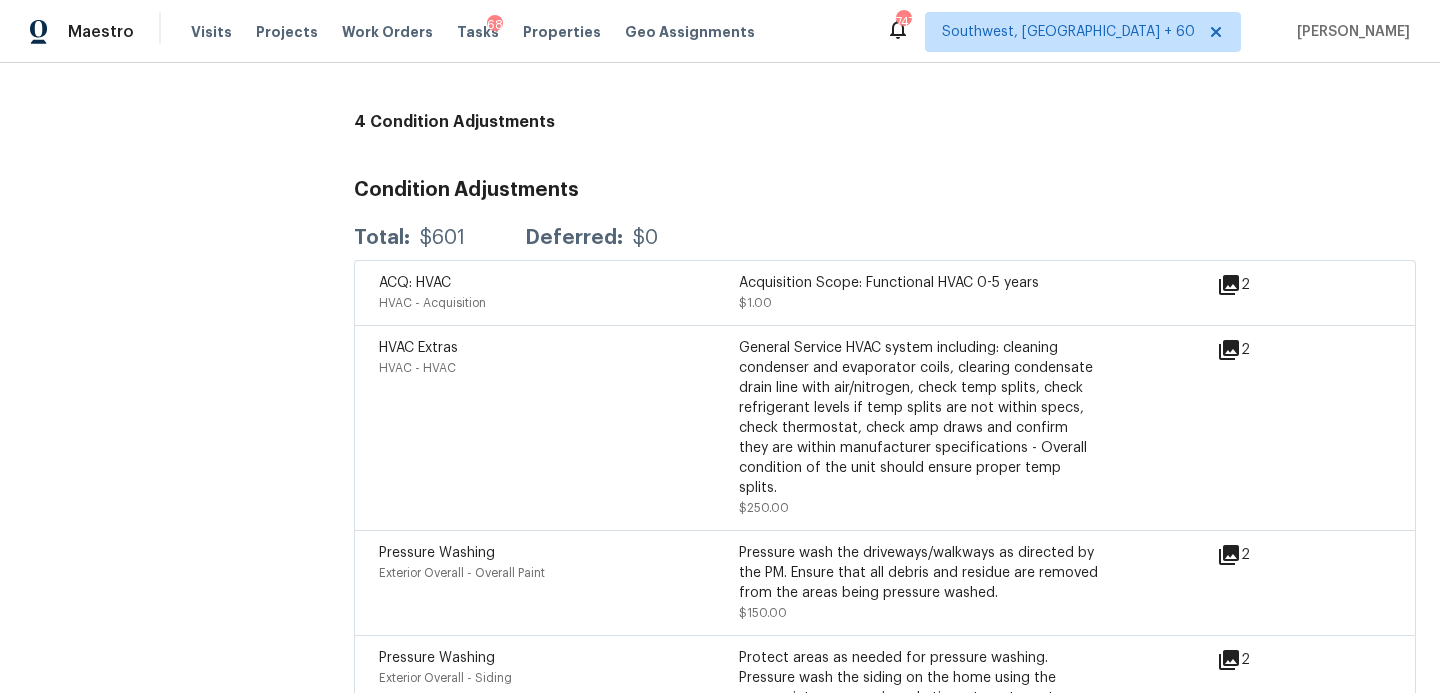 click on "Total:  $601 Deferred:  $0" at bounding box center [885, 238] 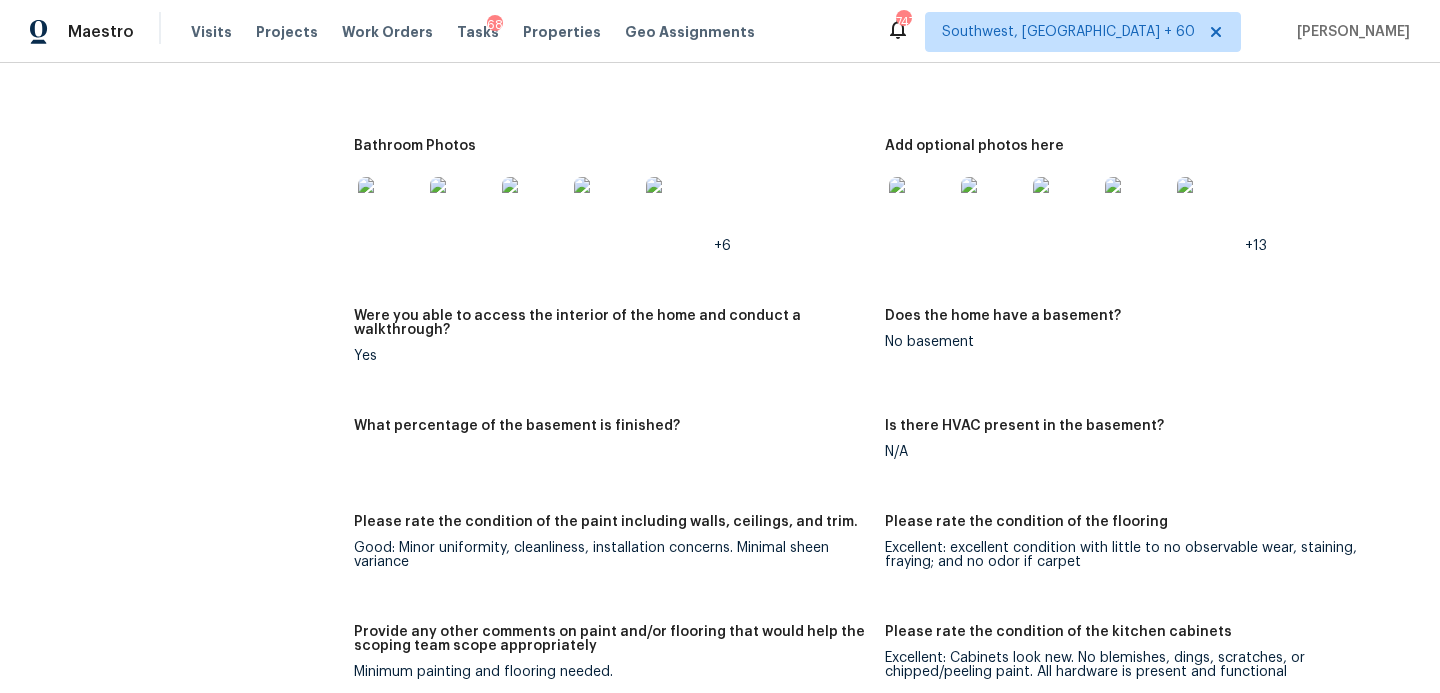 scroll, scrollTop: 2843, scrollLeft: 0, axis: vertical 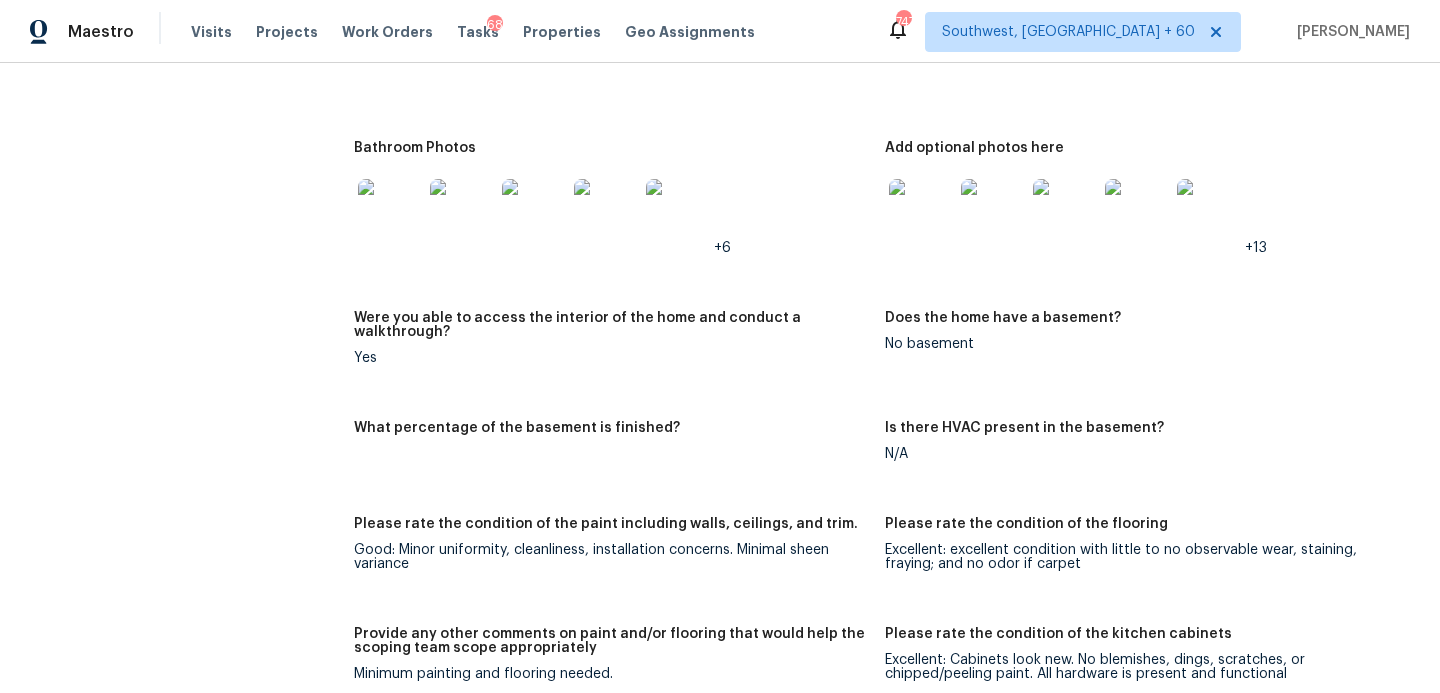 click at bounding box center [390, 211] 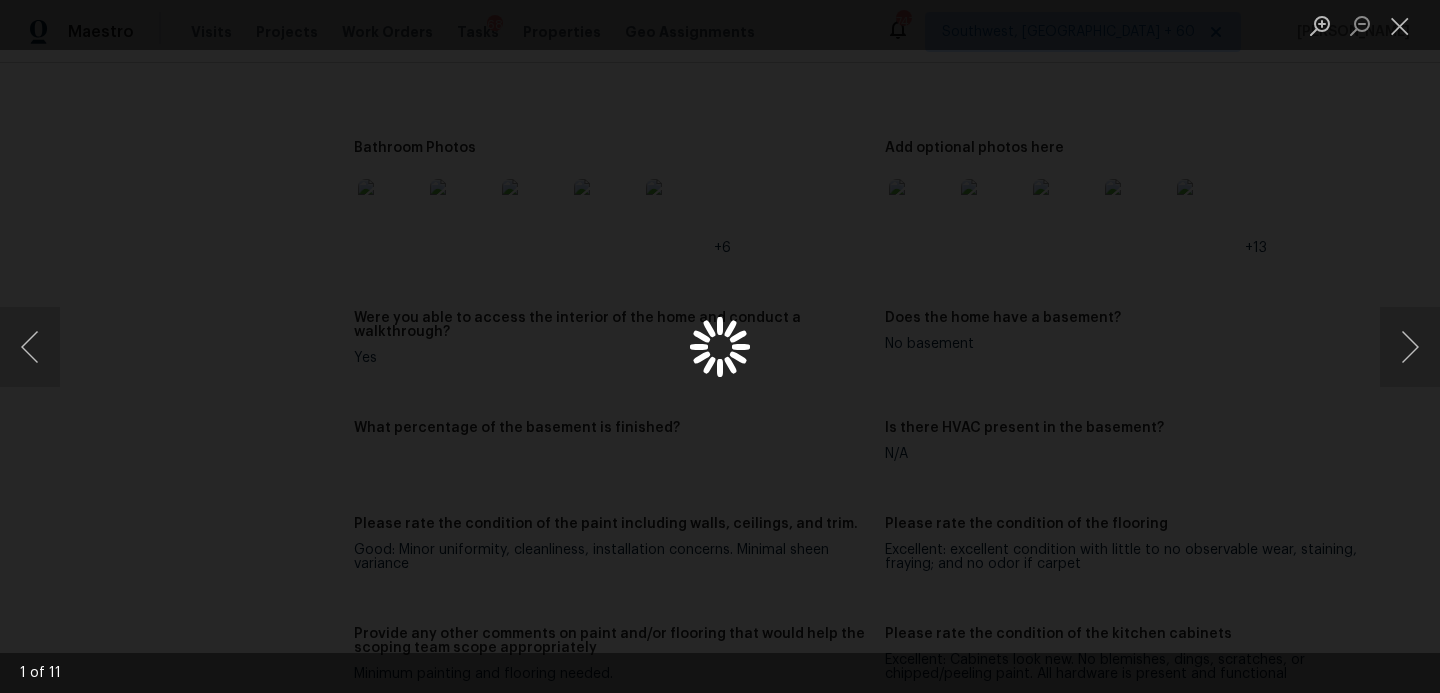 click at bounding box center (720, 346) 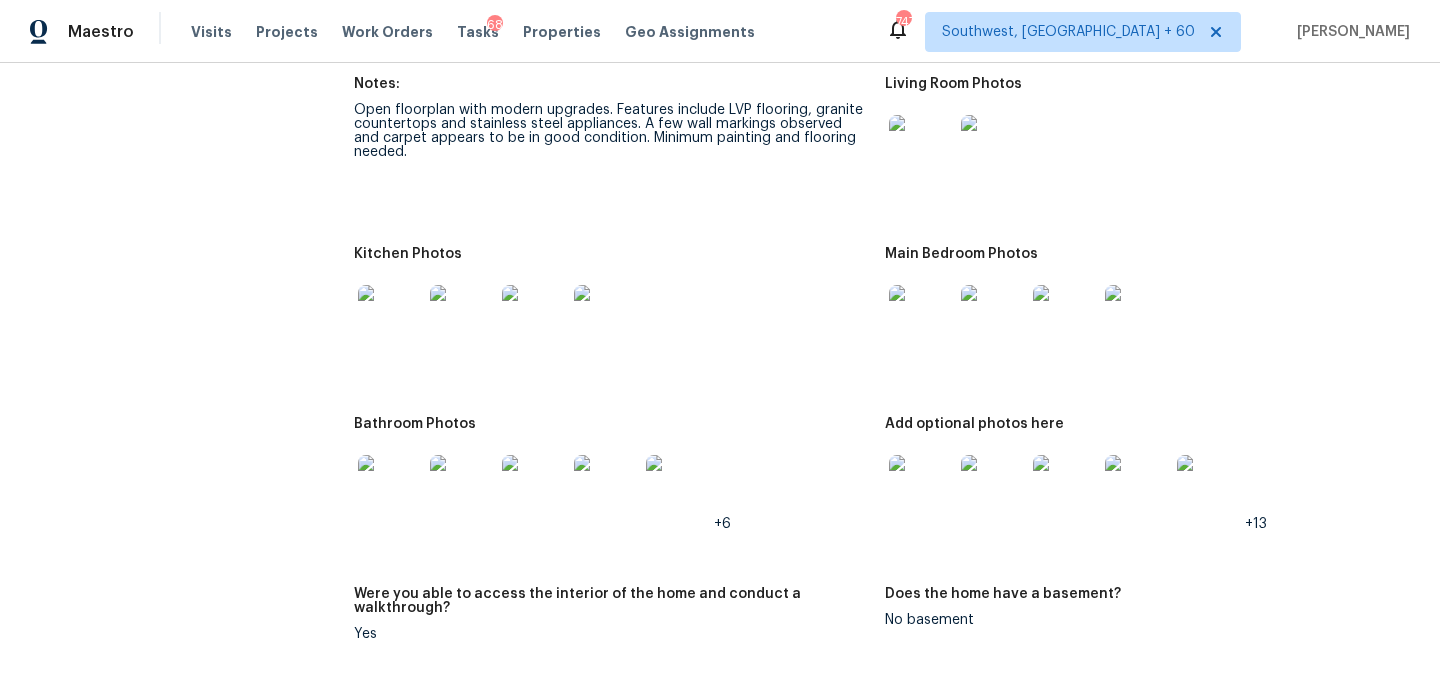 scroll, scrollTop: 2533, scrollLeft: 0, axis: vertical 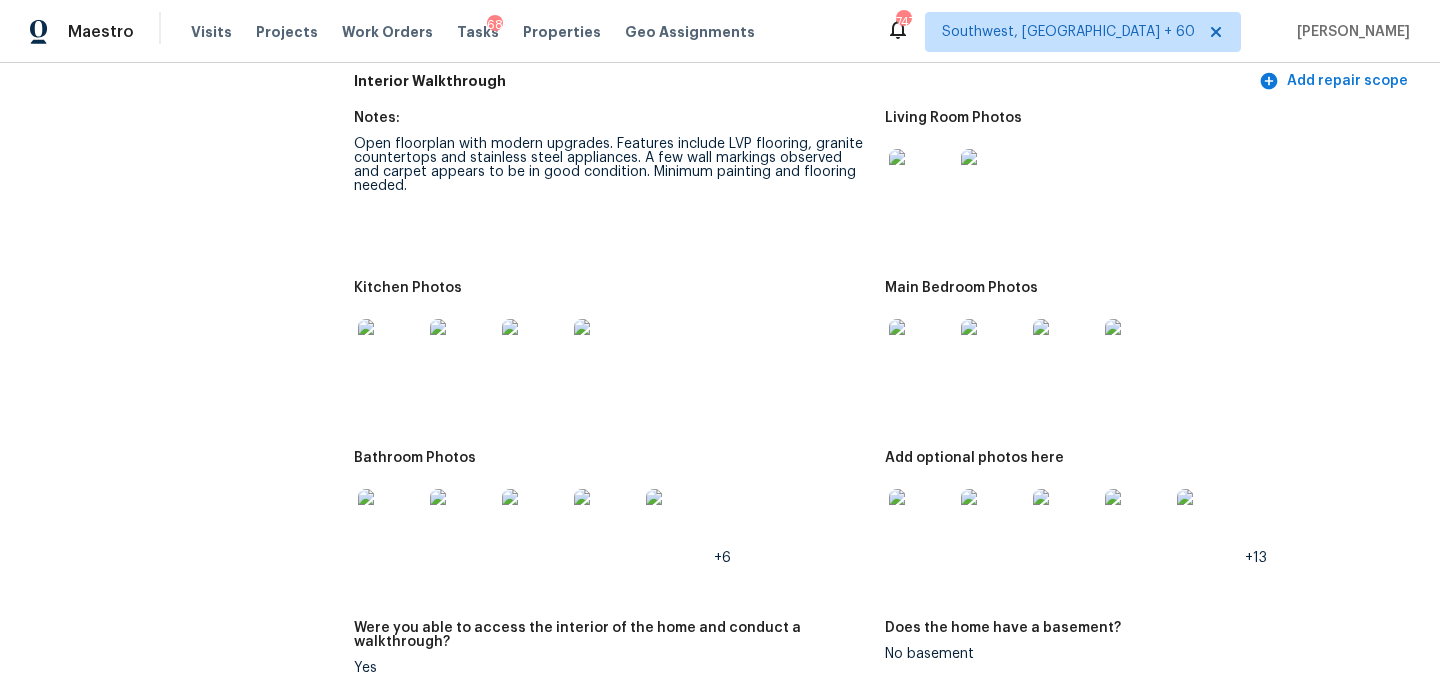 click at bounding box center (921, 181) 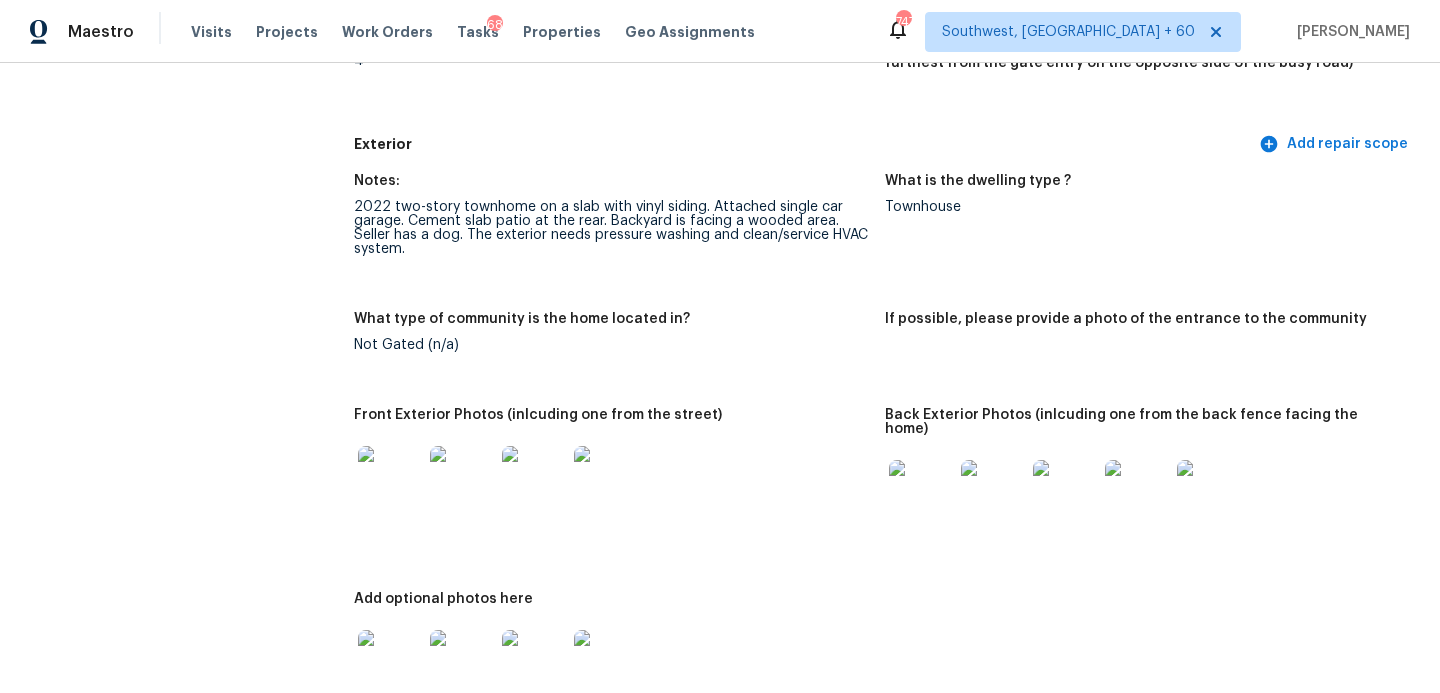scroll, scrollTop: 0, scrollLeft: 0, axis: both 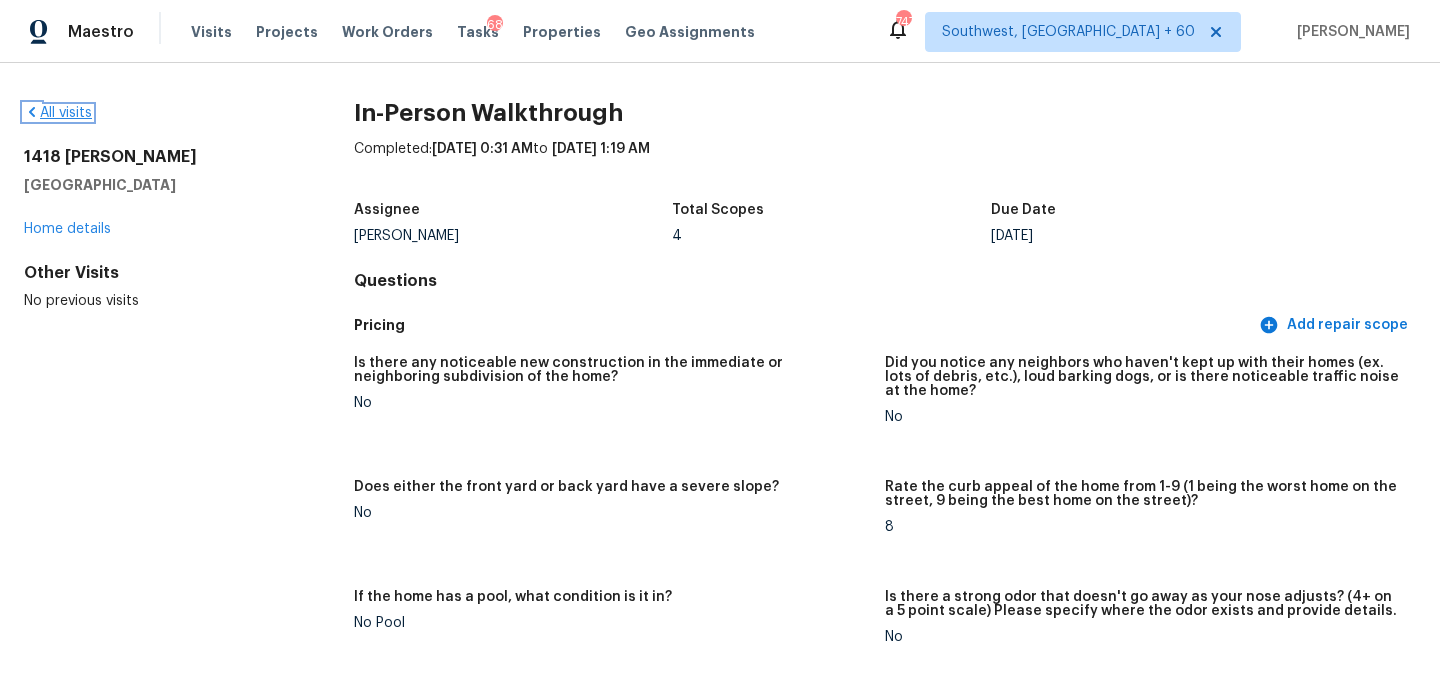 click on "All visits" at bounding box center [58, 113] 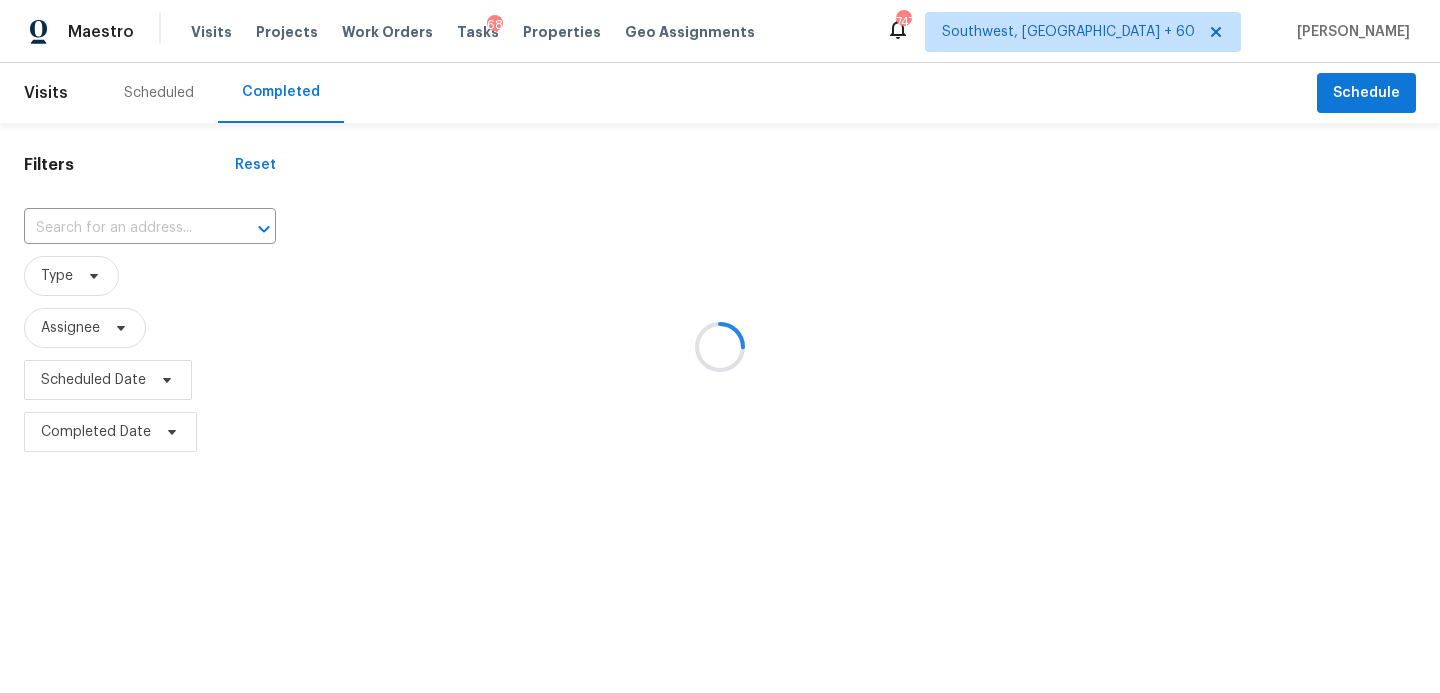 click at bounding box center (720, 346) 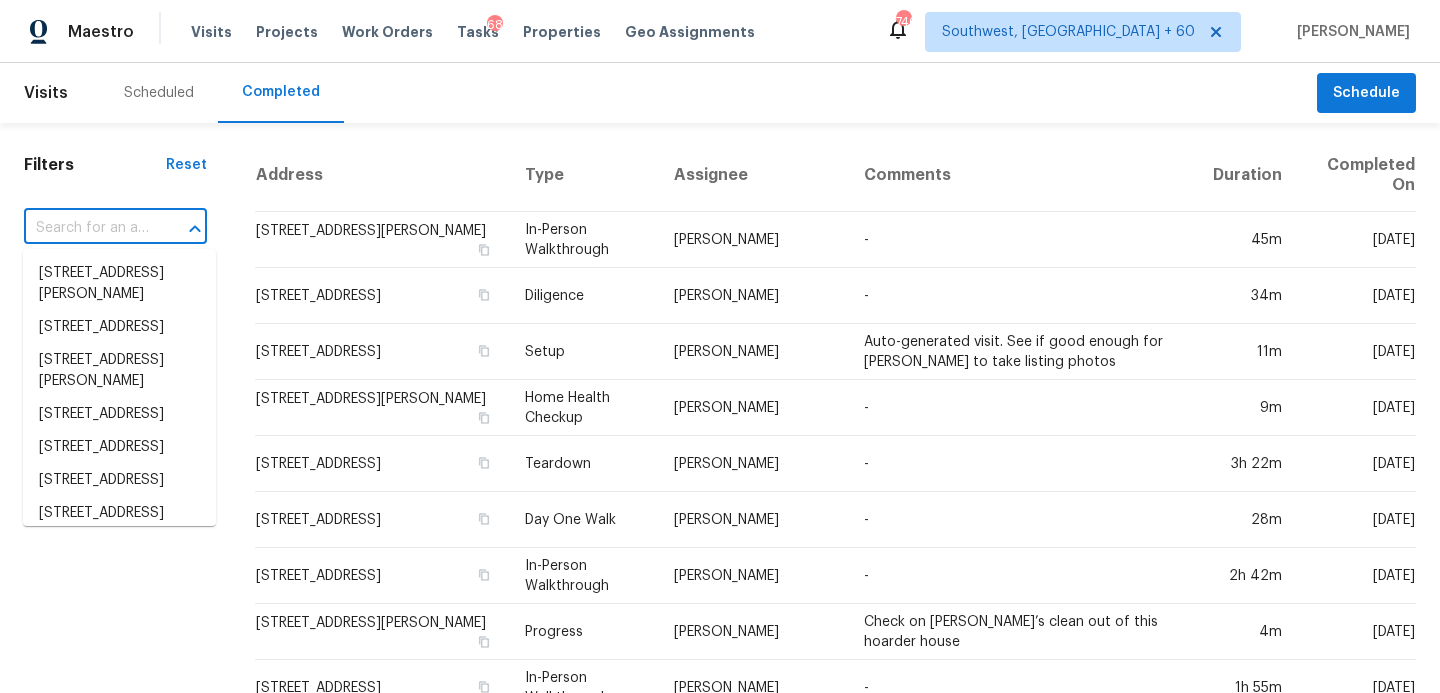 click at bounding box center (87, 228) 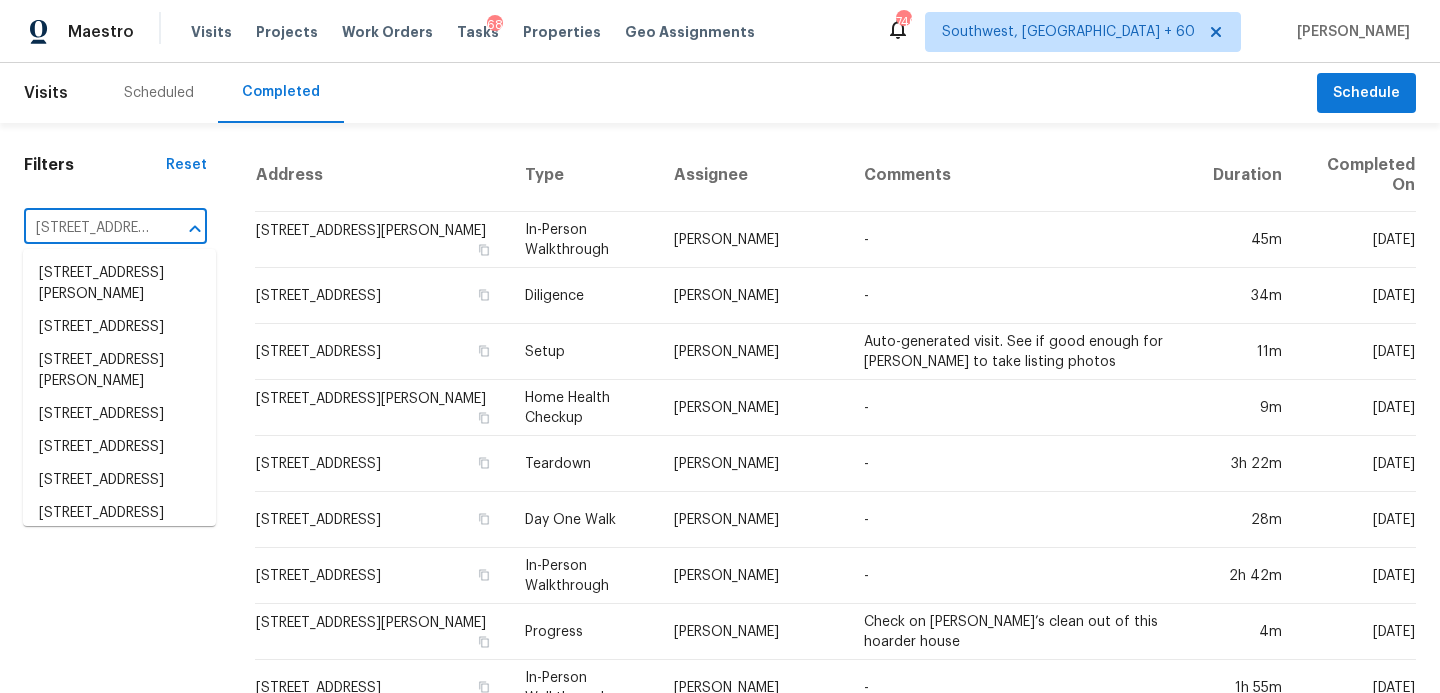 scroll, scrollTop: 0, scrollLeft: 128, axis: horizontal 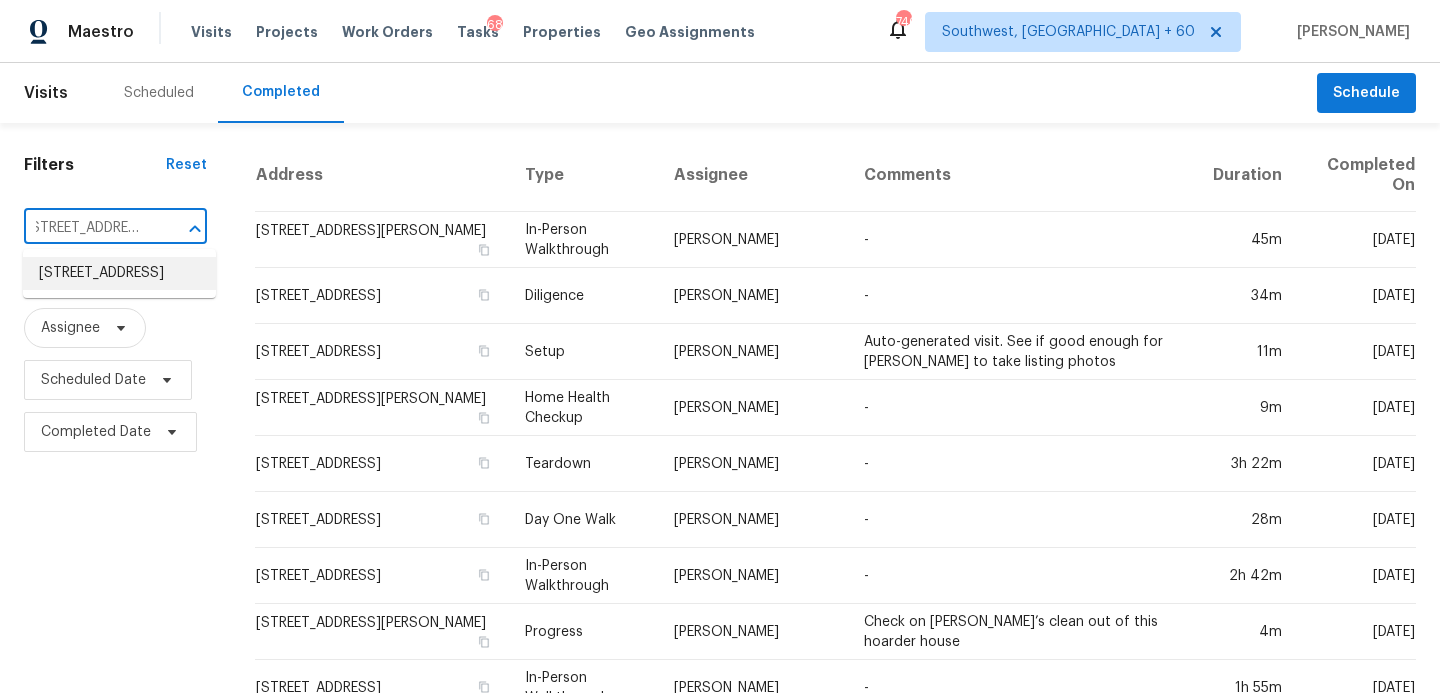 click on "[STREET_ADDRESS]" at bounding box center [119, 273] 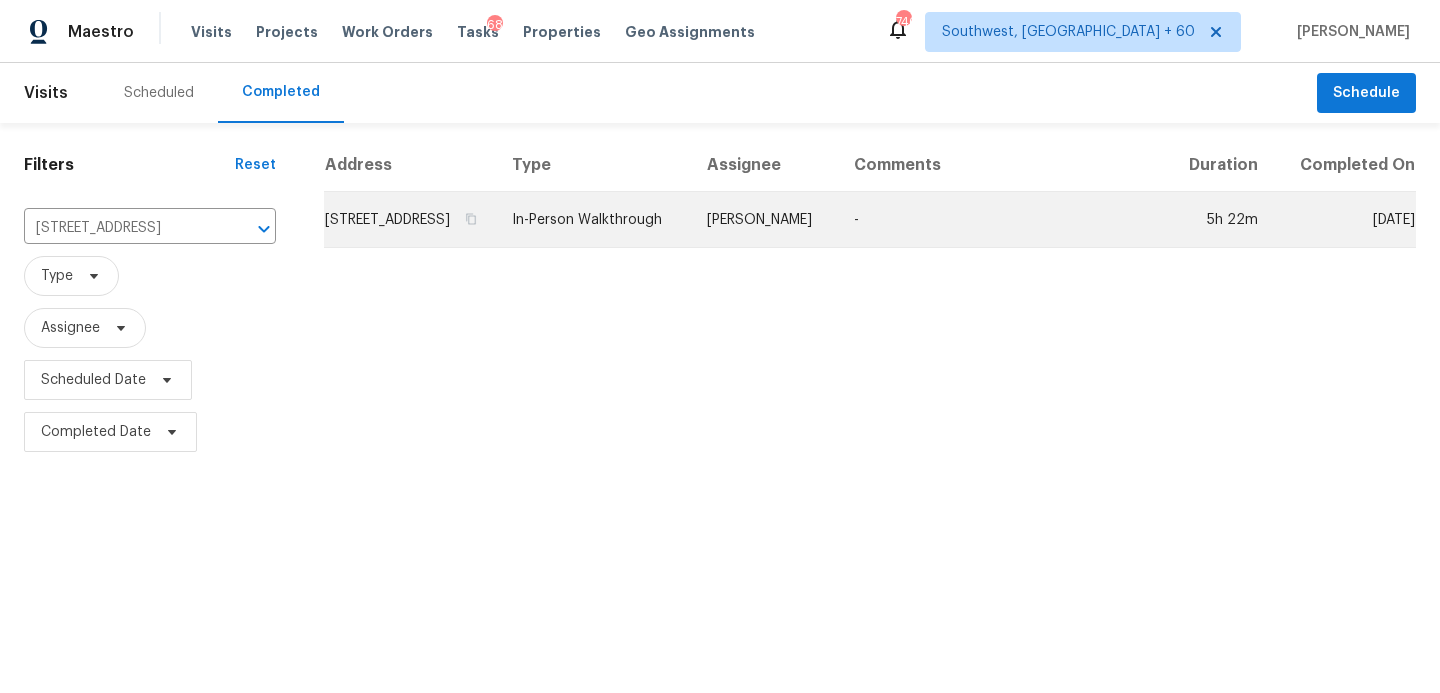 click on "In-Person Walkthrough" at bounding box center (593, 220) 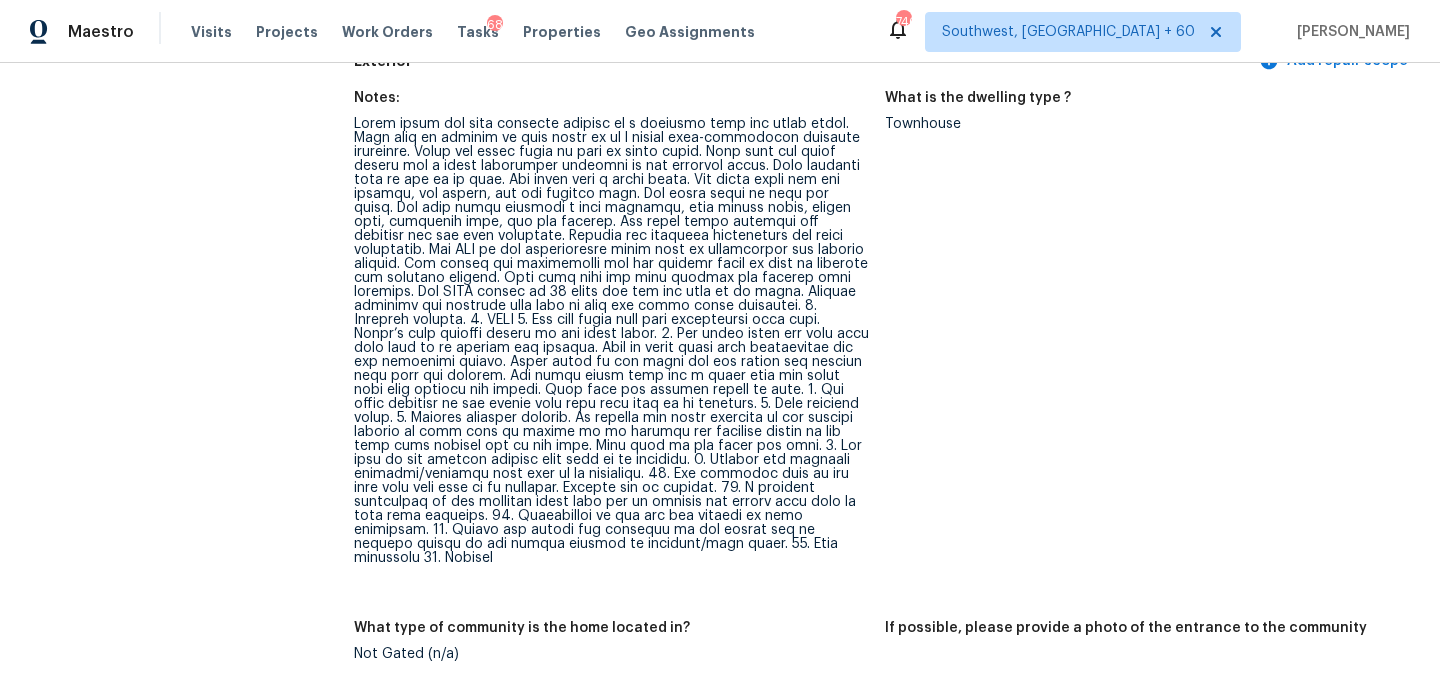 scroll, scrollTop: 792, scrollLeft: 0, axis: vertical 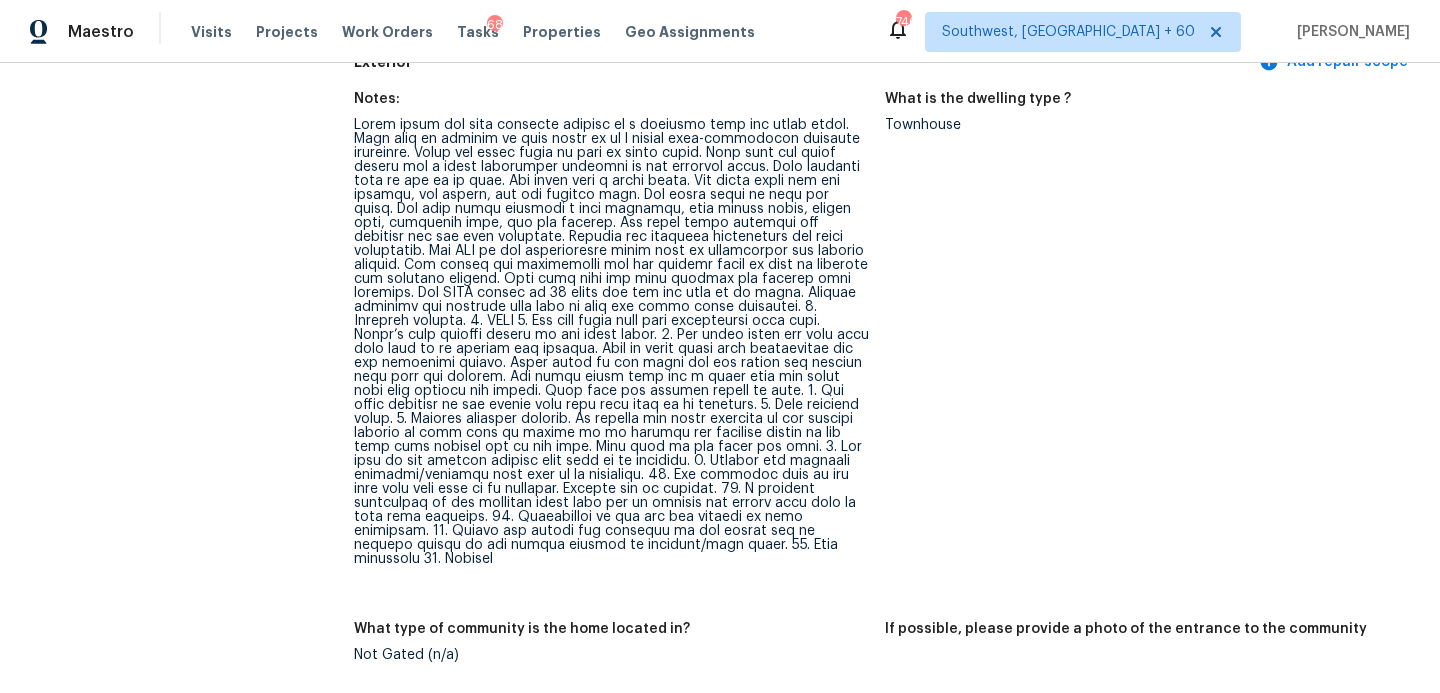 click at bounding box center [611, 342] 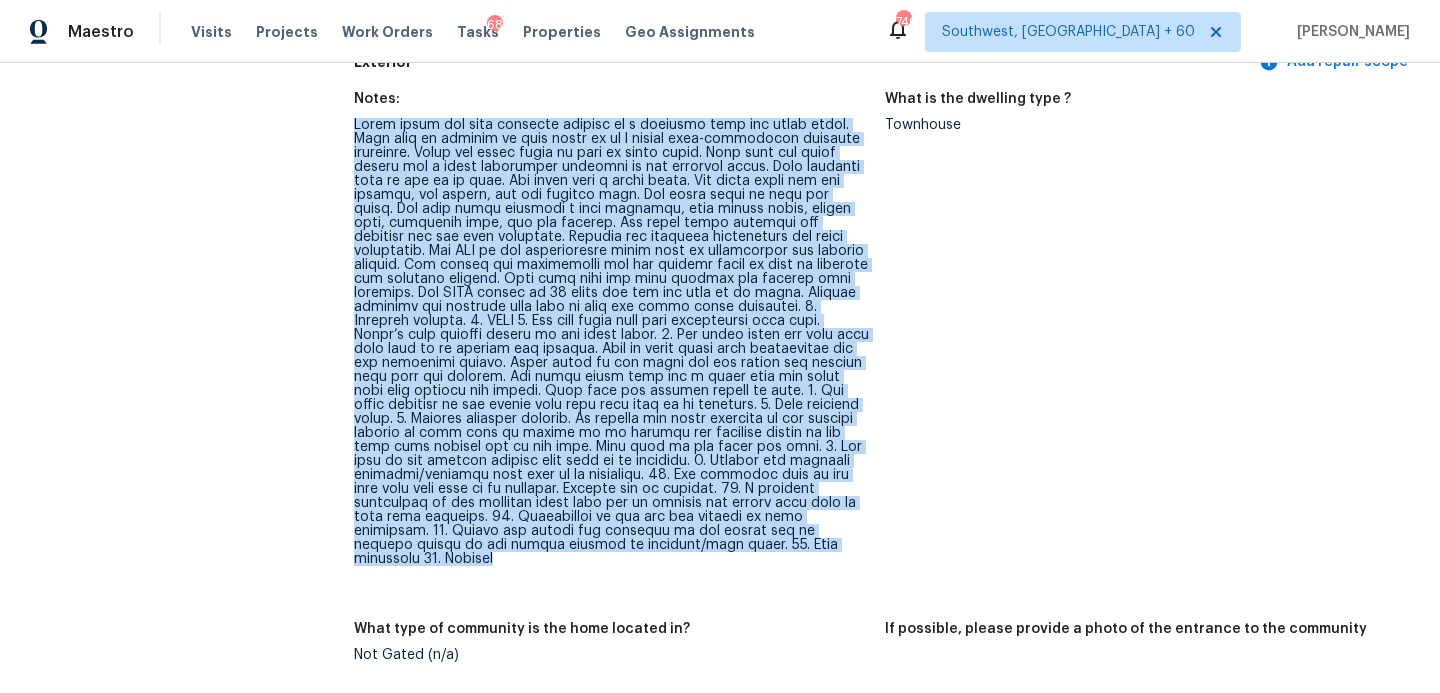 drag, startPoint x: 355, startPoint y: 124, endPoint x: 503, endPoint y: 566, distance: 466.12015 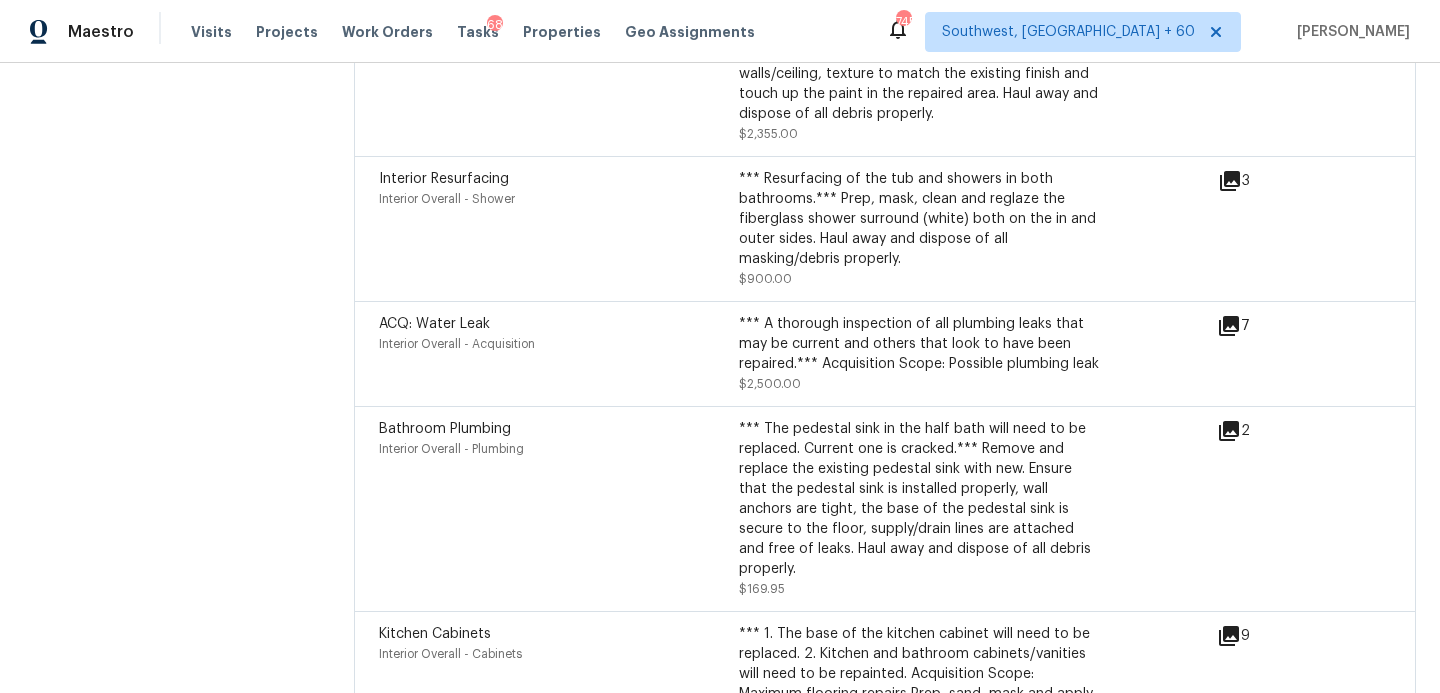 click on "Bathroom Plumbing Interior Overall - Plumbing" at bounding box center (559, 509) 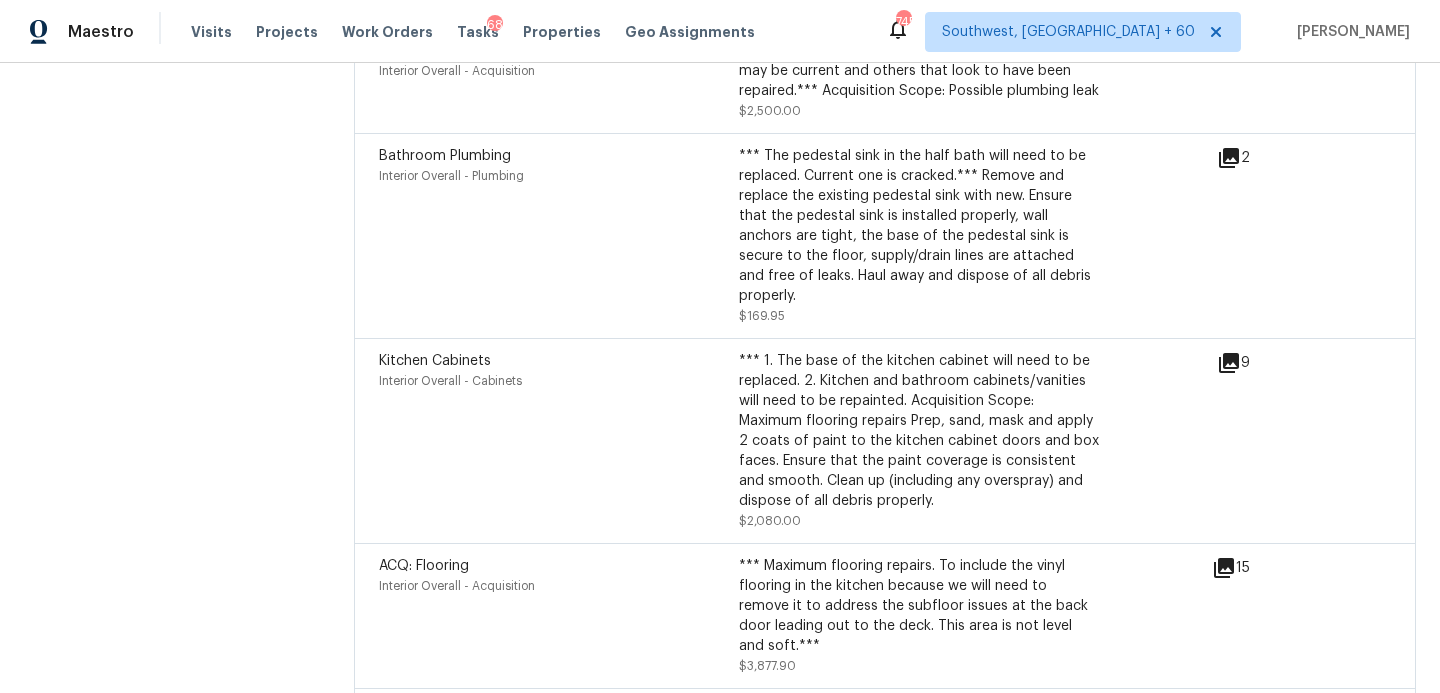 scroll, scrollTop: 6507, scrollLeft: 0, axis: vertical 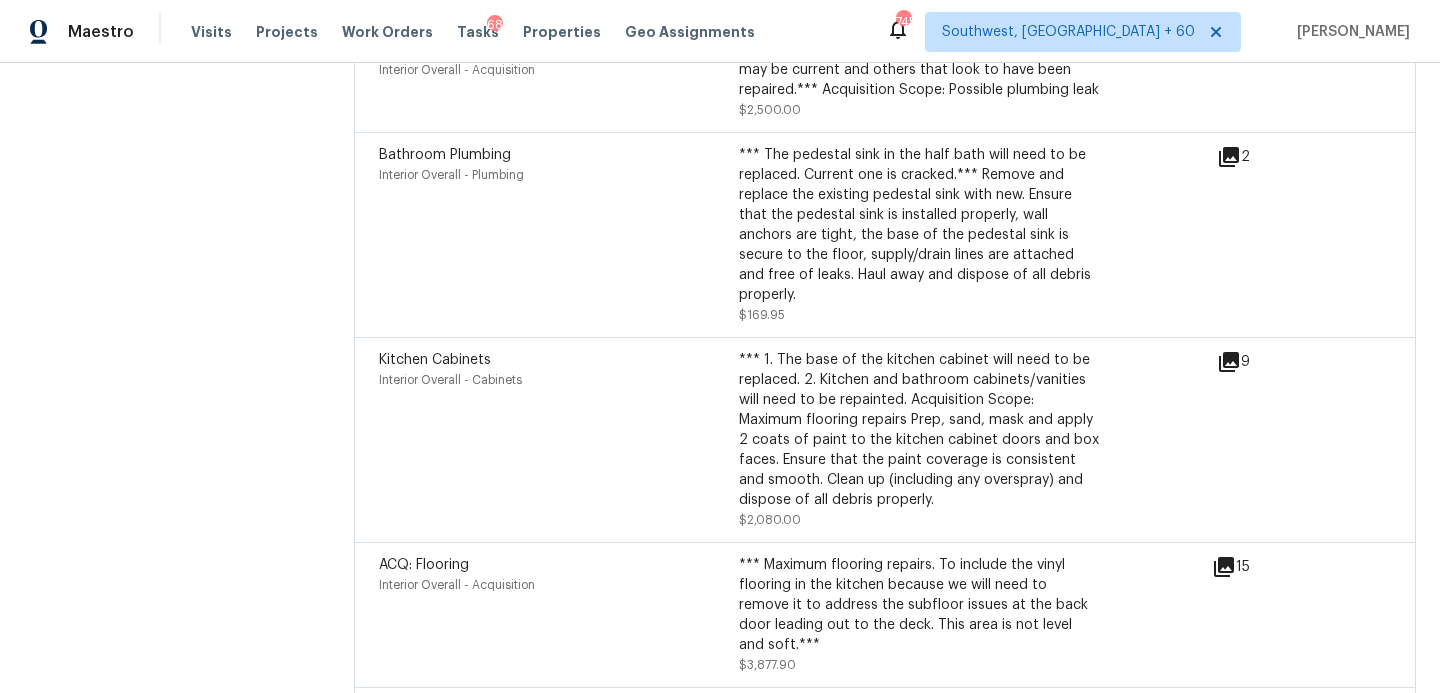 click 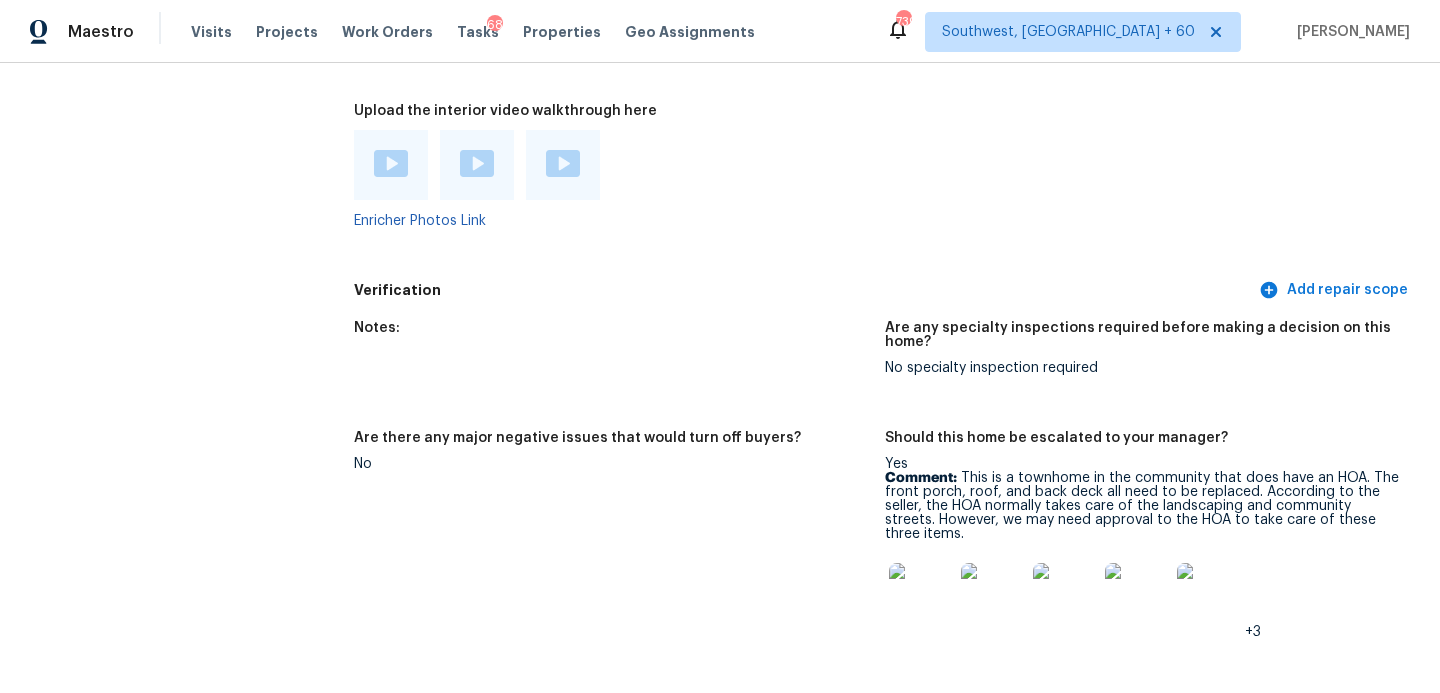 scroll, scrollTop: 5271, scrollLeft: 0, axis: vertical 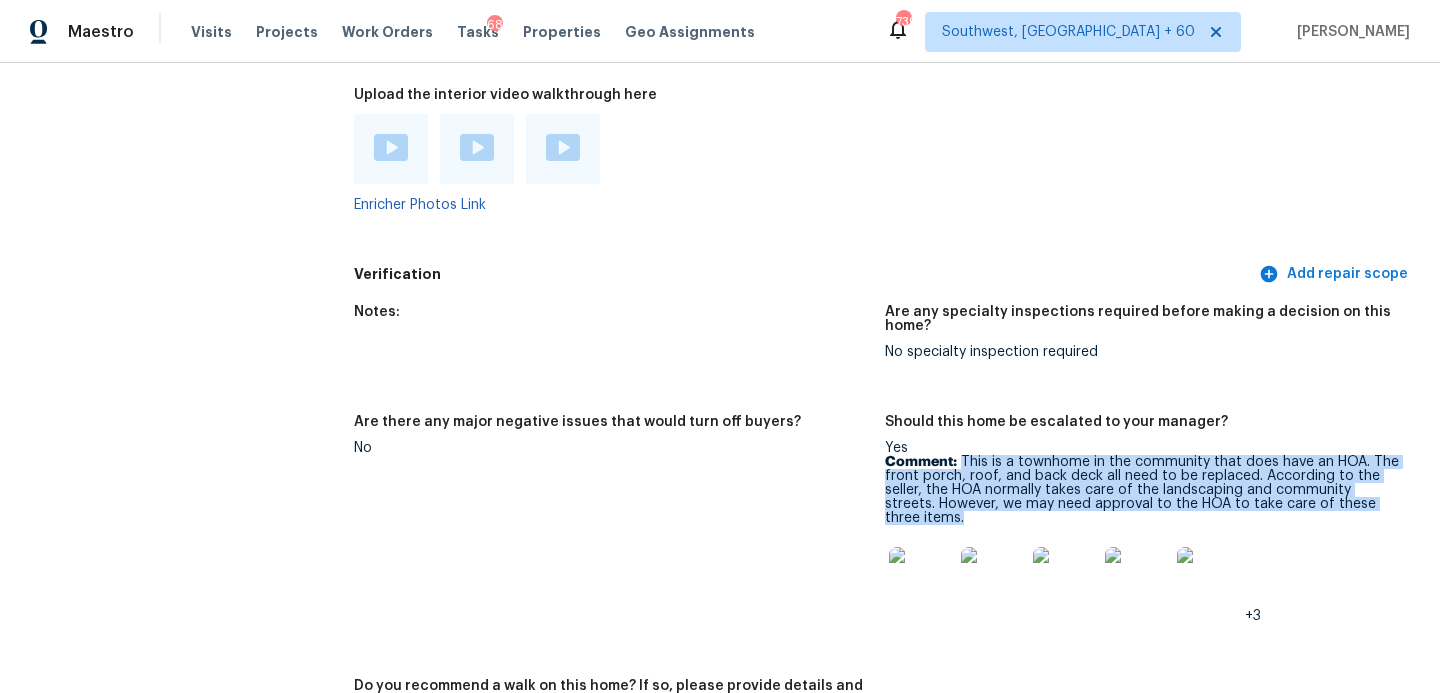 drag, startPoint x: 963, startPoint y: 418, endPoint x: 1395, endPoint y: 463, distance: 434.33743 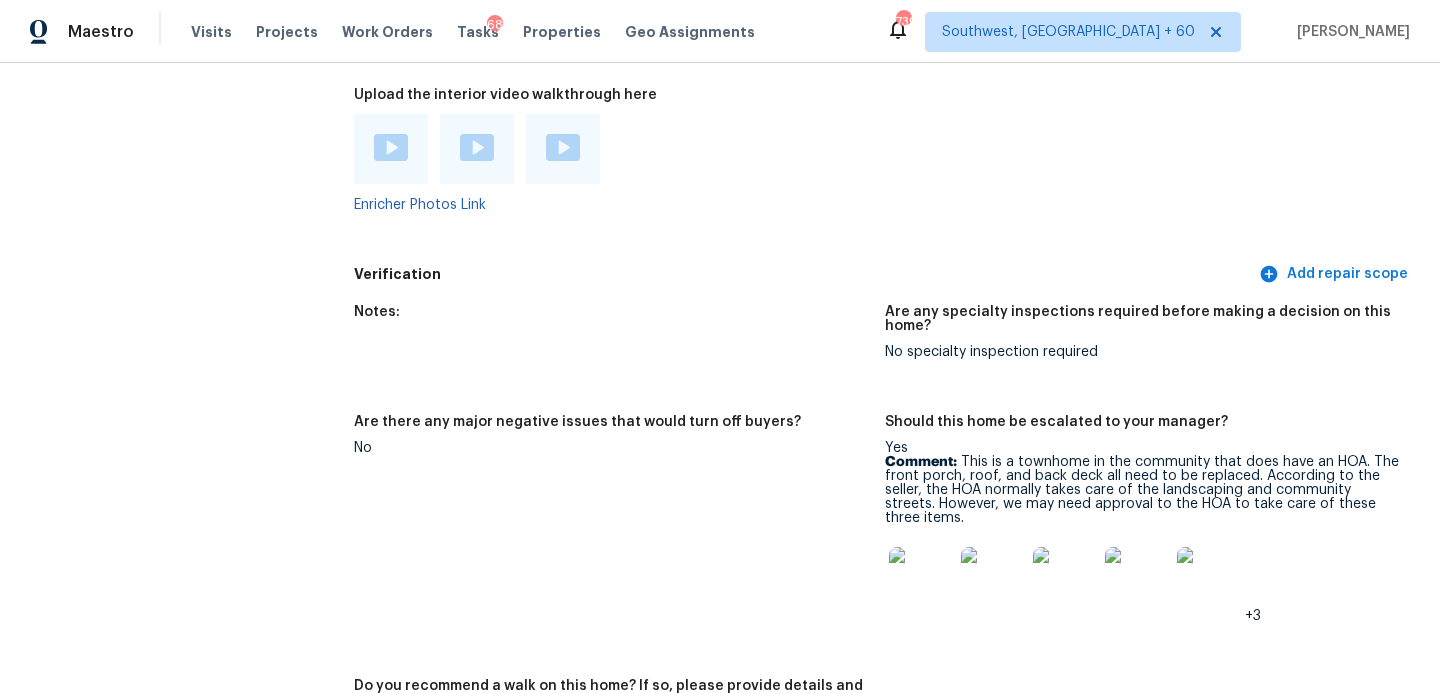 click on "Are there any major negative issues that would turn off buyers? No" at bounding box center (619, 535) 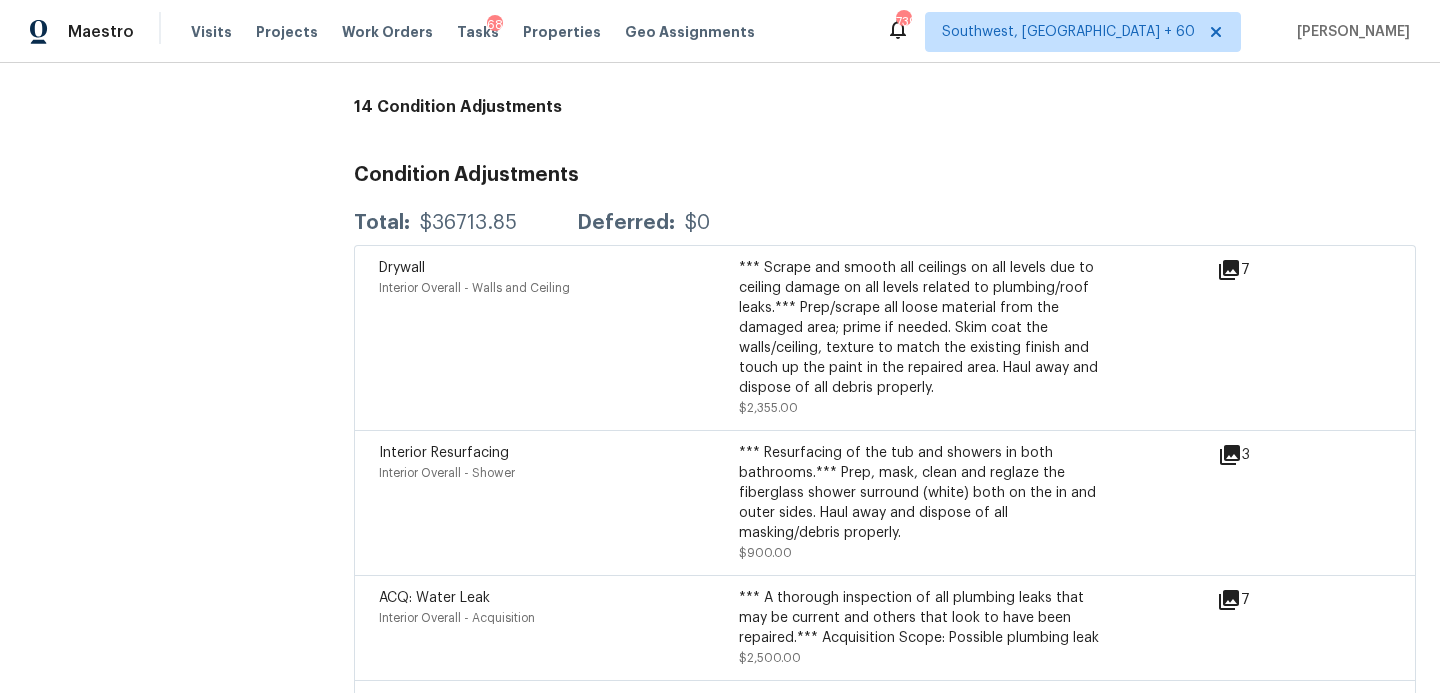 scroll, scrollTop: 5951, scrollLeft: 0, axis: vertical 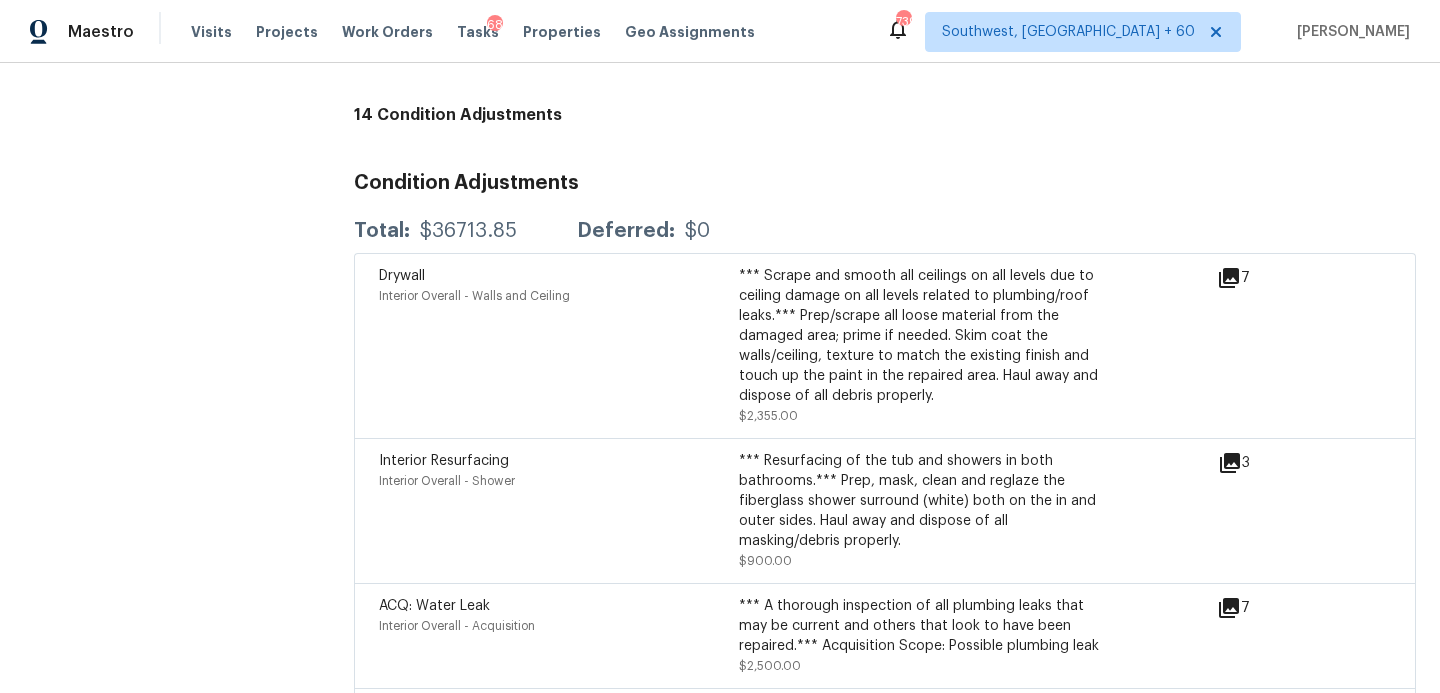 click 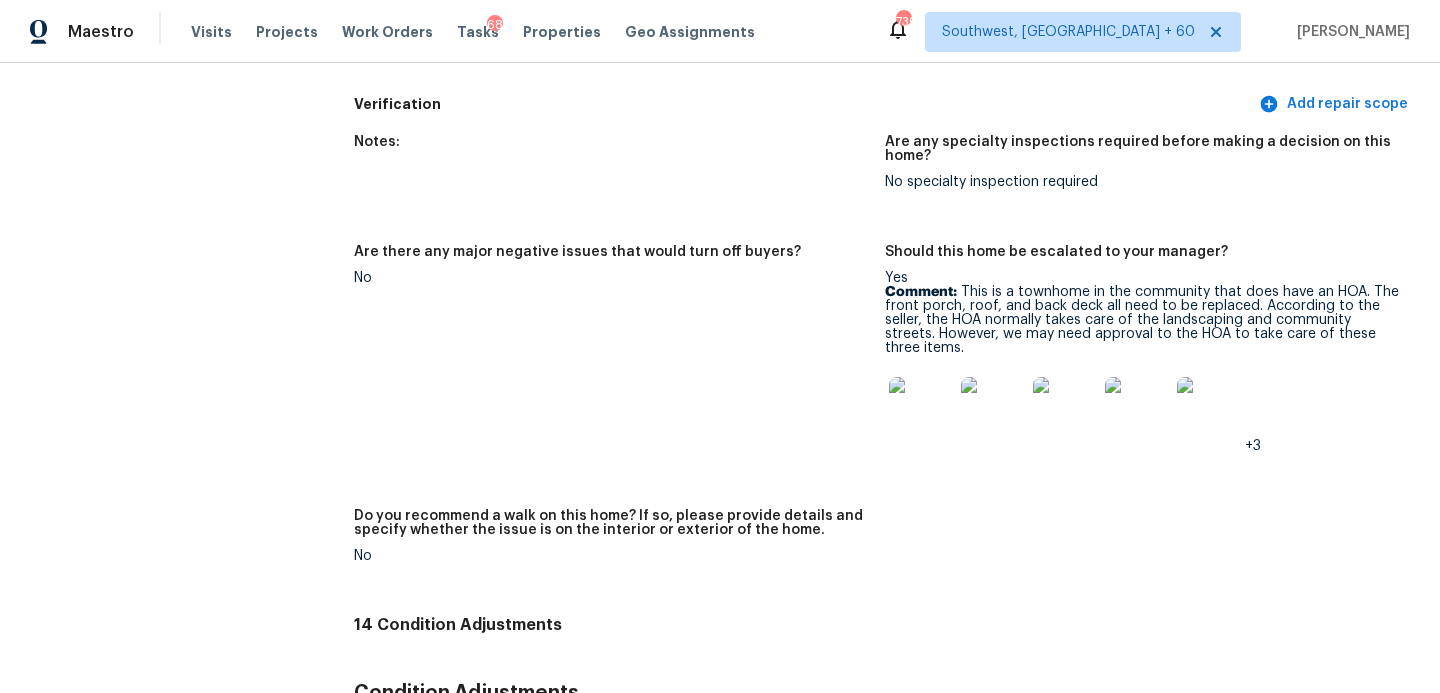 scroll, scrollTop: 5438, scrollLeft: 0, axis: vertical 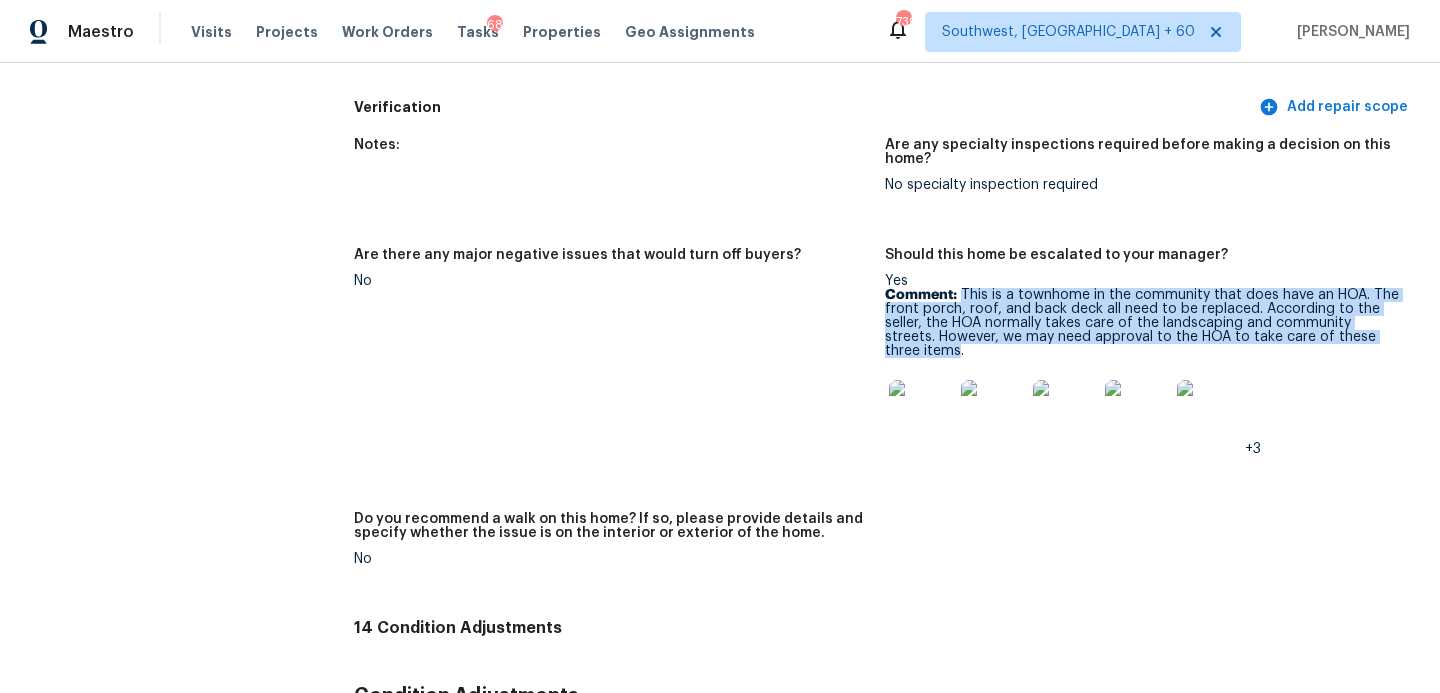 drag, startPoint x: 962, startPoint y: 250, endPoint x: 1389, endPoint y: 297, distance: 429.57886 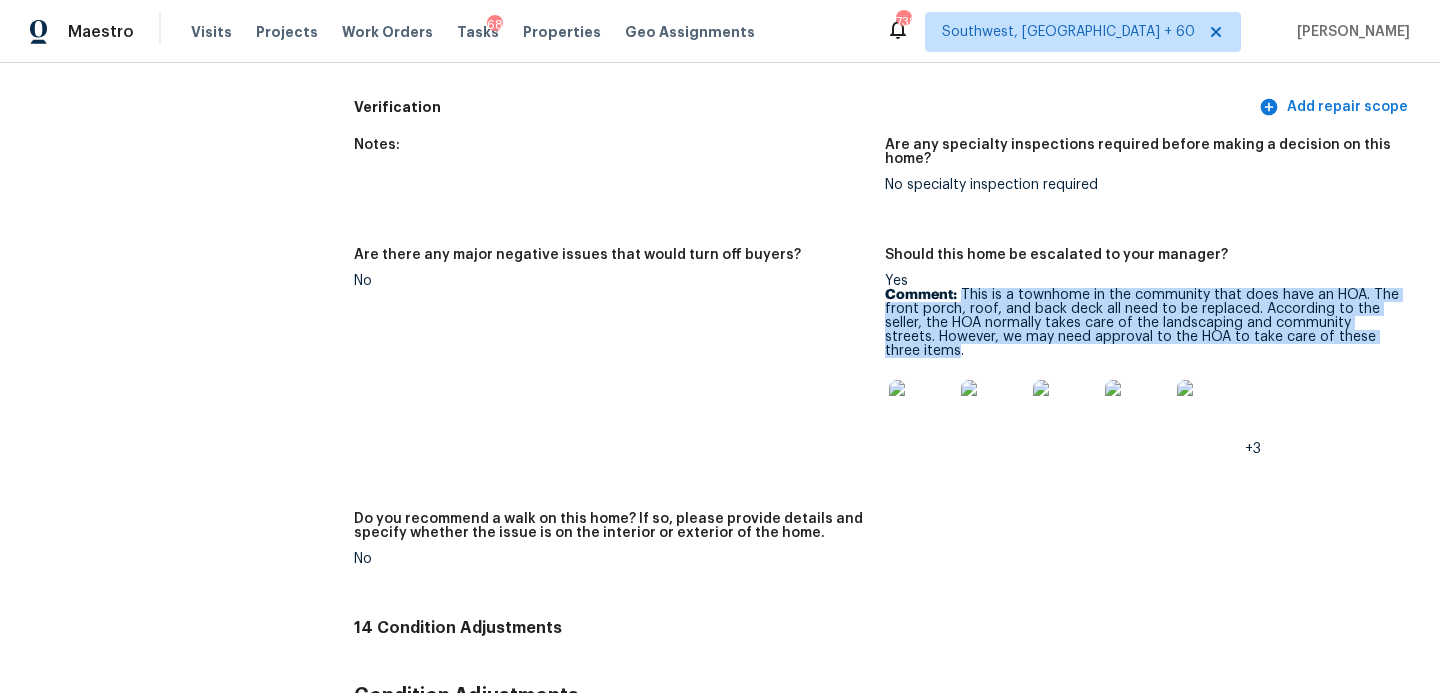 click on "Notes: Are any specialty inspections required before making a decision on this home? No specialty inspection required Are there any major negative issues that would turn off buyers? No Should this home be escalated to your manager? Yes Comment:   This is a townhome in the community that does have an HOA. The front porch, roof, and back deck all need to be replaced. According to the seller, the HOA normally takes care of the landscaping and community streets. However, we may need approval to the HOA to take care of these three items.  +3 Do you recommend a walk on this home? If so, please provide details and specify whether the issue is on the interior or exterior of the home. No" at bounding box center (885, 368) 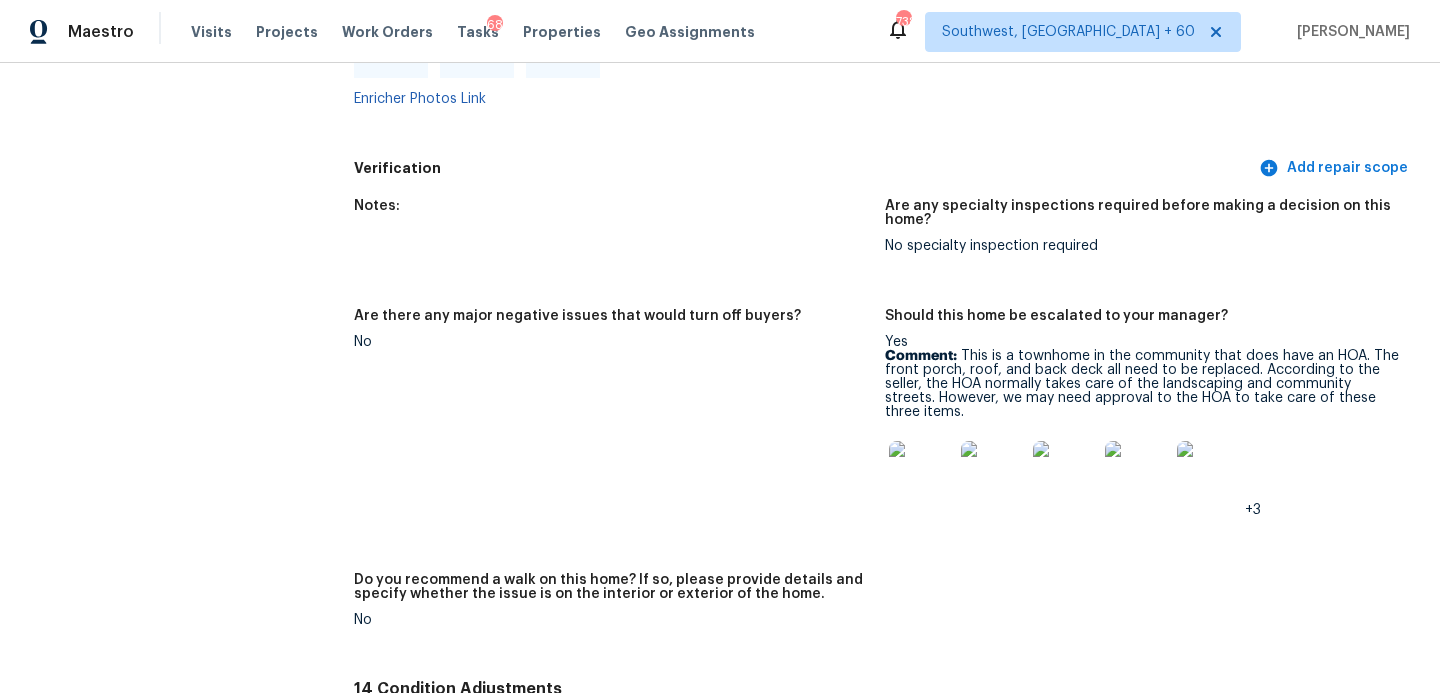 scroll, scrollTop: 5435, scrollLeft: 0, axis: vertical 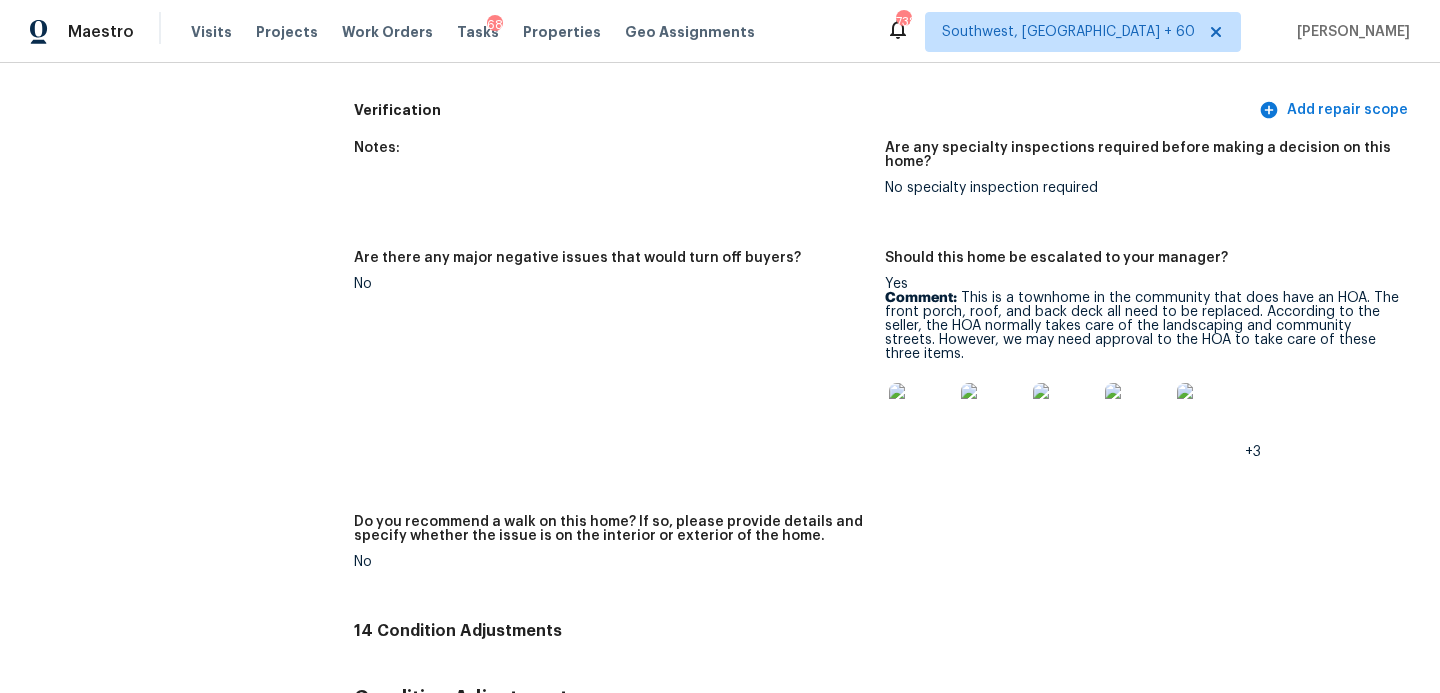 click at bounding box center (921, 415) 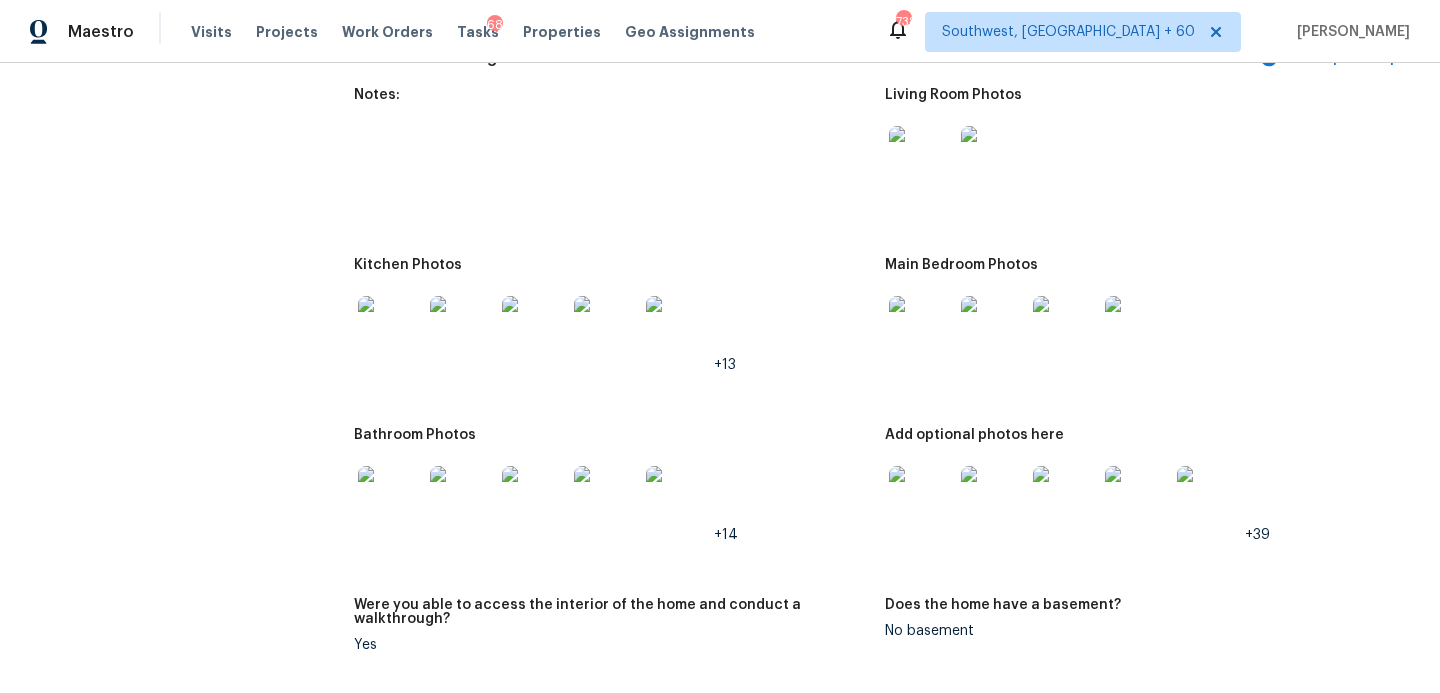 scroll, scrollTop: 3521, scrollLeft: 0, axis: vertical 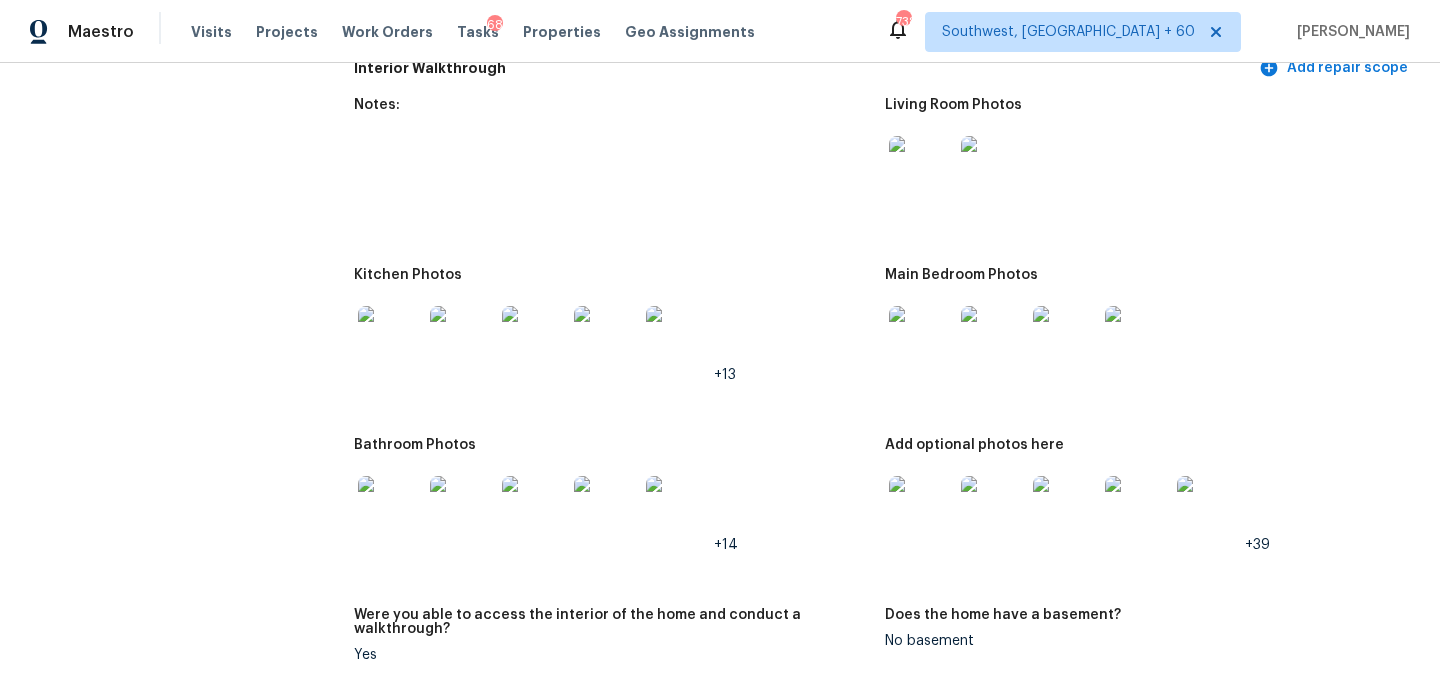 click at bounding box center (921, 168) 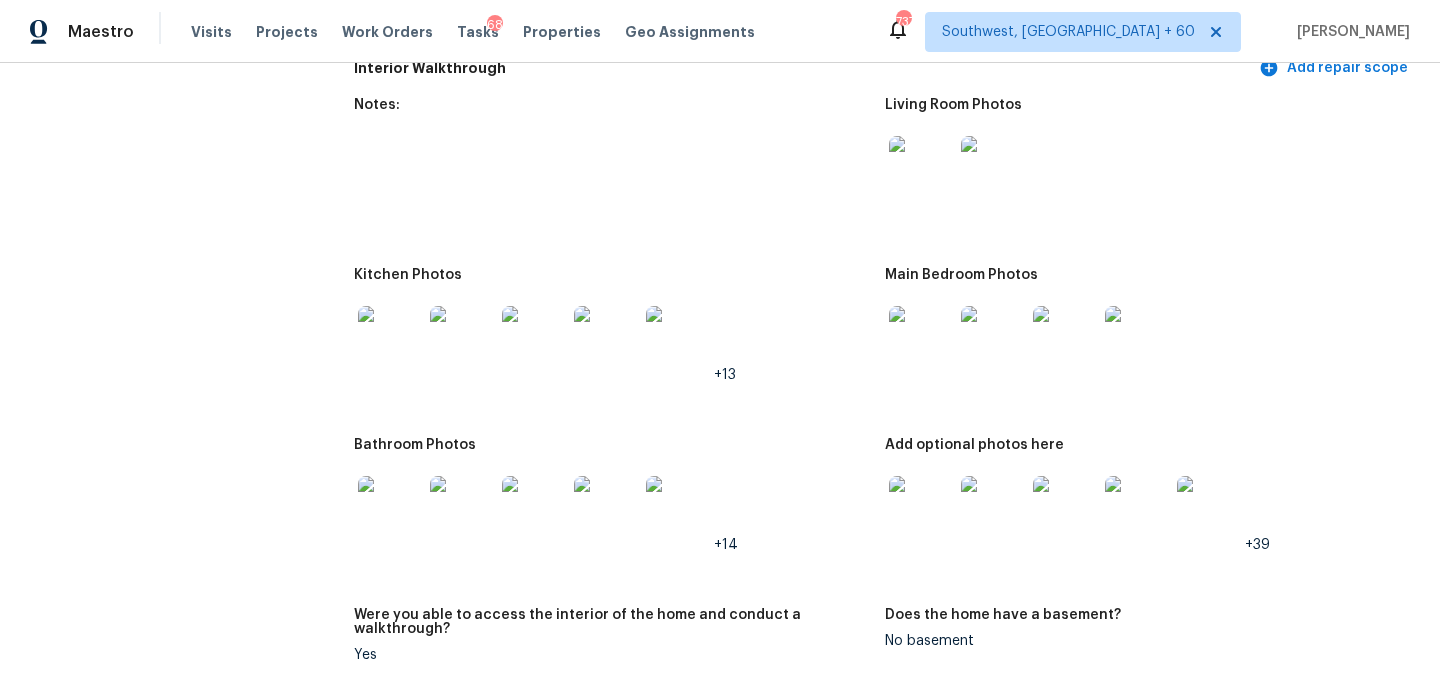 click at bounding box center [390, 508] 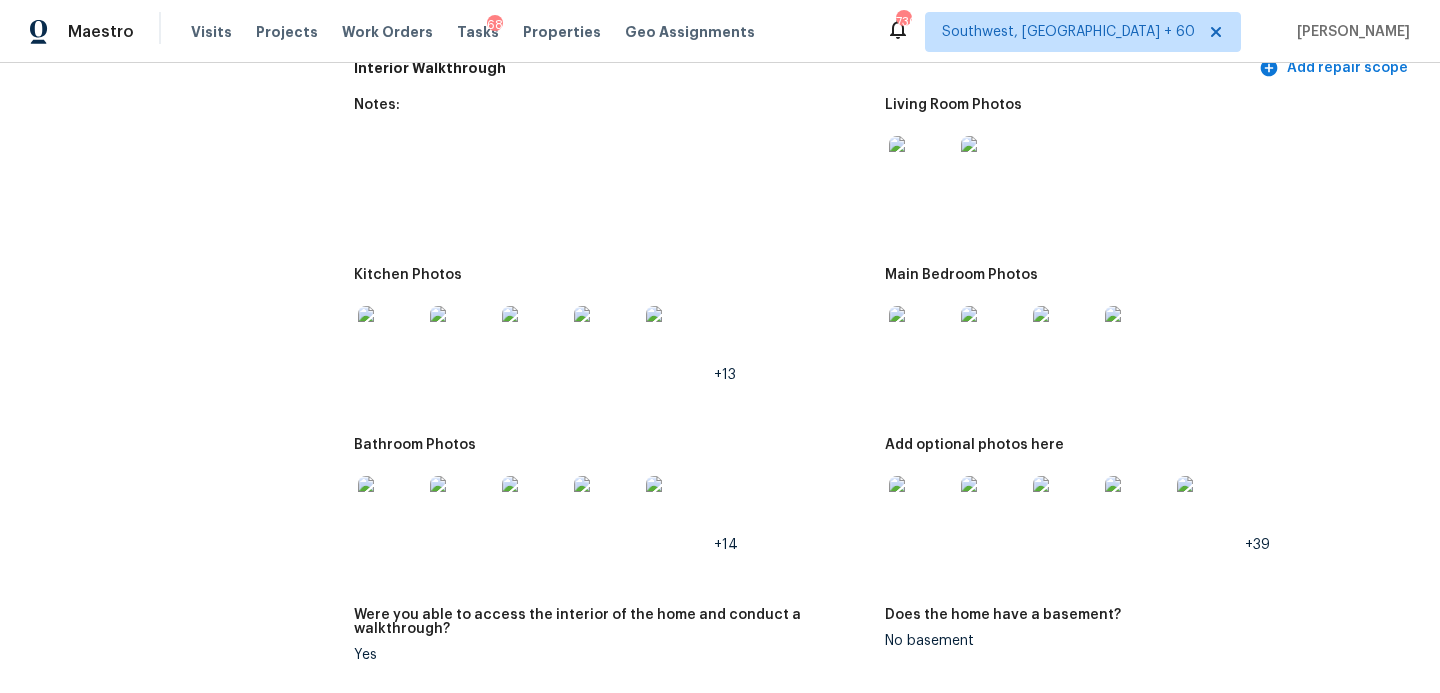click on "Notes:" at bounding box center (619, 171) 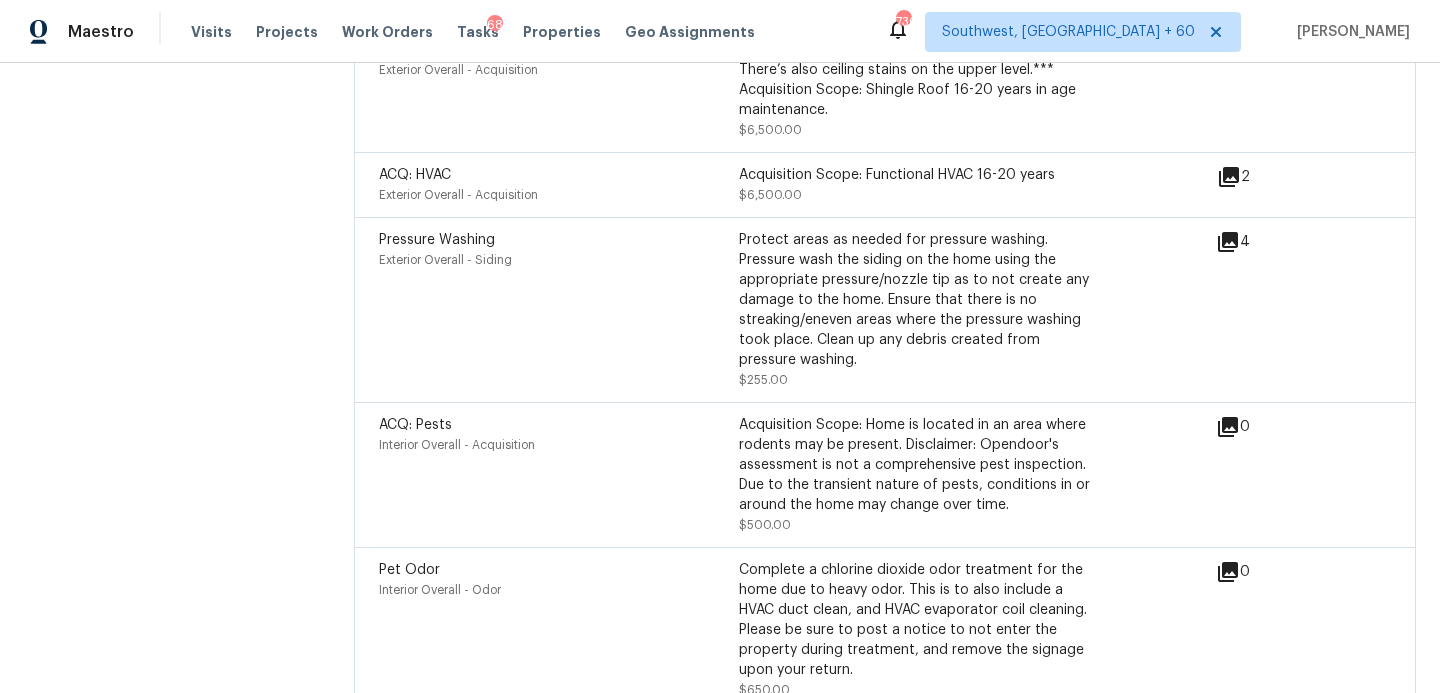 click on "ACQ: Pests Interior Overall - Acquisition Acquisition Scope: Home is located in an area where rodents may be present. Disclaimer: Opendoor's assessment is not a comprehensive pest inspection. Due to the transient nature of pests, conditions in or around the home may change over time. $500.00   0" at bounding box center (885, 474) 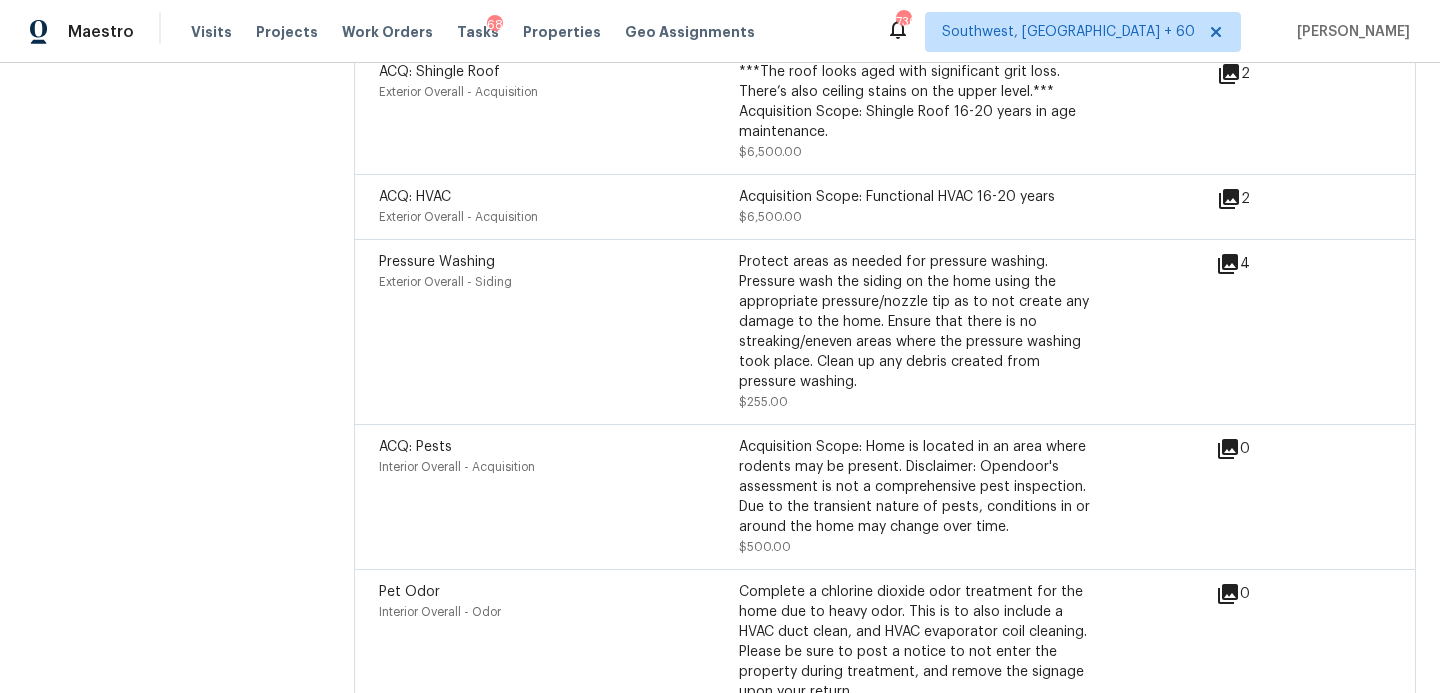 scroll, scrollTop: 7522, scrollLeft: 0, axis: vertical 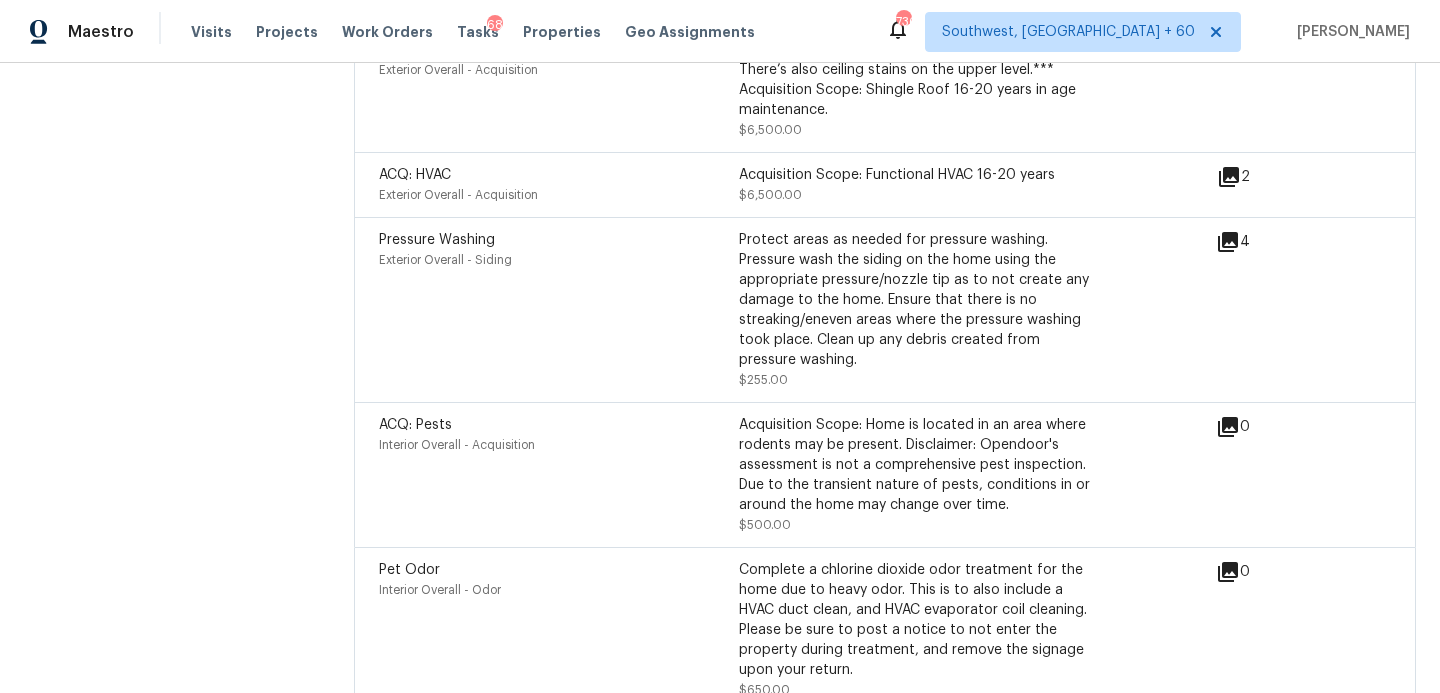 click on "Pet Odor" at bounding box center [409, 570] 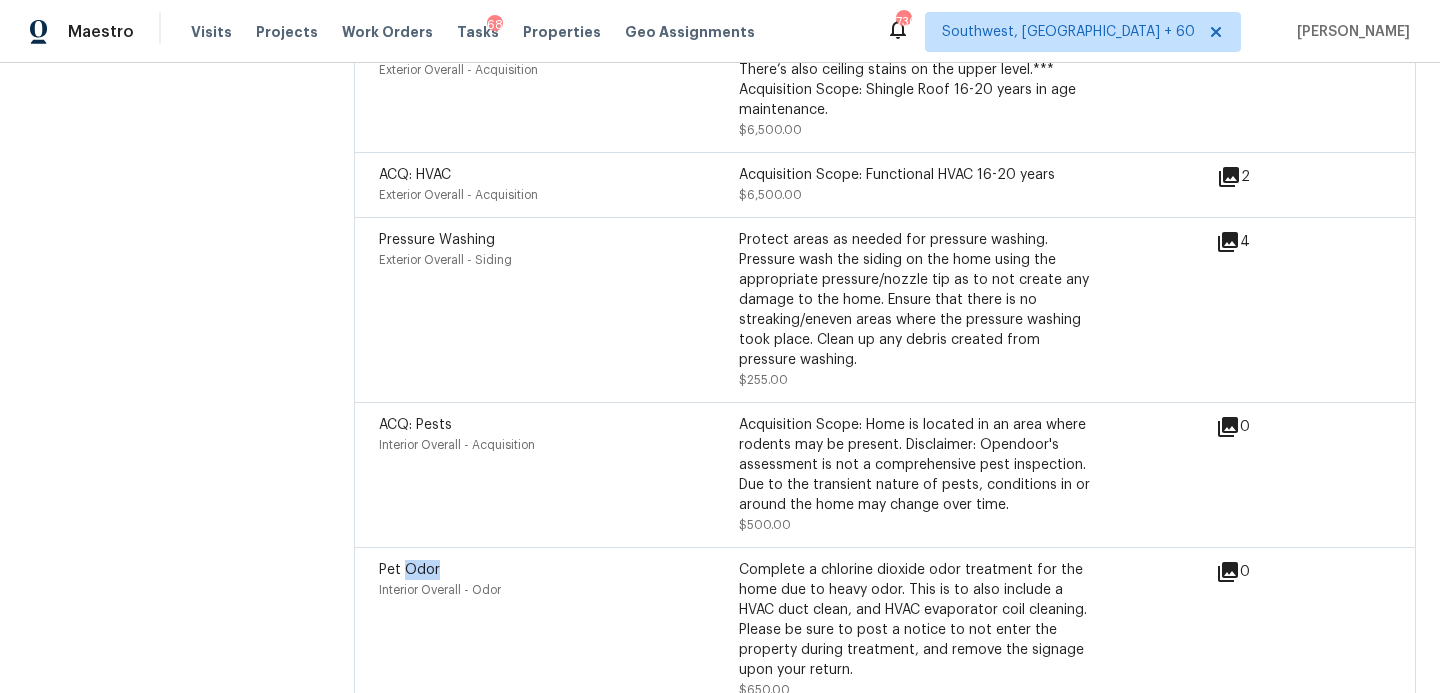 click on "Pet Odor" at bounding box center [409, 570] 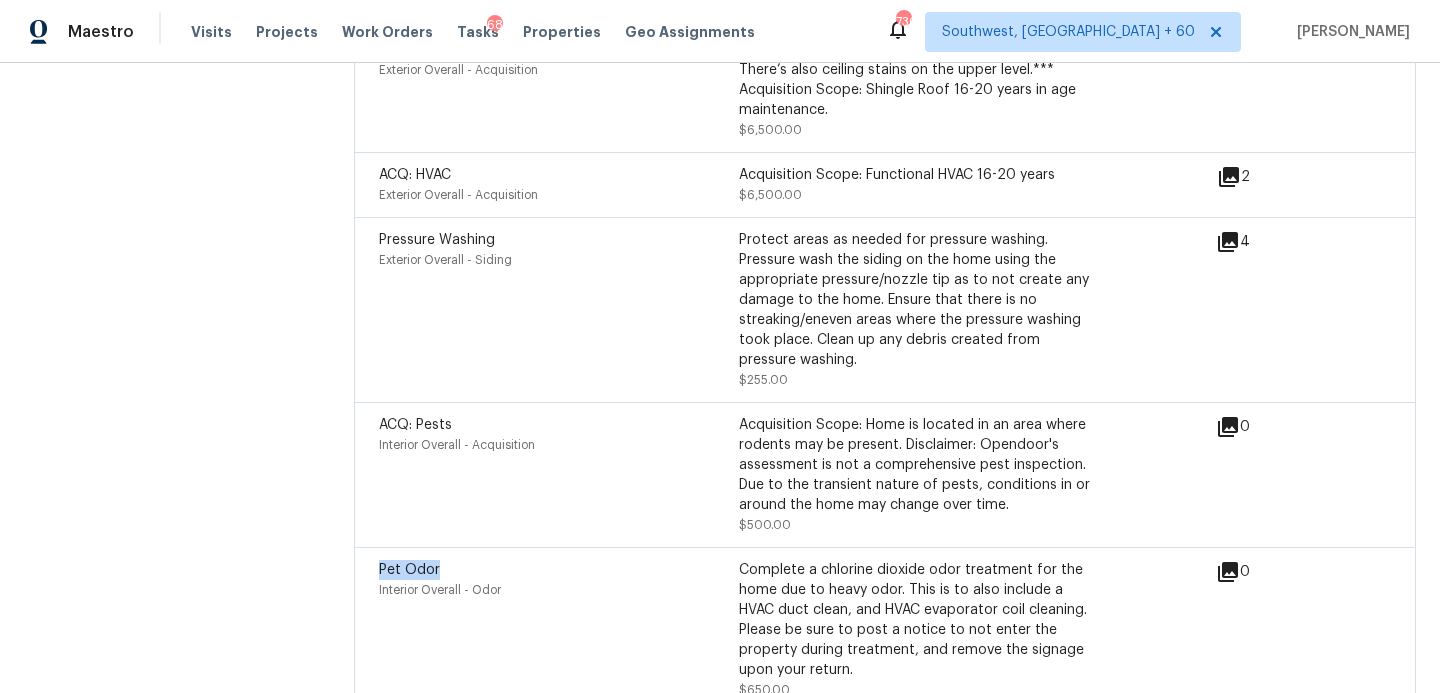 click on "Pet Odor" at bounding box center [409, 570] 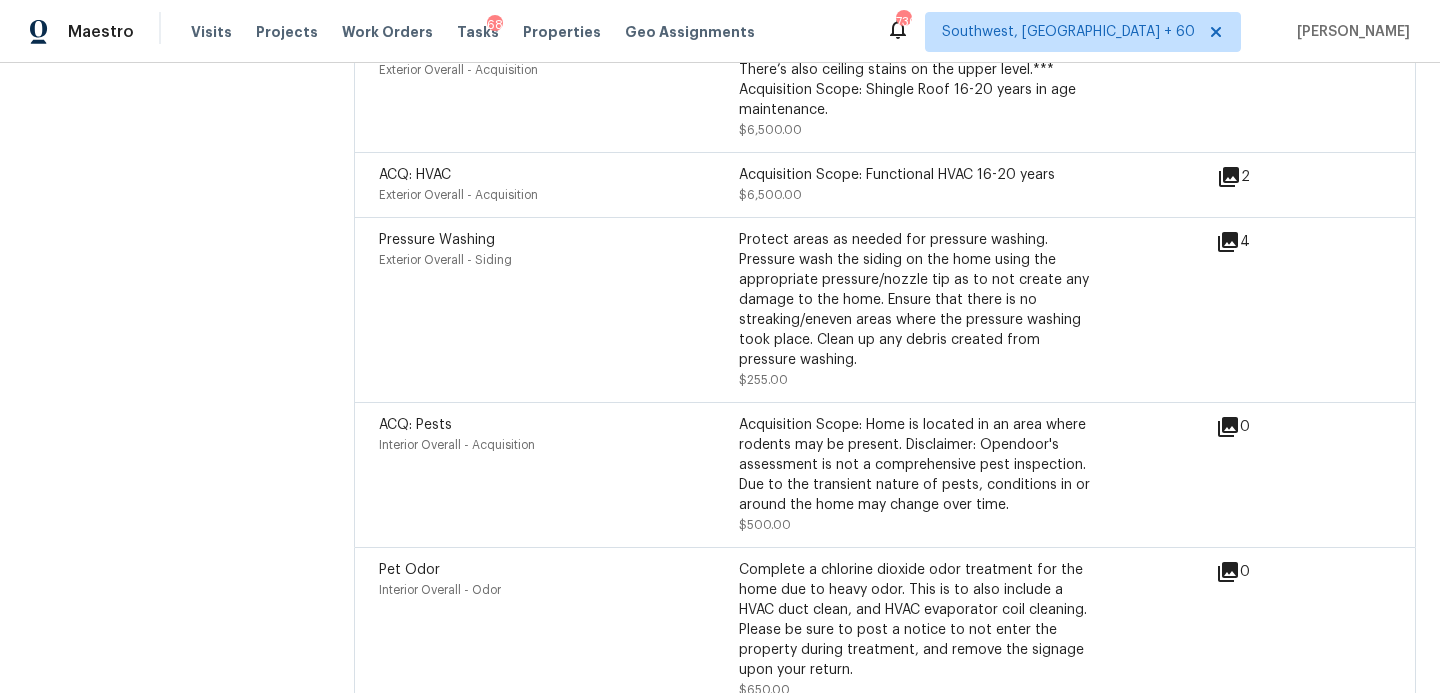 click on "Pet Odor" at bounding box center [409, 570] 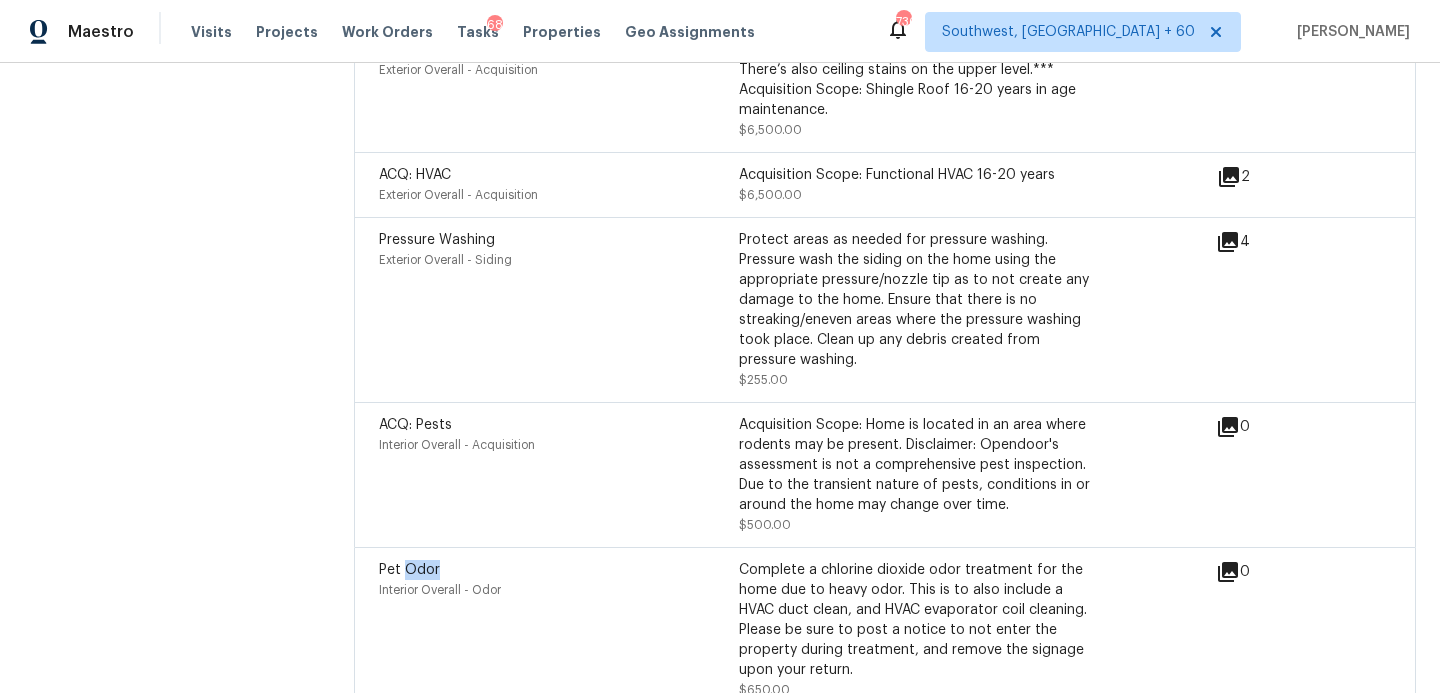 click on "Pet Odor" at bounding box center (409, 570) 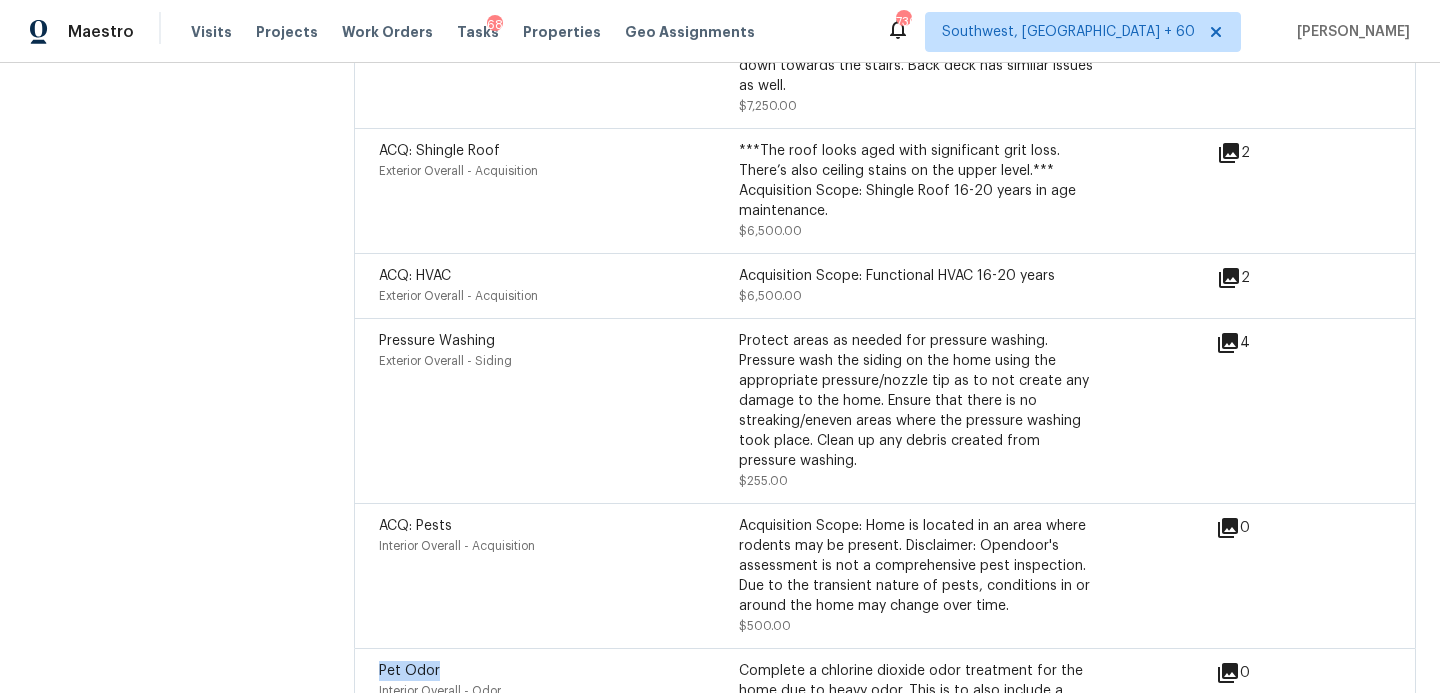scroll, scrollTop: 7336, scrollLeft: 0, axis: vertical 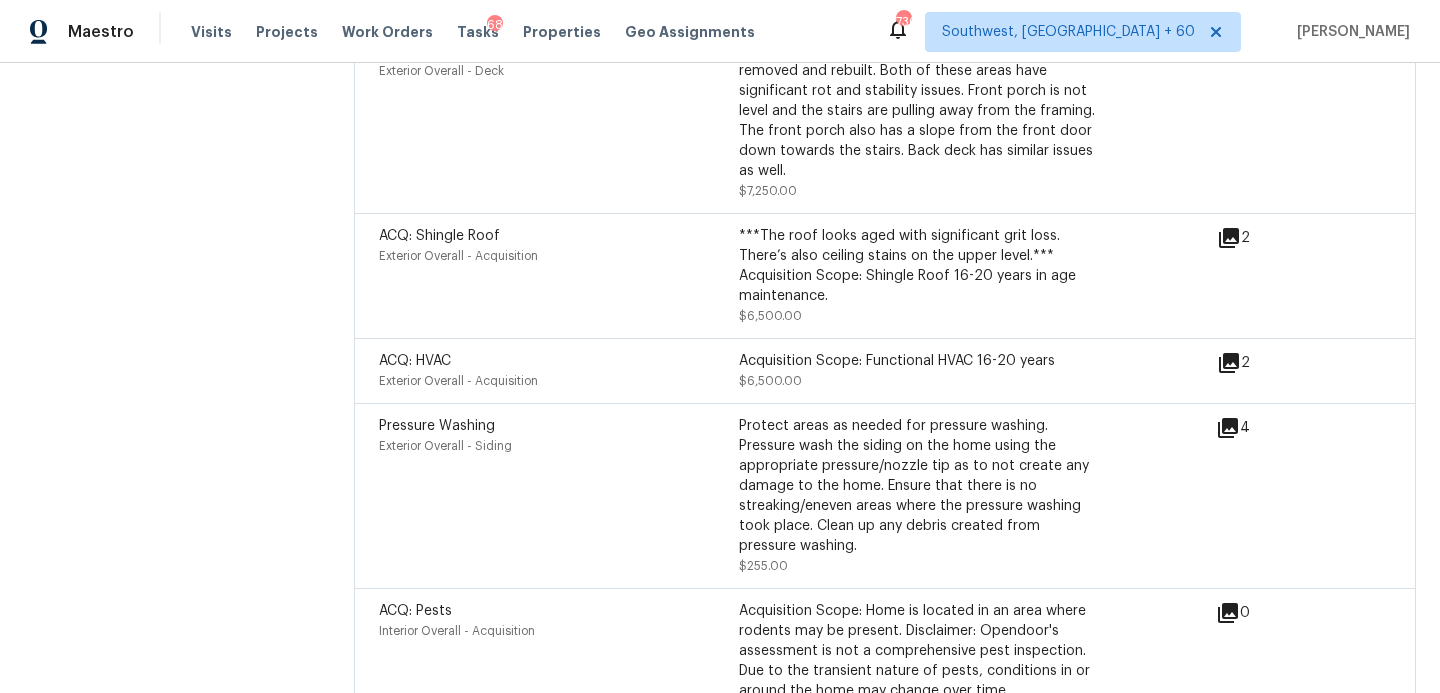 click on "Interior Overall - Acquisition" at bounding box center [559, 631] 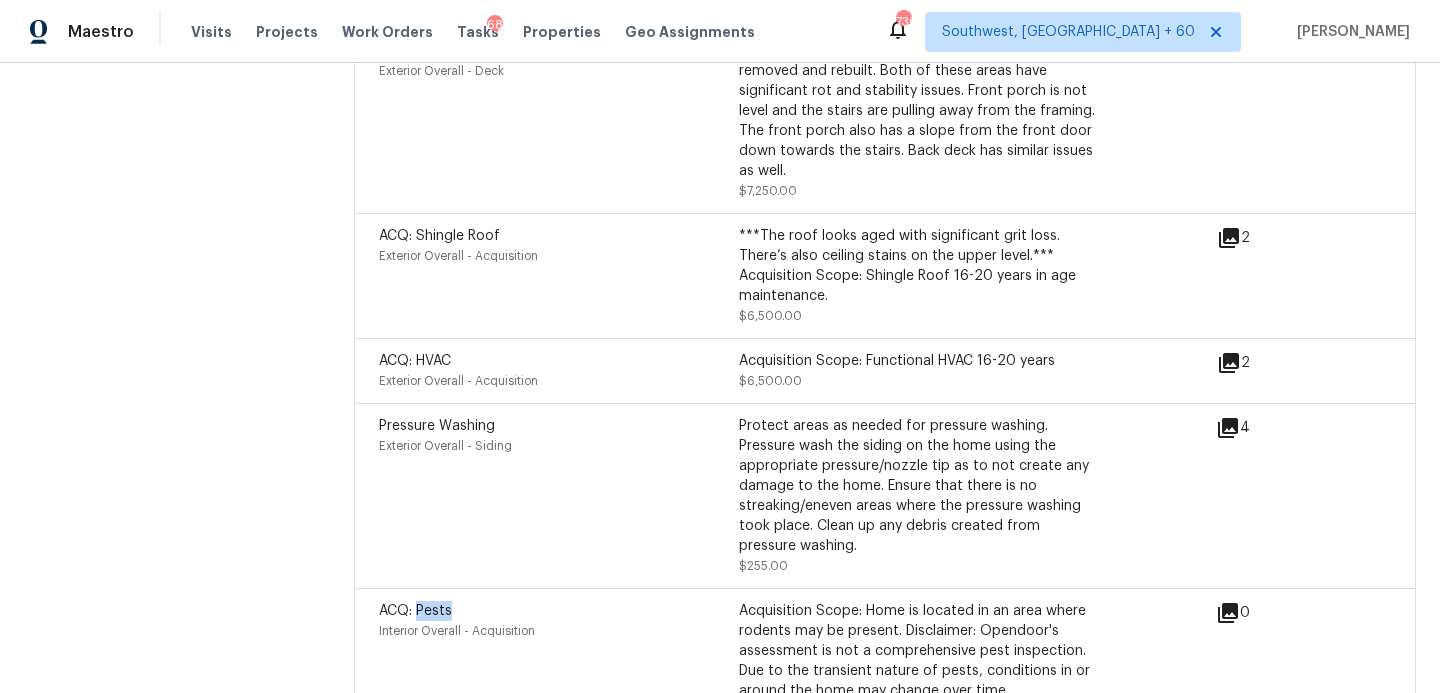 click on "ACQ: Pests" at bounding box center (415, 611) 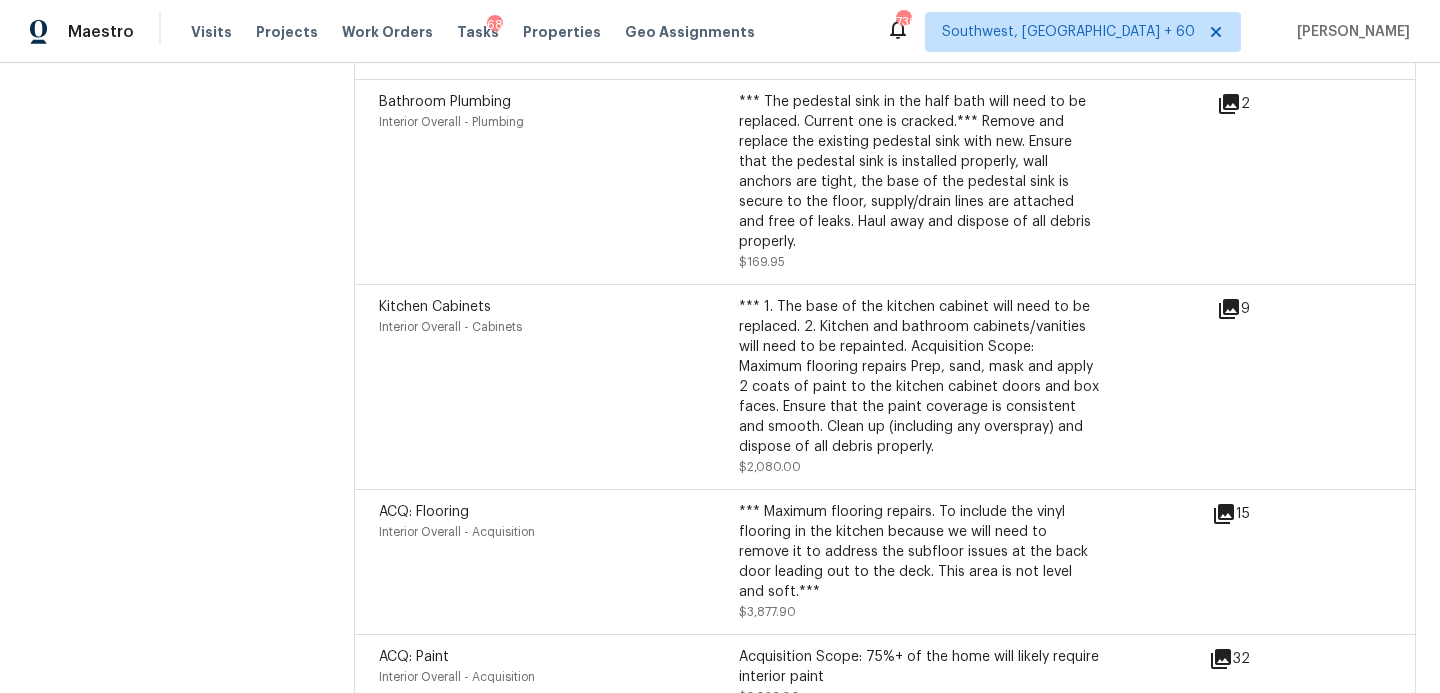 scroll, scrollTop: 6531, scrollLeft: 0, axis: vertical 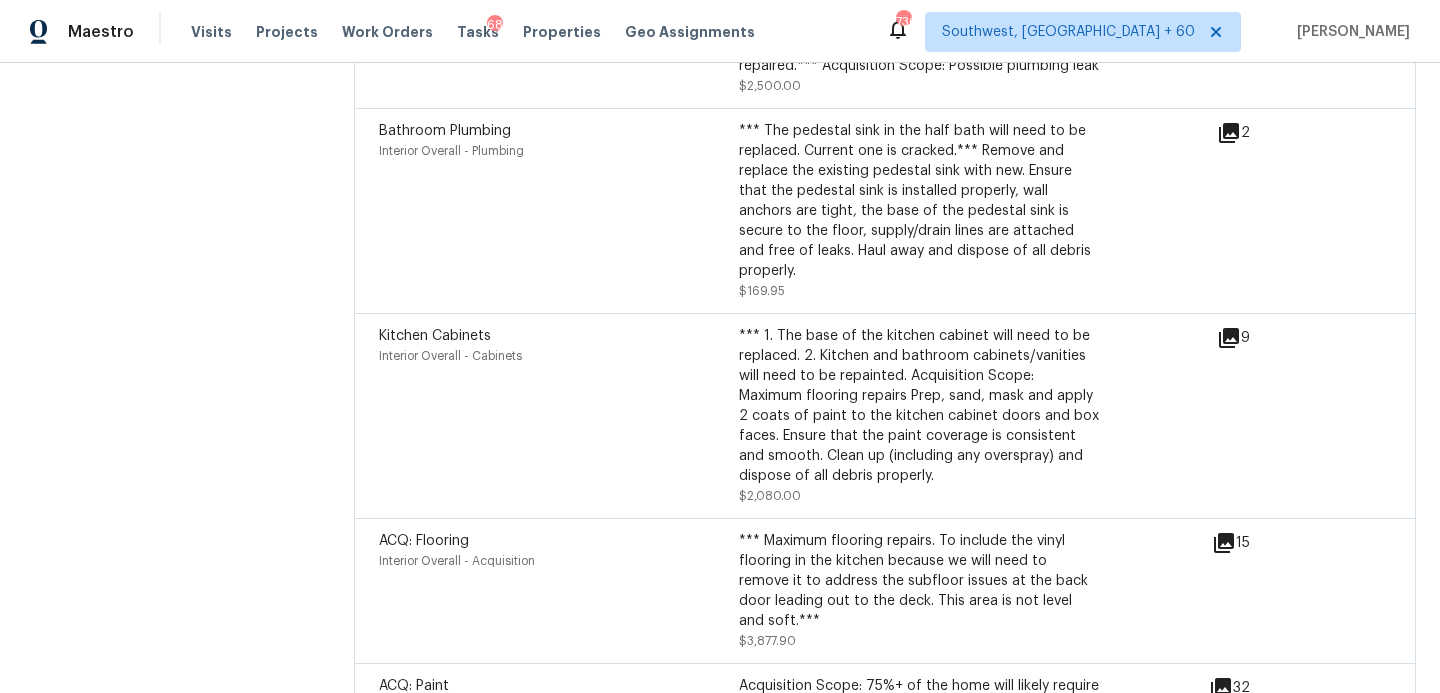 click on "Kitchen Cabinets" at bounding box center [435, 336] 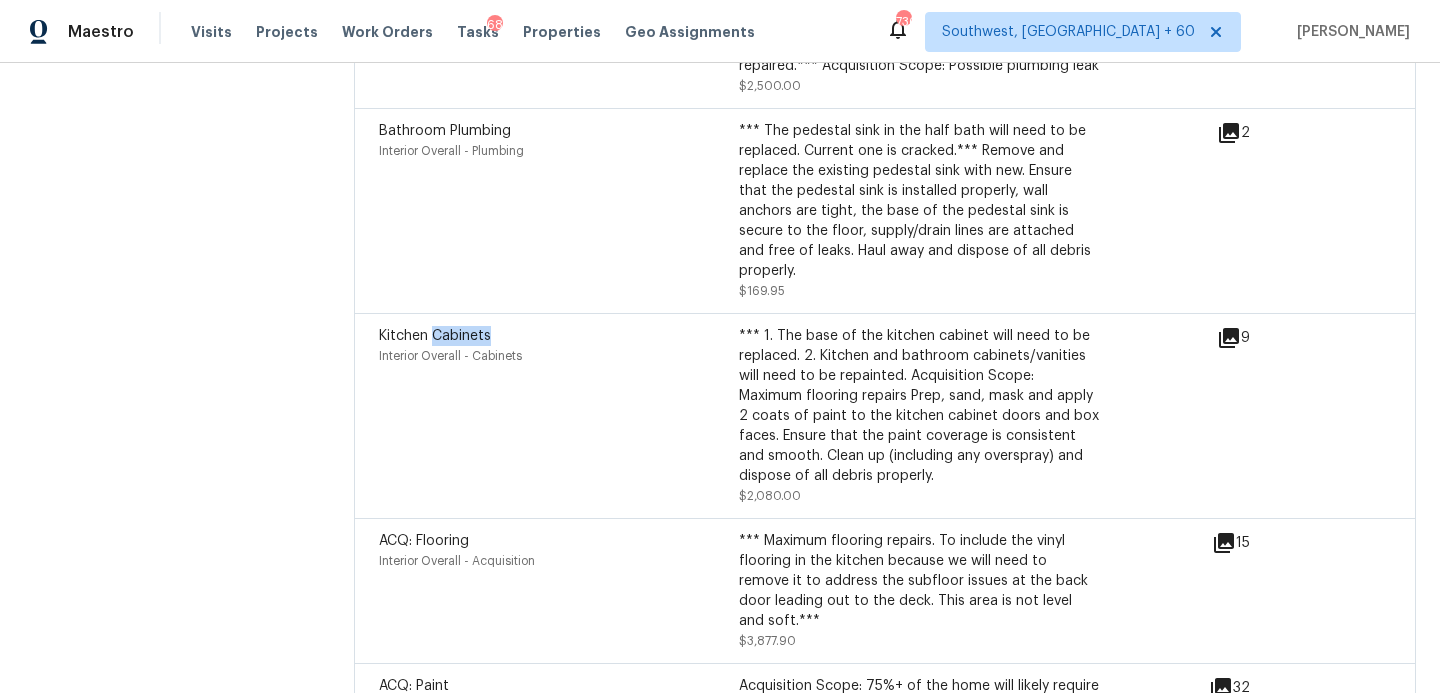 click on "Kitchen Cabinets" at bounding box center (435, 336) 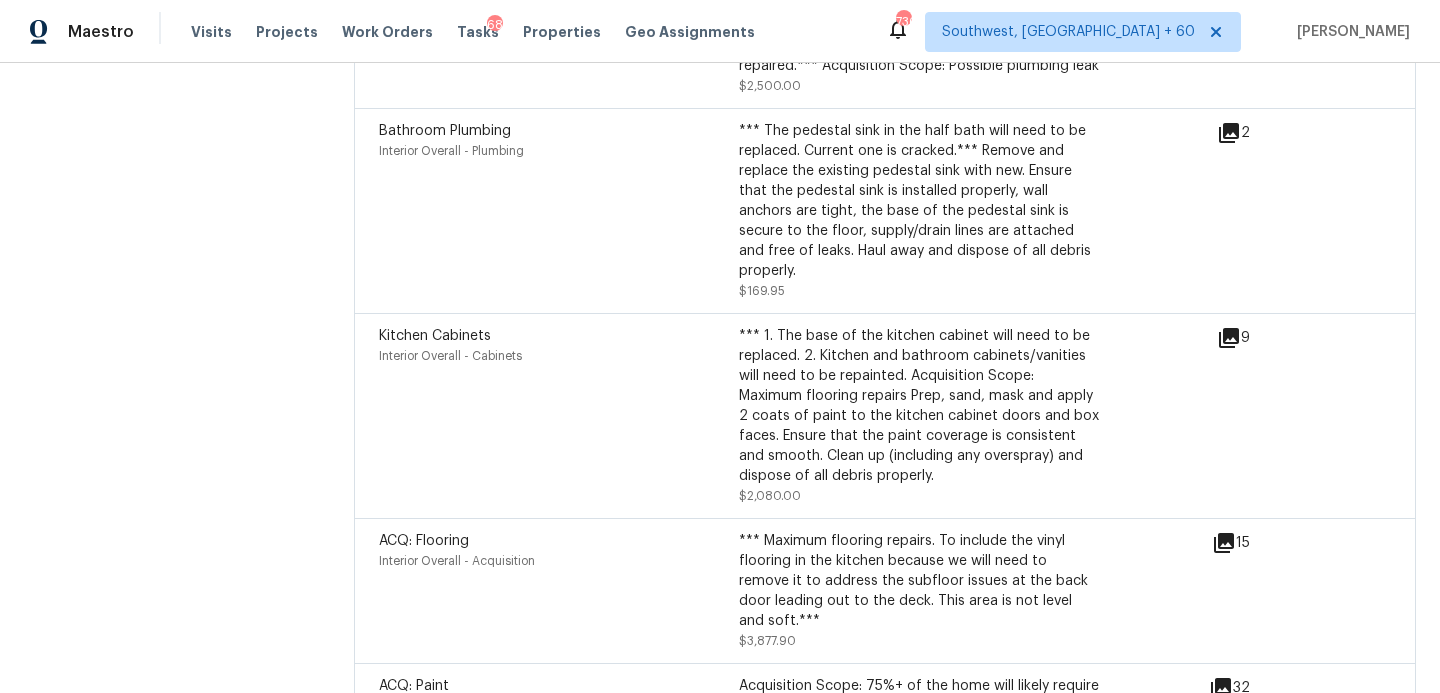 click on "Kitchen Cabinets" at bounding box center [435, 336] 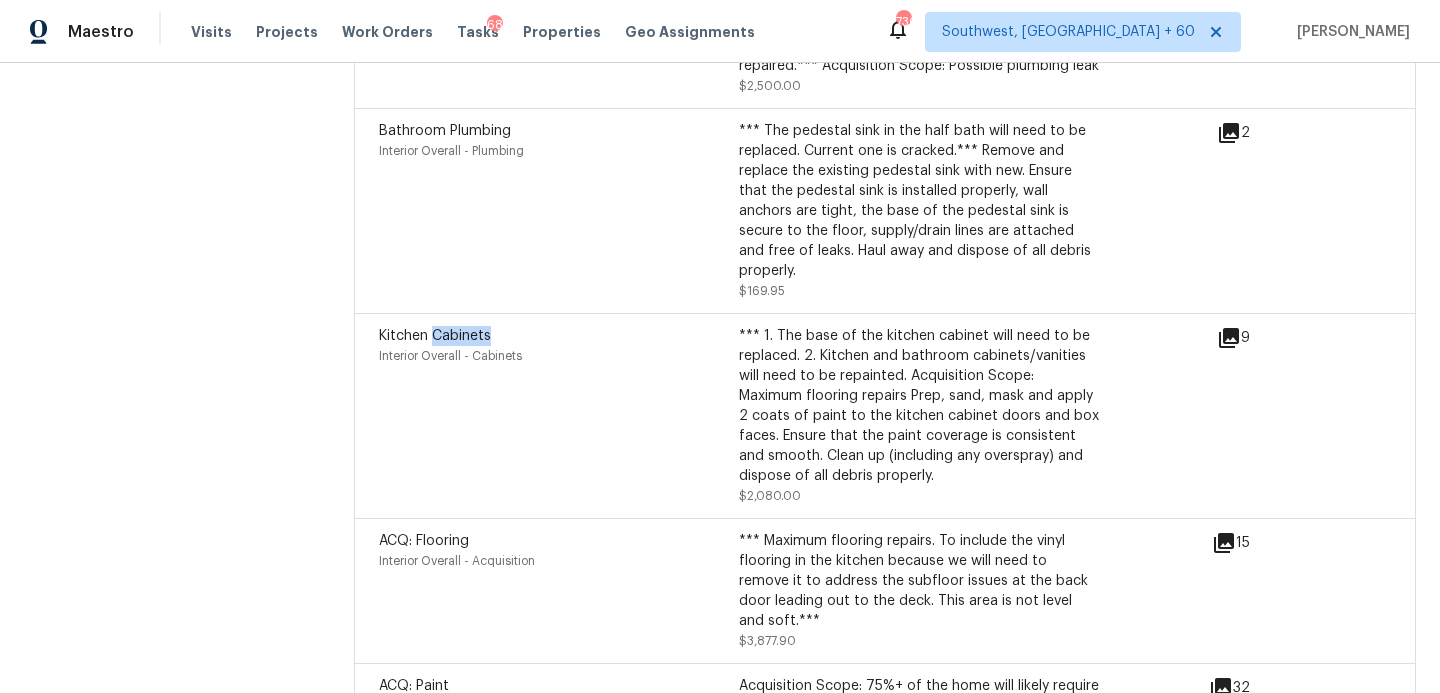 click on "Kitchen Cabinets" at bounding box center [435, 336] 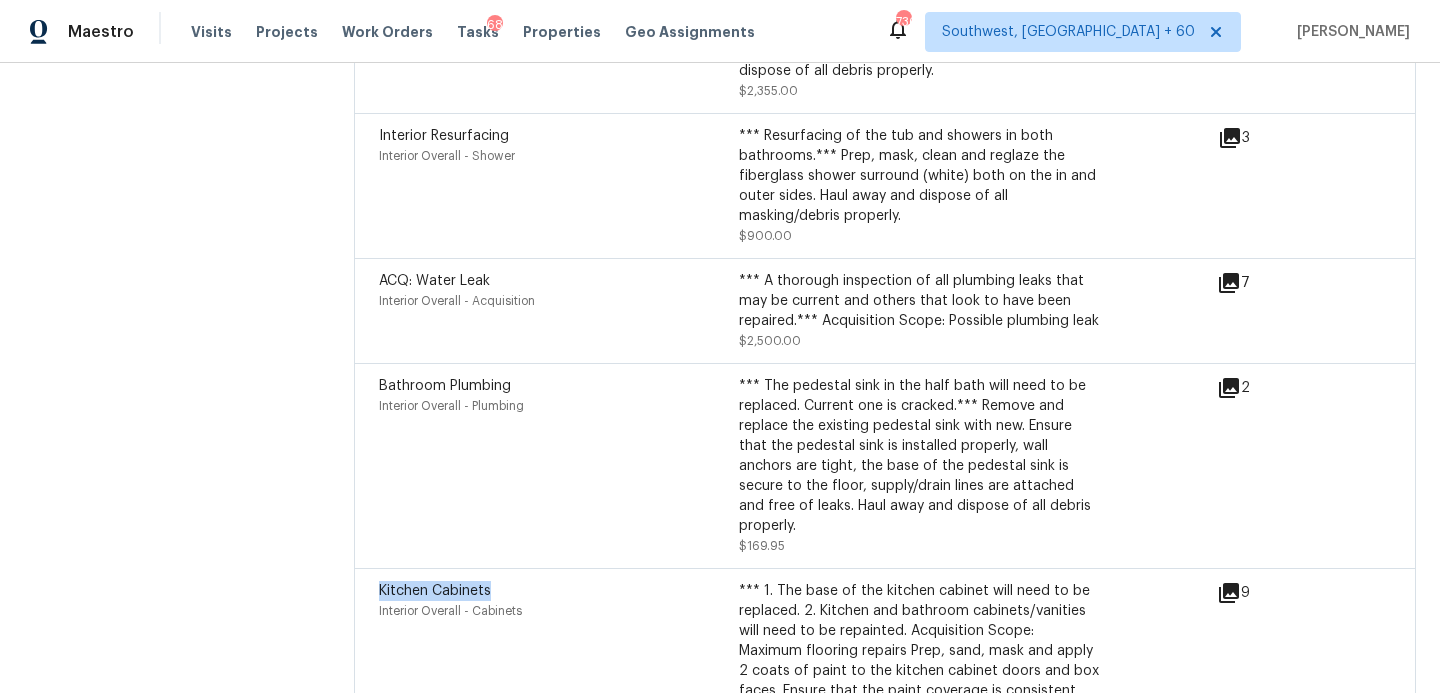 scroll, scrollTop: 6242, scrollLeft: 0, axis: vertical 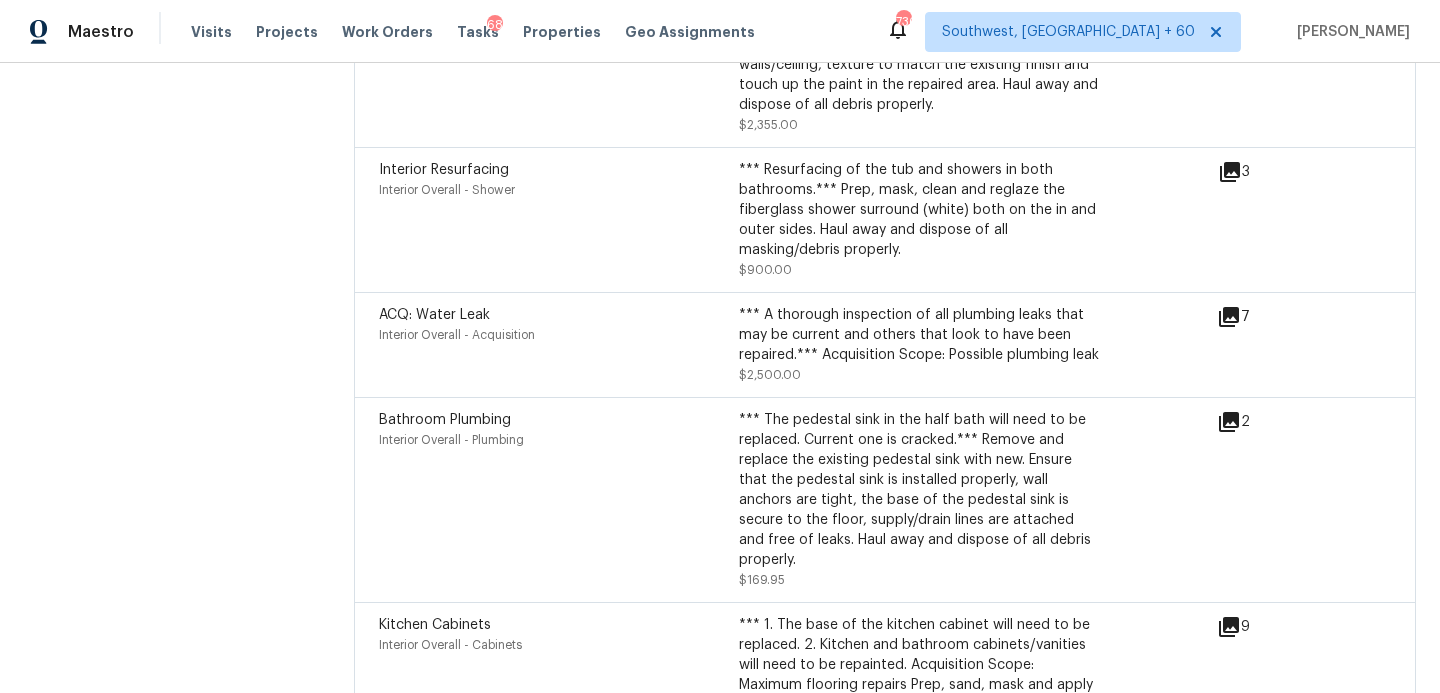 click on "*** The pedestal sink in the half bath will need to be replaced. Current one is cracked.***
Remove and replace the existing pedestal sink with new. Ensure that the pedestal sink is installed properly, wall anchors are tight, the base of the pedestal sink is secure to the floor, supply/drain lines are attached and free of leaks. Haul away and dispose of all debris properly." at bounding box center (919, 490) 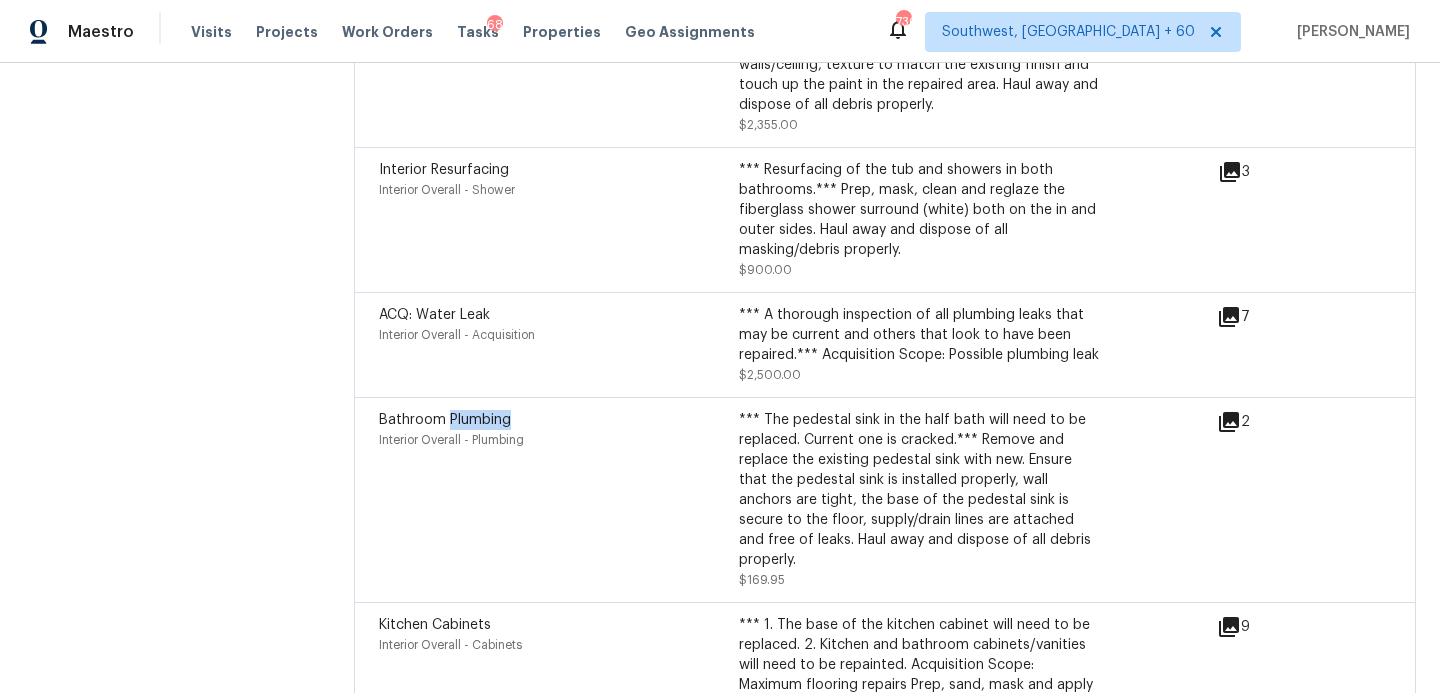 click on "Bathroom Plumbing" at bounding box center [445, 420] 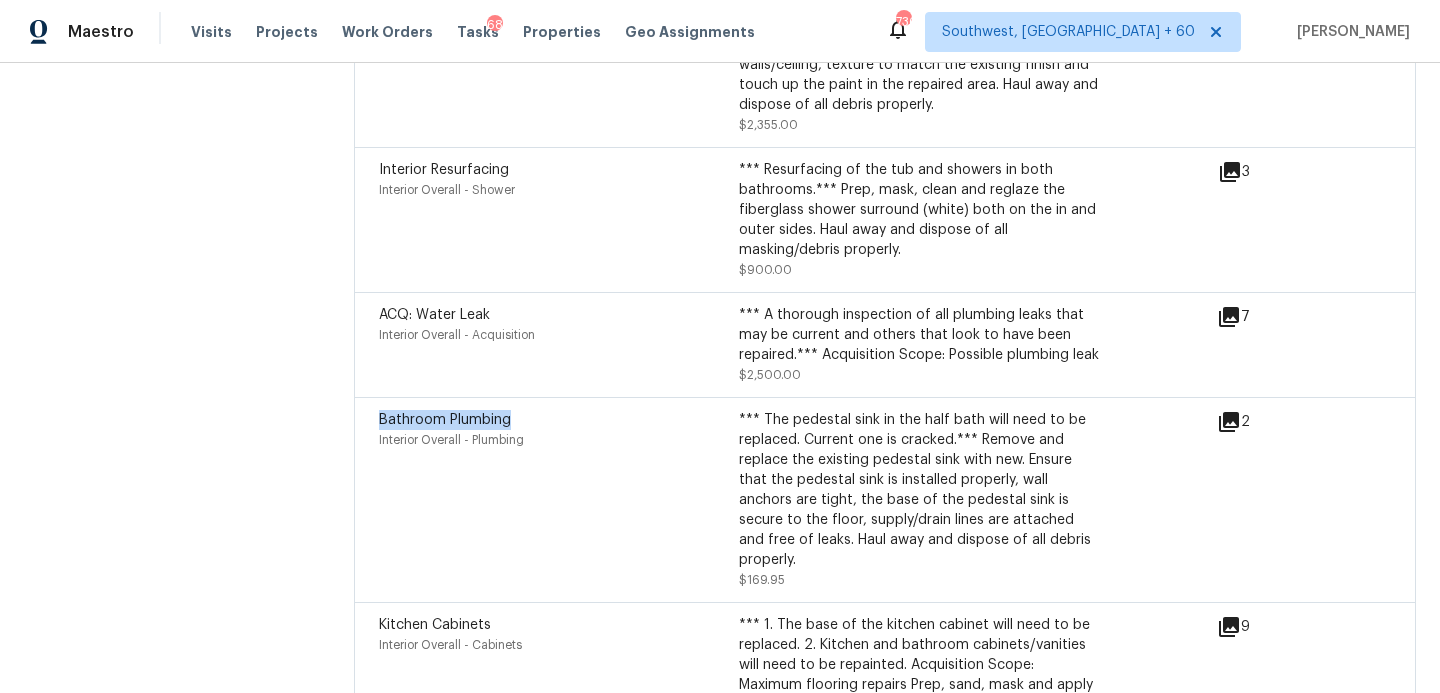 click on "Bathroom Plumbing" at bounding box center [445, 420] 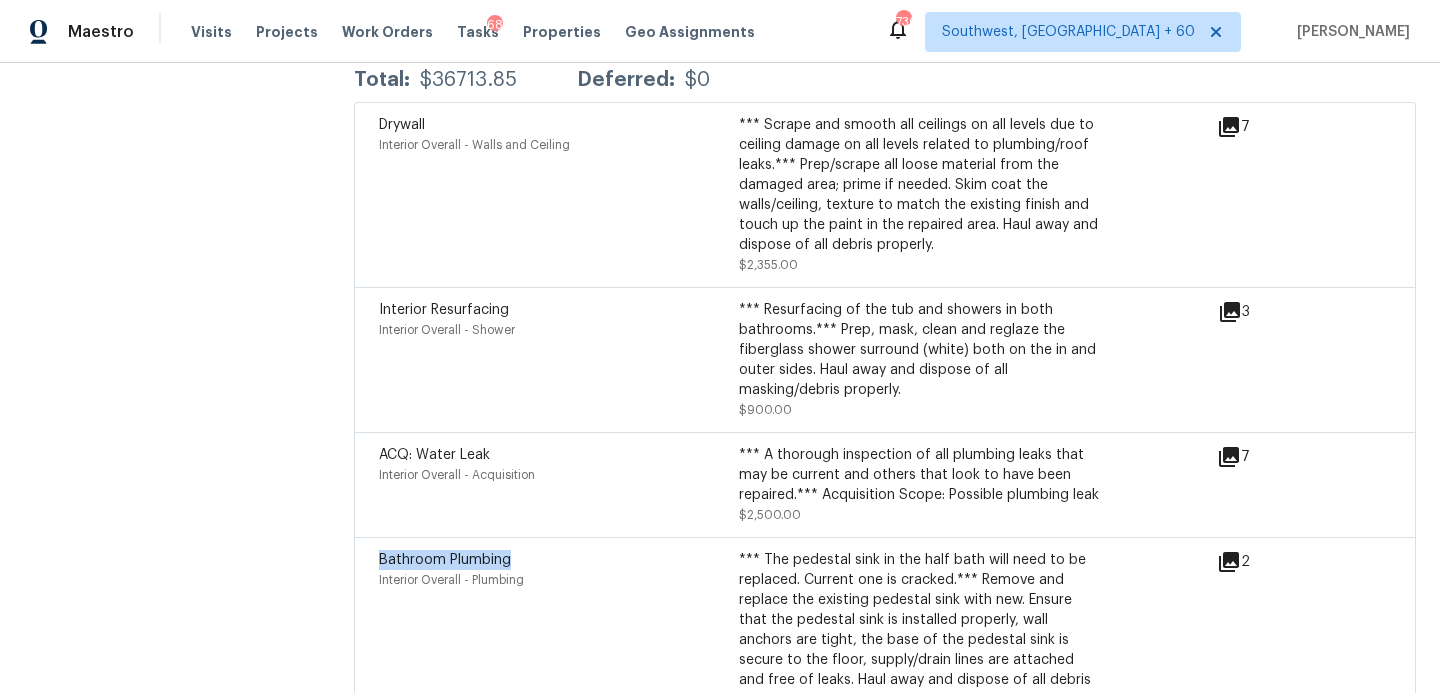 scroll, scrollTop: 6059, scrollLeft: 0, axis: vertical 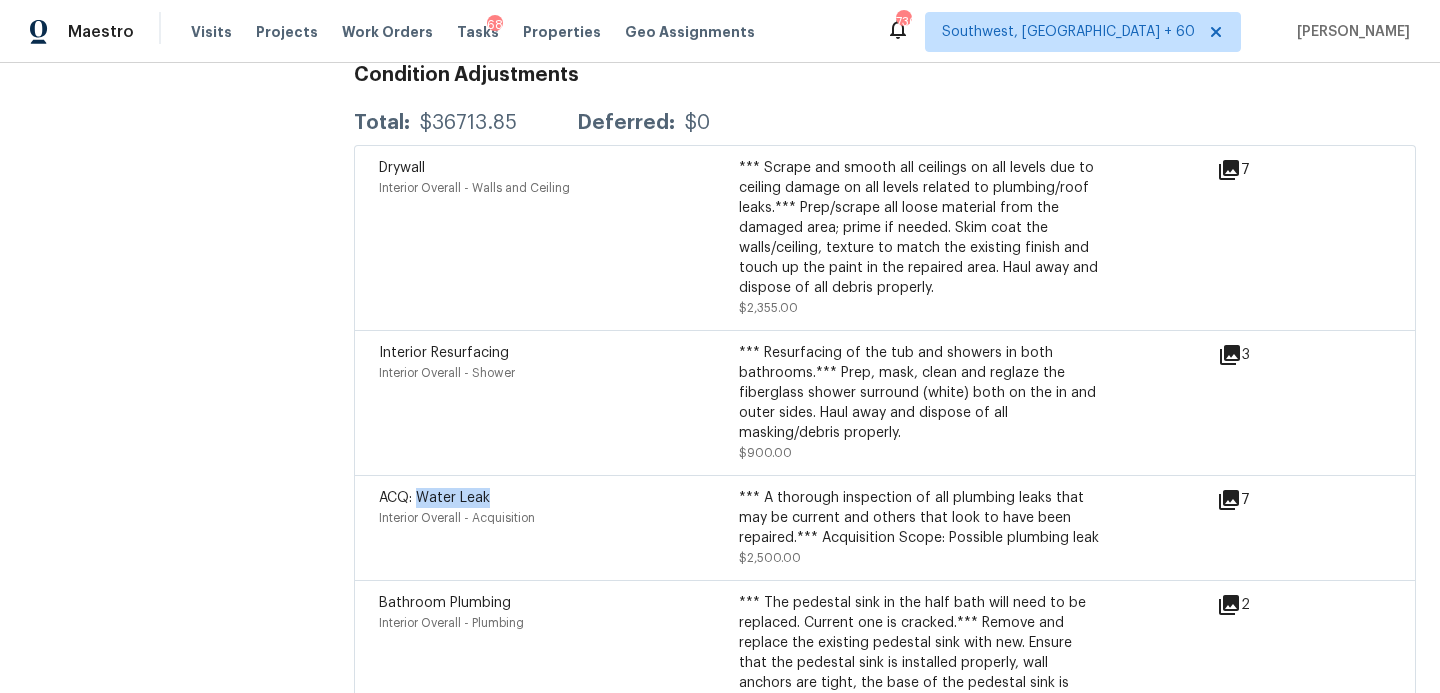 drag, startPoint x: 417, startPoint y: 443, endPoint x: 496, endPoint y: 443, distance: 79 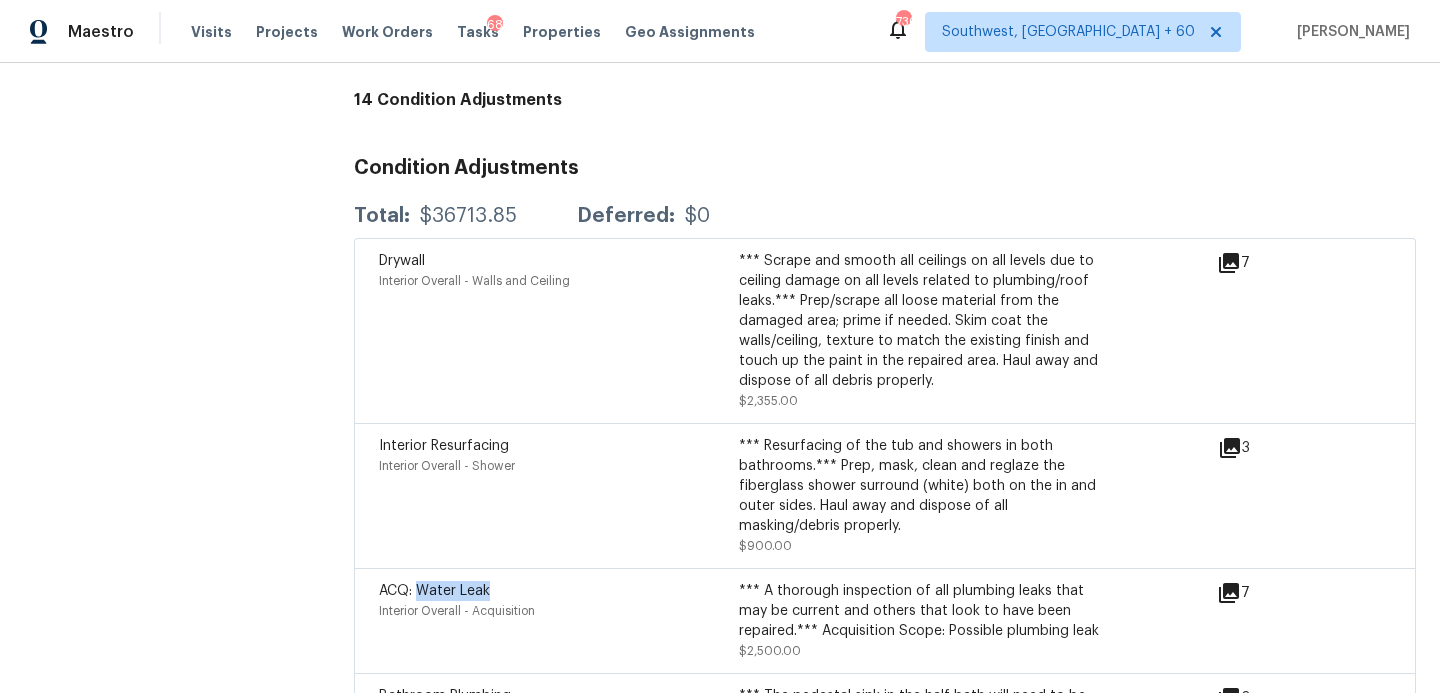 scroll, scrollTop: 5942, scrollLeft: 0, axis: vertical 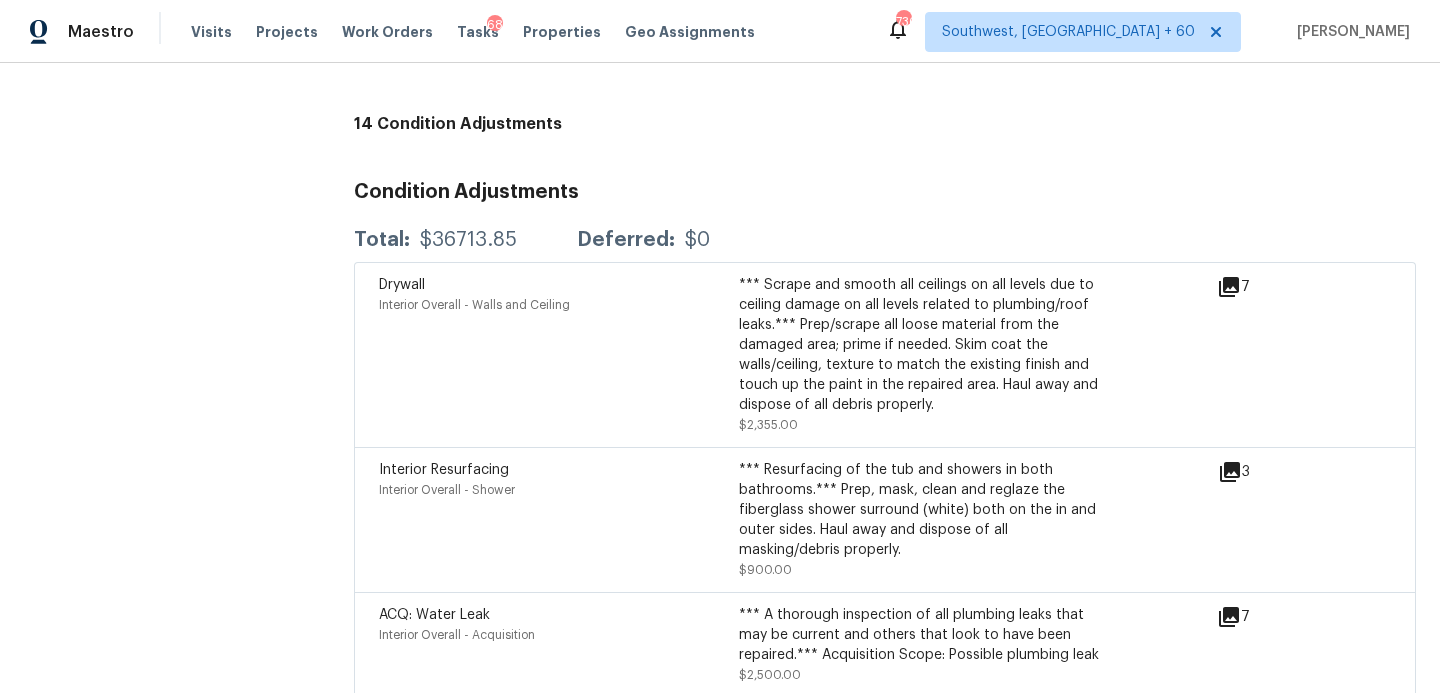 click on "Interior Resurfacing Interior Overall - Shower *** Resurfacing of the tub and showers in both bathrooms.***
Prep, mask, clean and reglaze the fiberglass shower surround (white) both on the in and outer sides. Haul away and dispose of all masking/debris properly. $900.00   3" at bounding box center (885, 519) 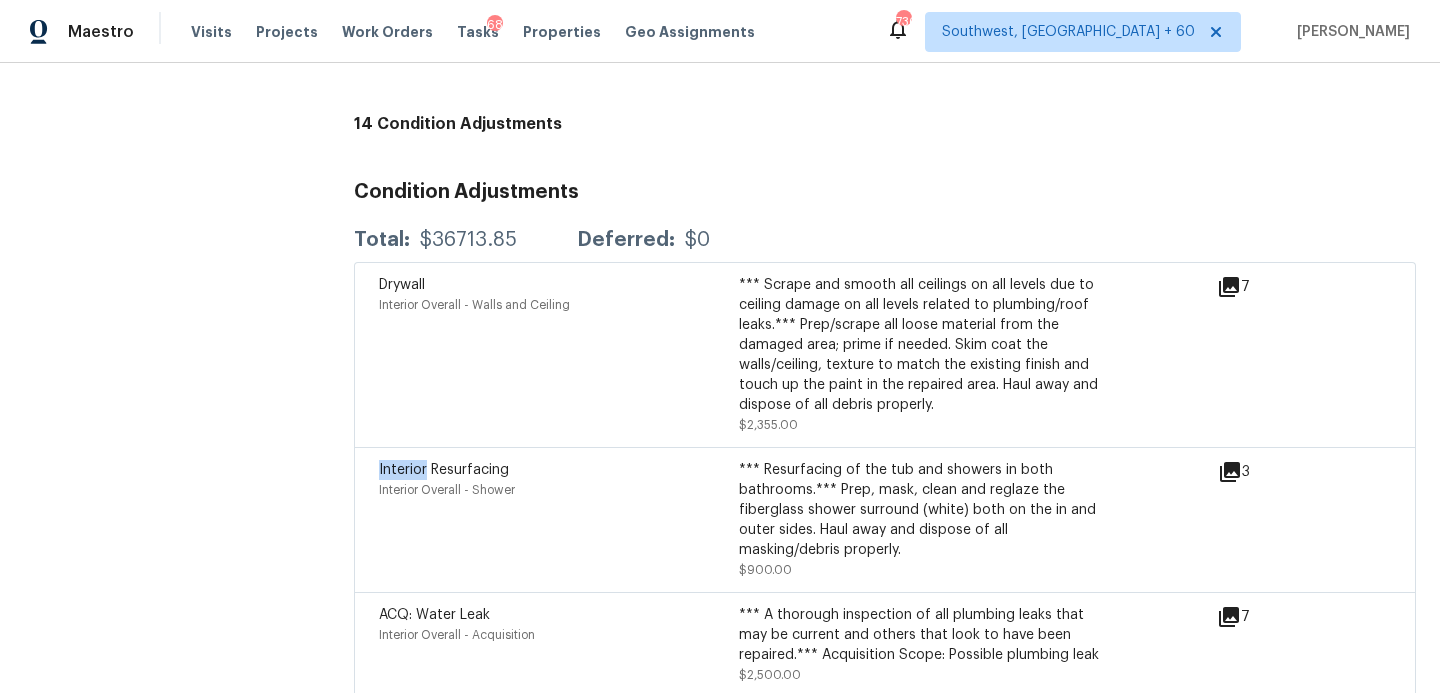 click on "Interior Resurfacing Interior Overall - Shower *** Resurfacing of the tub and showers in both bathrooms.***
Prep, mask, clean and reglaze the fiberglass shower surround (white) both on the in and outer sides. Haul away and dispose of all masking/debris properly. $900.00   3" at bounding box center (885, 519) 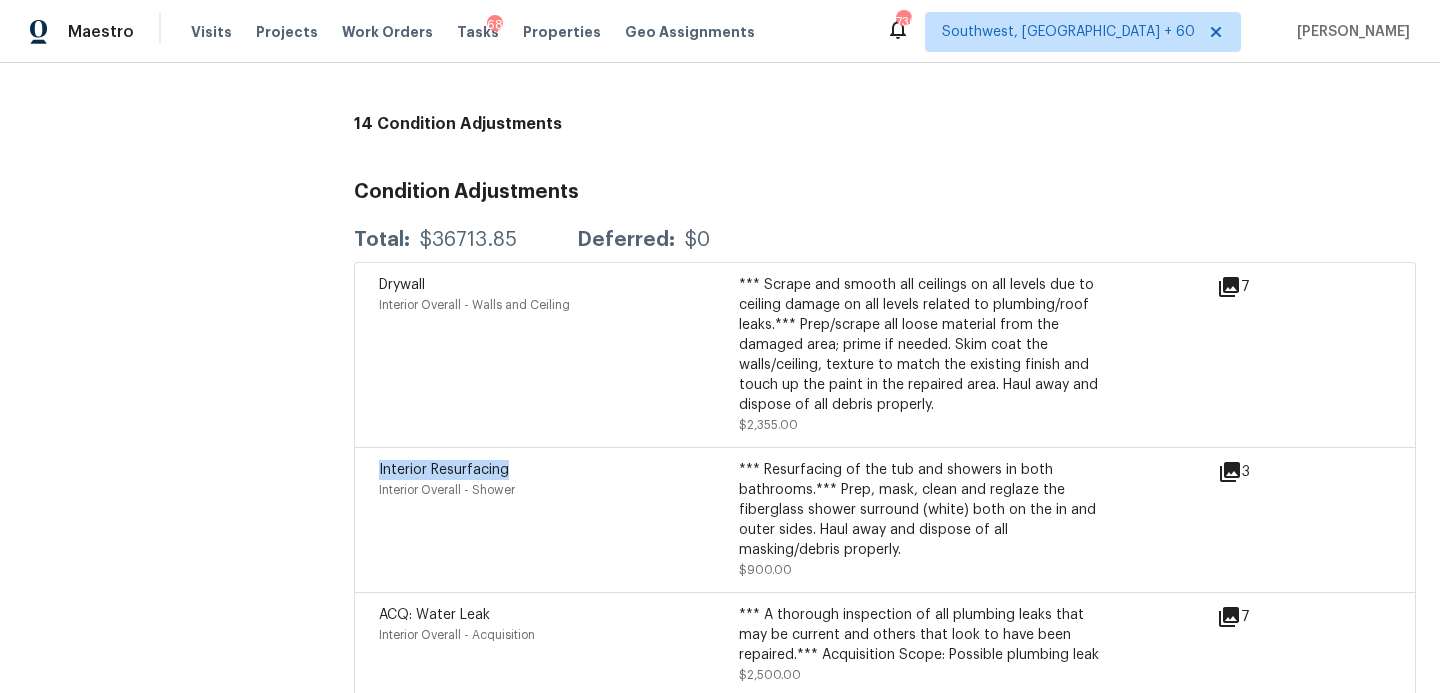 click on "Interior Resurfacing Interior Overall - Shower *** Resurfacing of the tub and showers in both bathrooms.***
Prep, mask, clean and reglaze the fiberglass shower surround (white) both on the in and outer sides. Haul away and dispose of all masking/debris properly. $900.00   3" at bounding box center [885, 519] 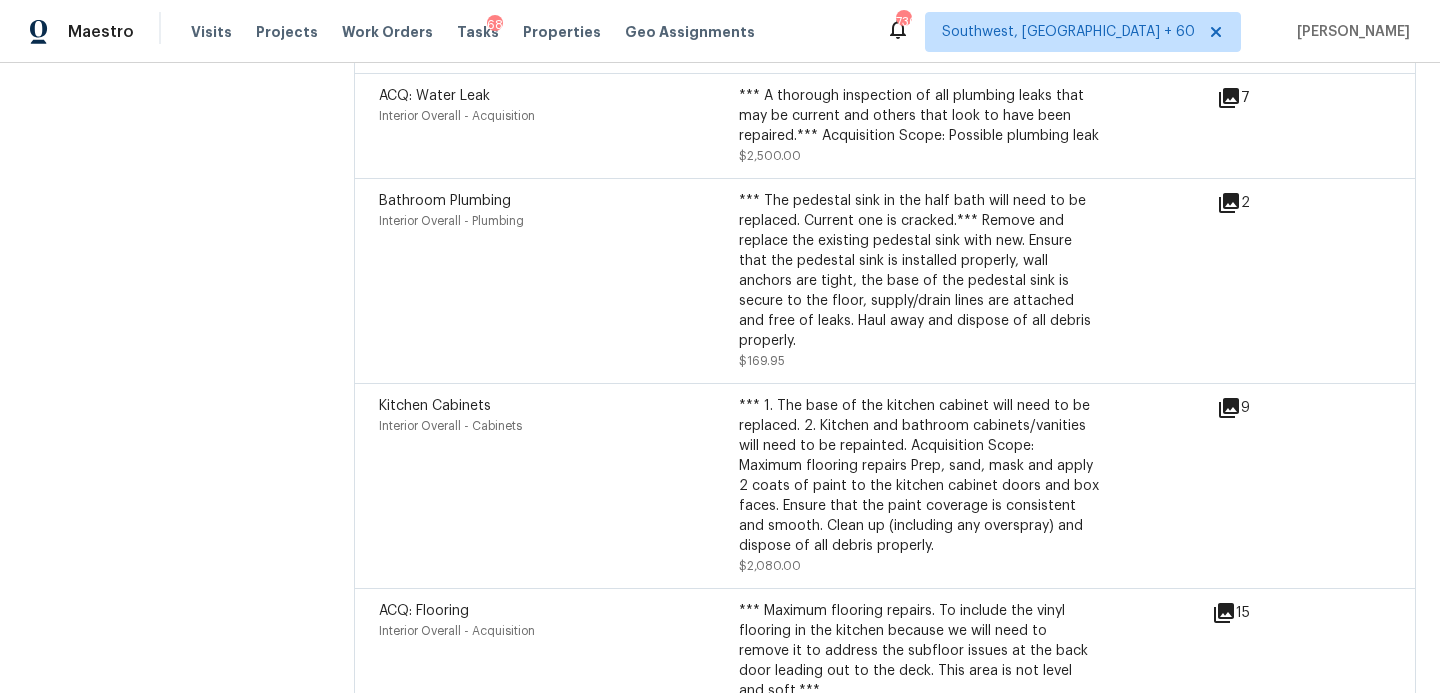 scroll, scrollTop: 6552, scrollLeft: 0, axis: vertical 